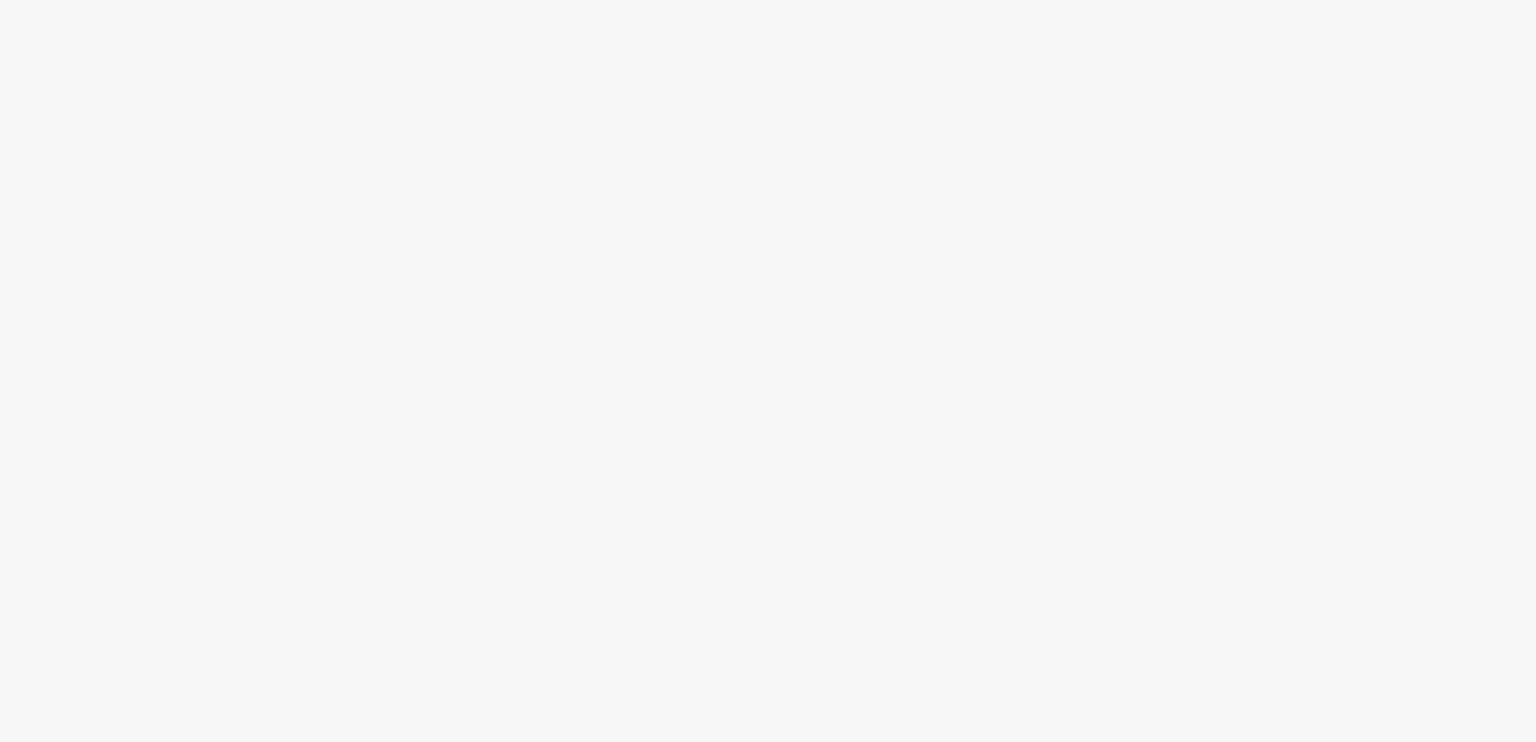 scroll, scrollTop: 0, scrollLeft: 0, axis: both 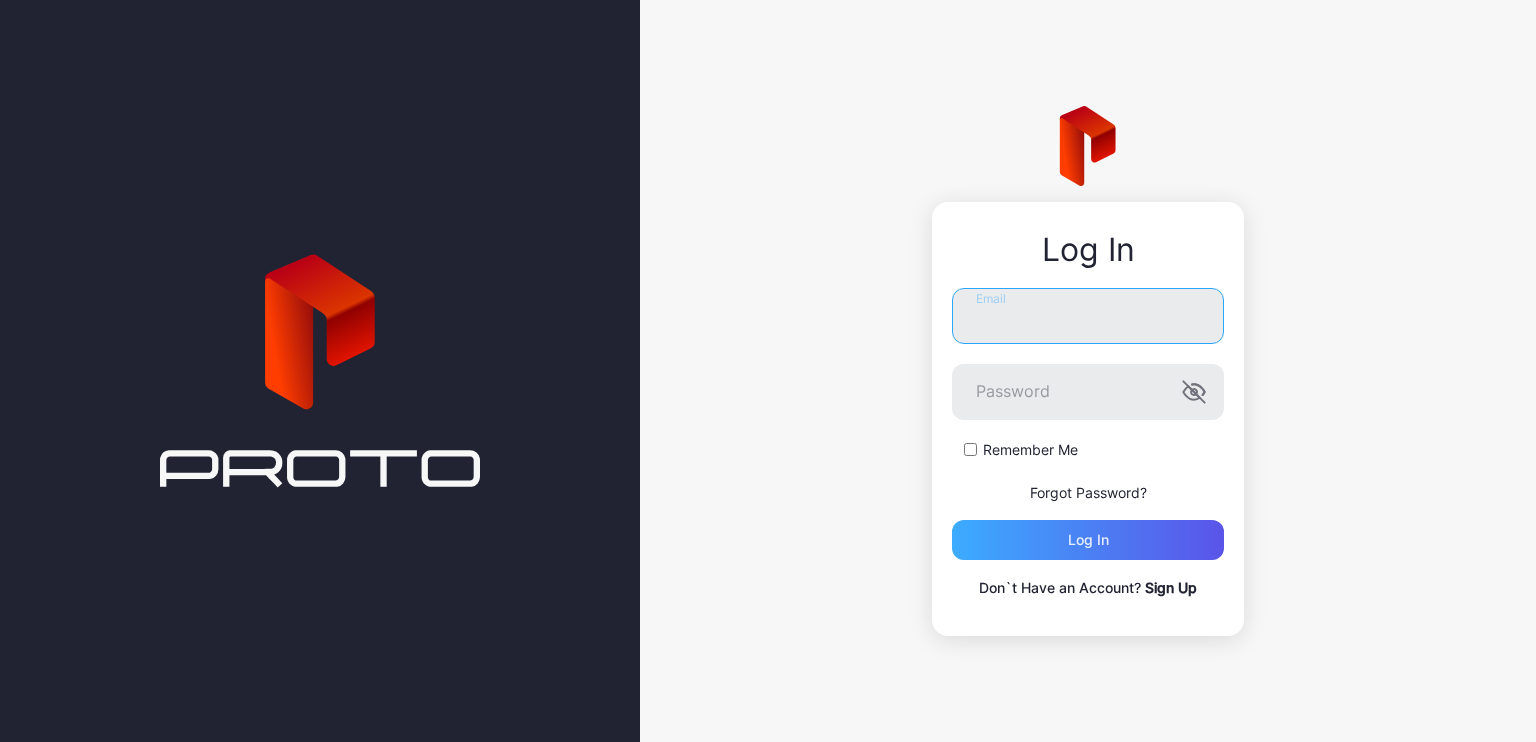 type on "**********" 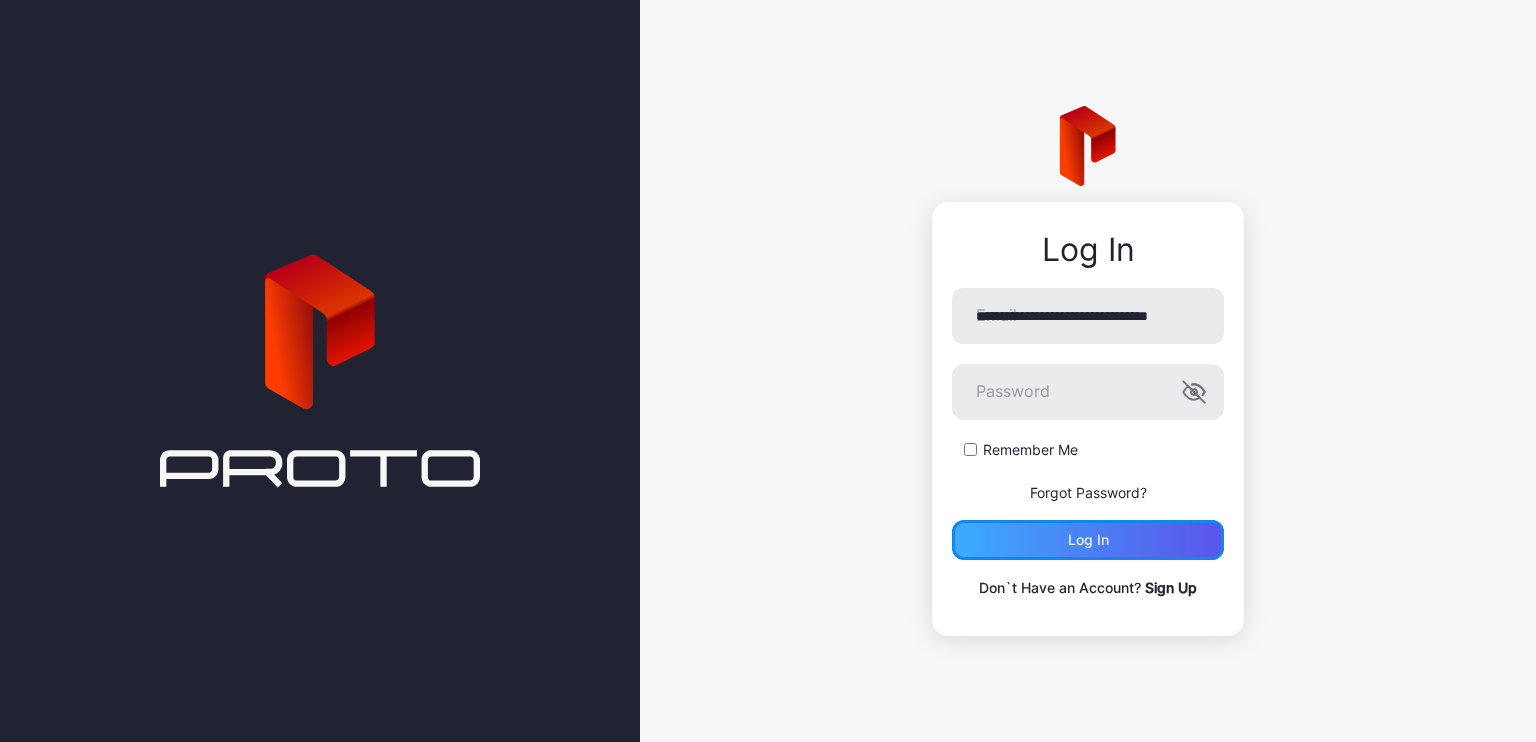 click on "Log in" at bounding box center (1088, 540) 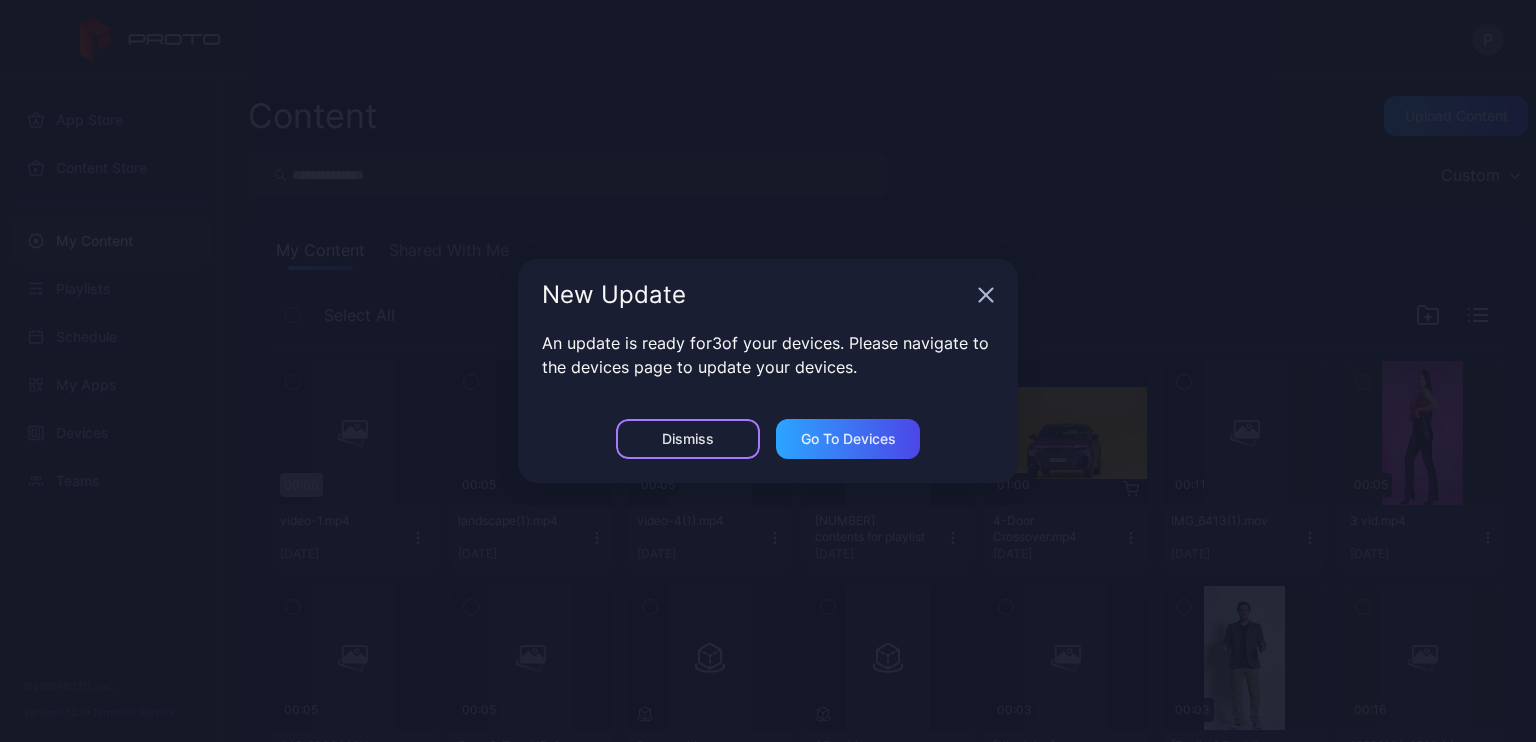 click on "Dismiss" at bounding box center [688, 439] 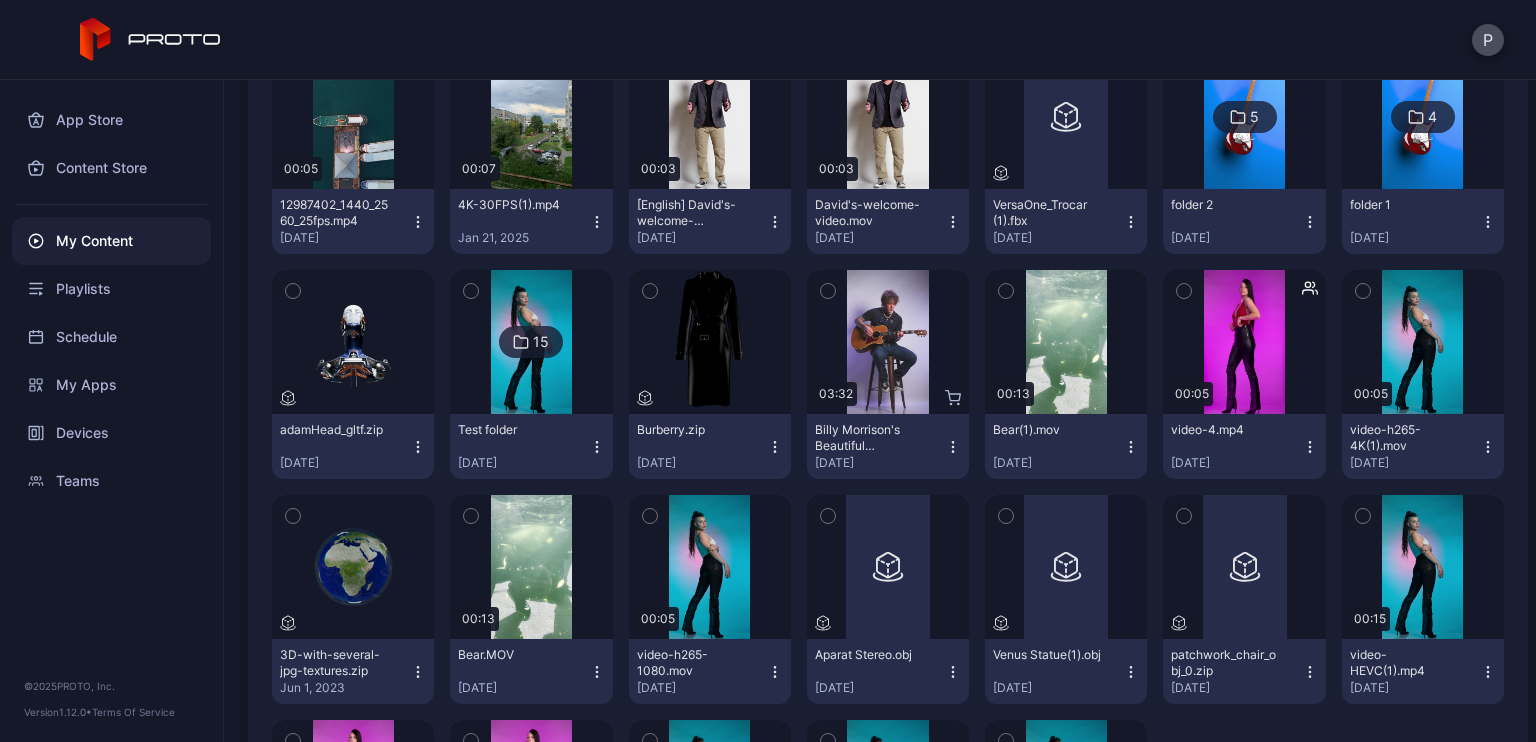 scroll, scrollTop: 1008, scrollLeft: 0, axis: vertical 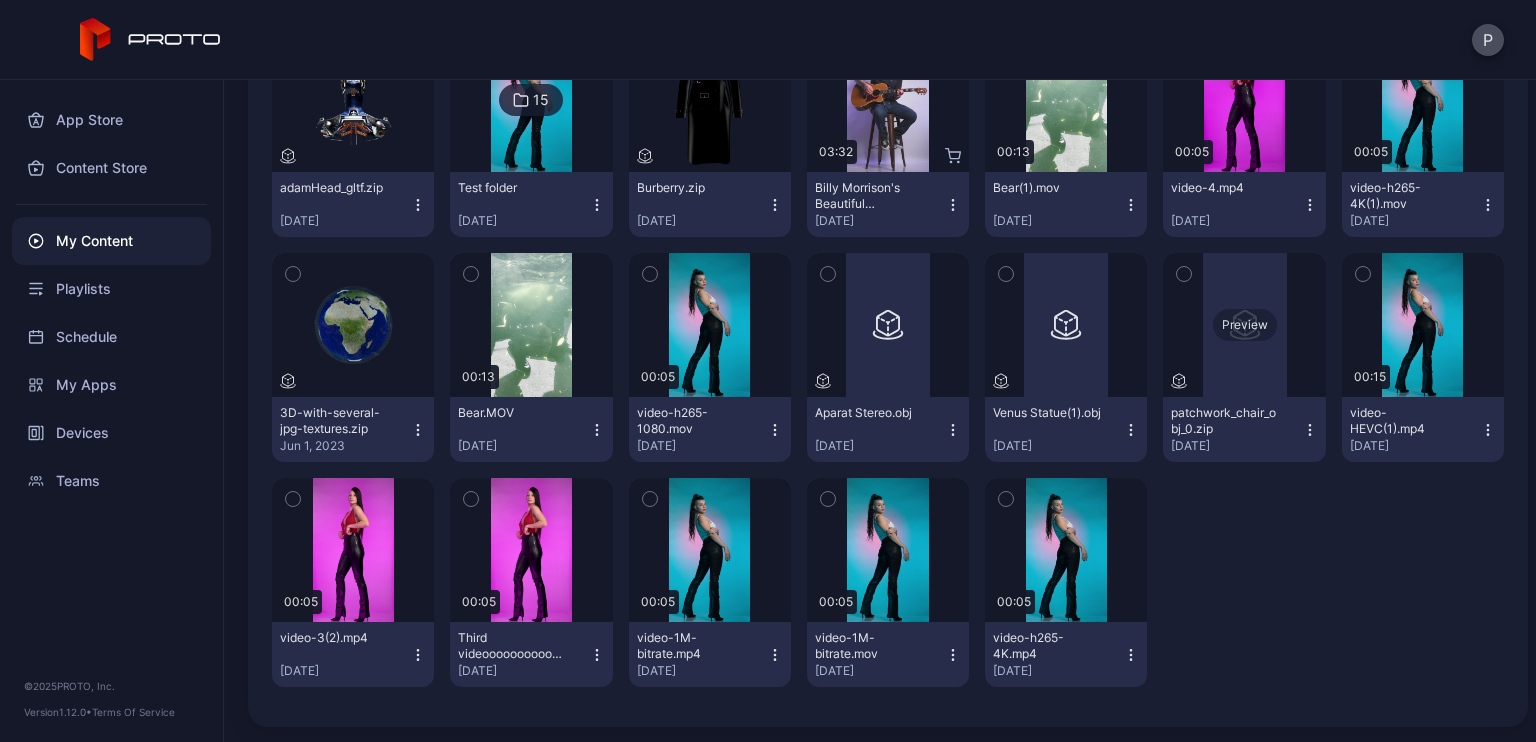 click on "Preview" at bounding box center (1244, 325) 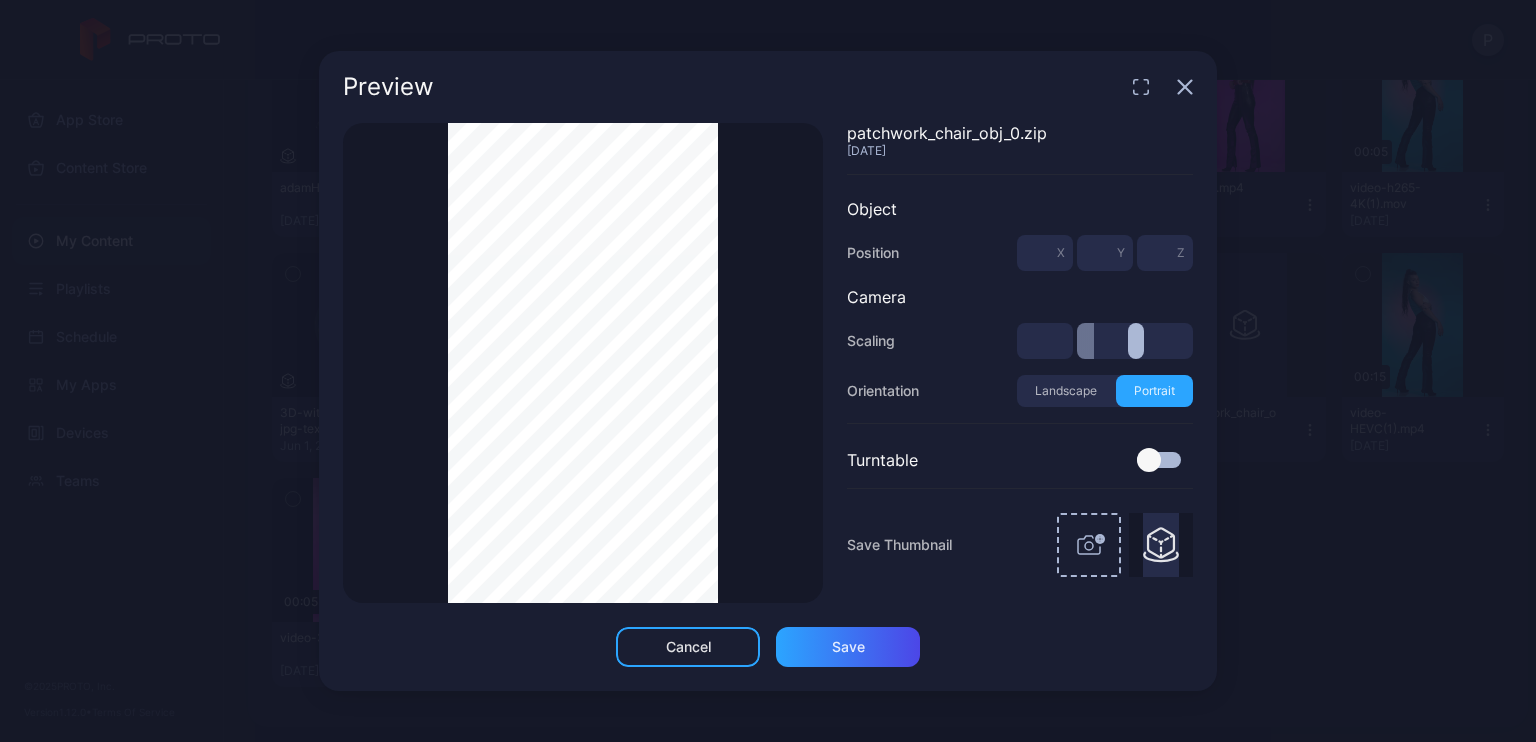 click on "Preview Thumbnail Saved patchwork_chair_obj_0.zip [DATE] Object Position * X * Y * Z Camera Scaling * Orientation Landscape Portrait Turntable Save Thumbnail Cancel Save" at bounding box center [768, 371] 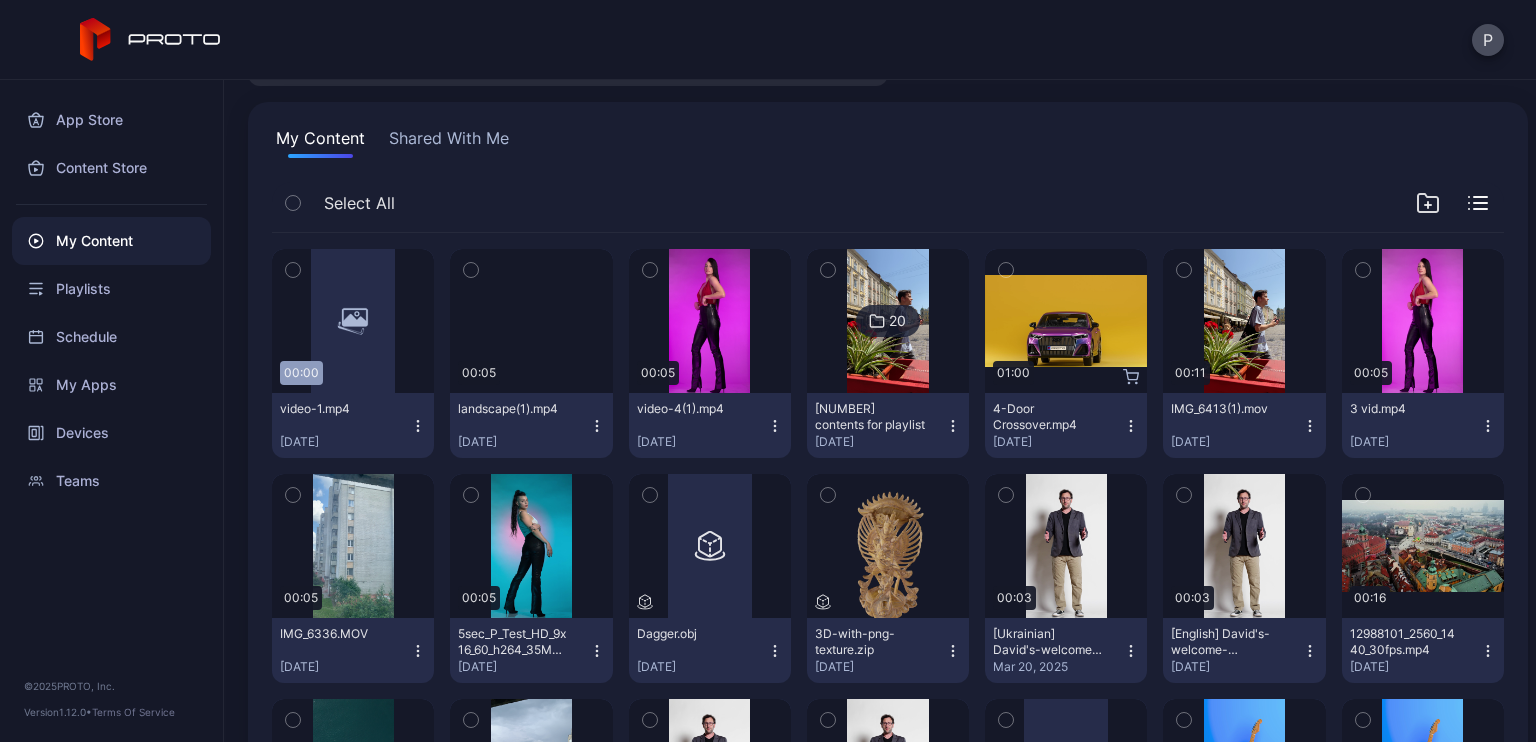scroll, scrollTop: 0, scrollLeft: 0, axis: both 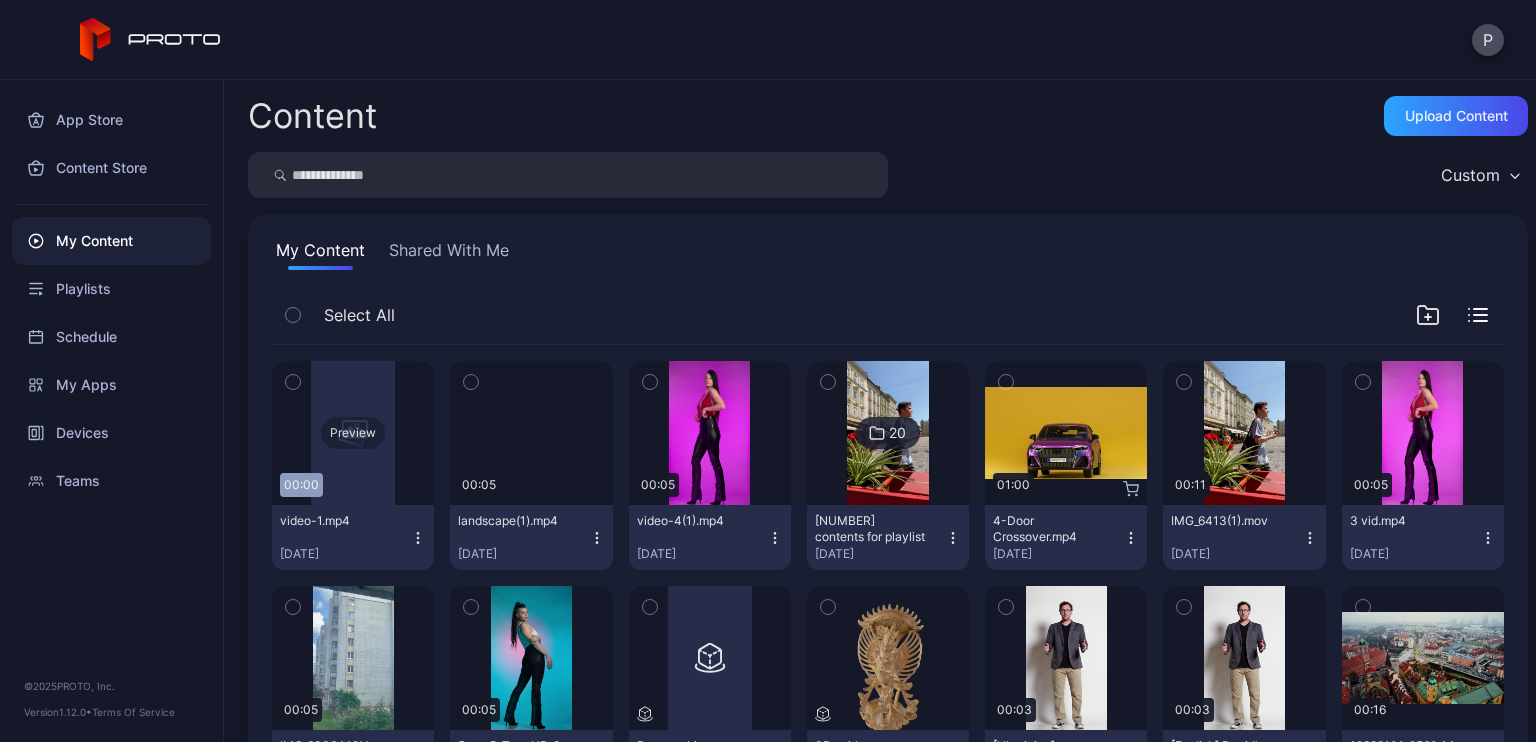 click on "Preview" at bounding box center [353, 433] 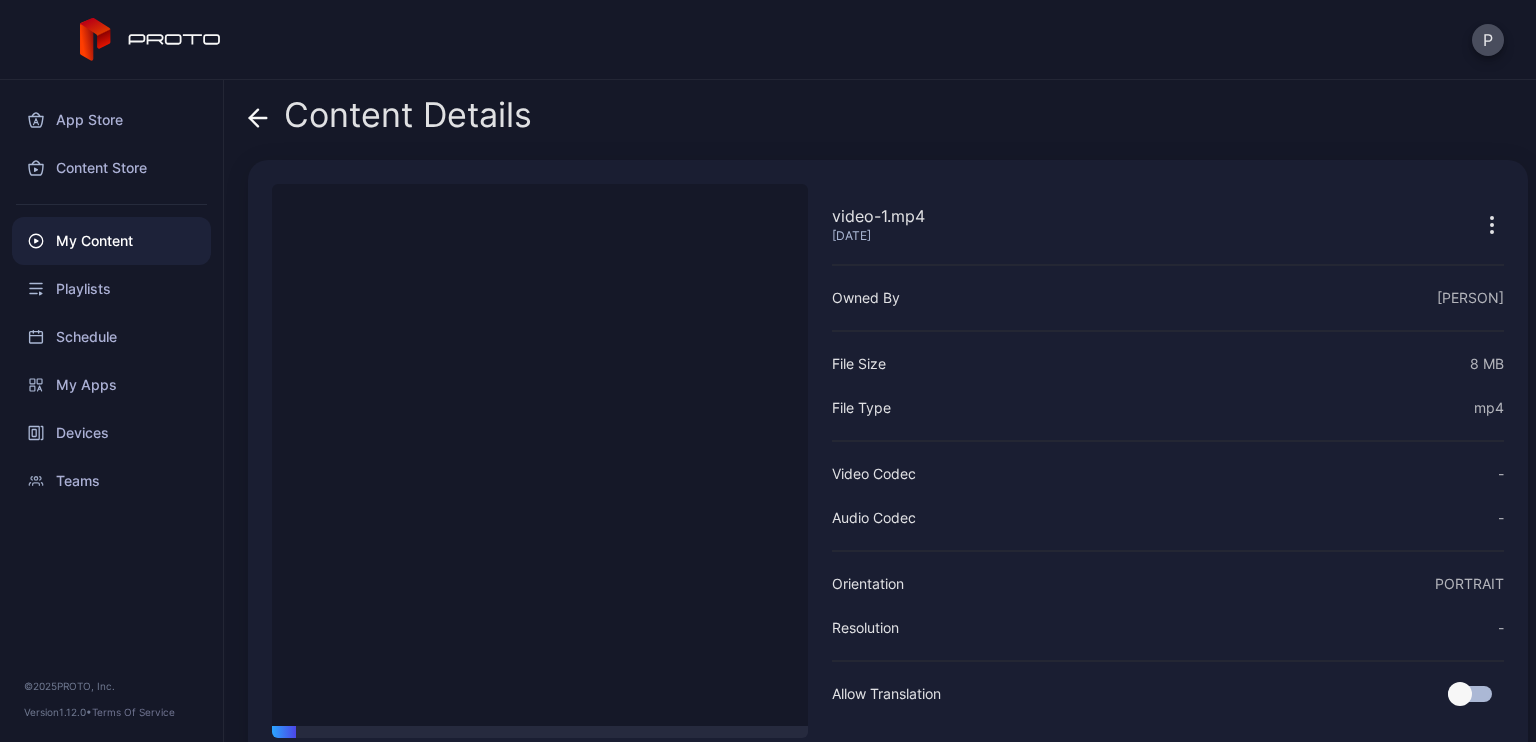 click 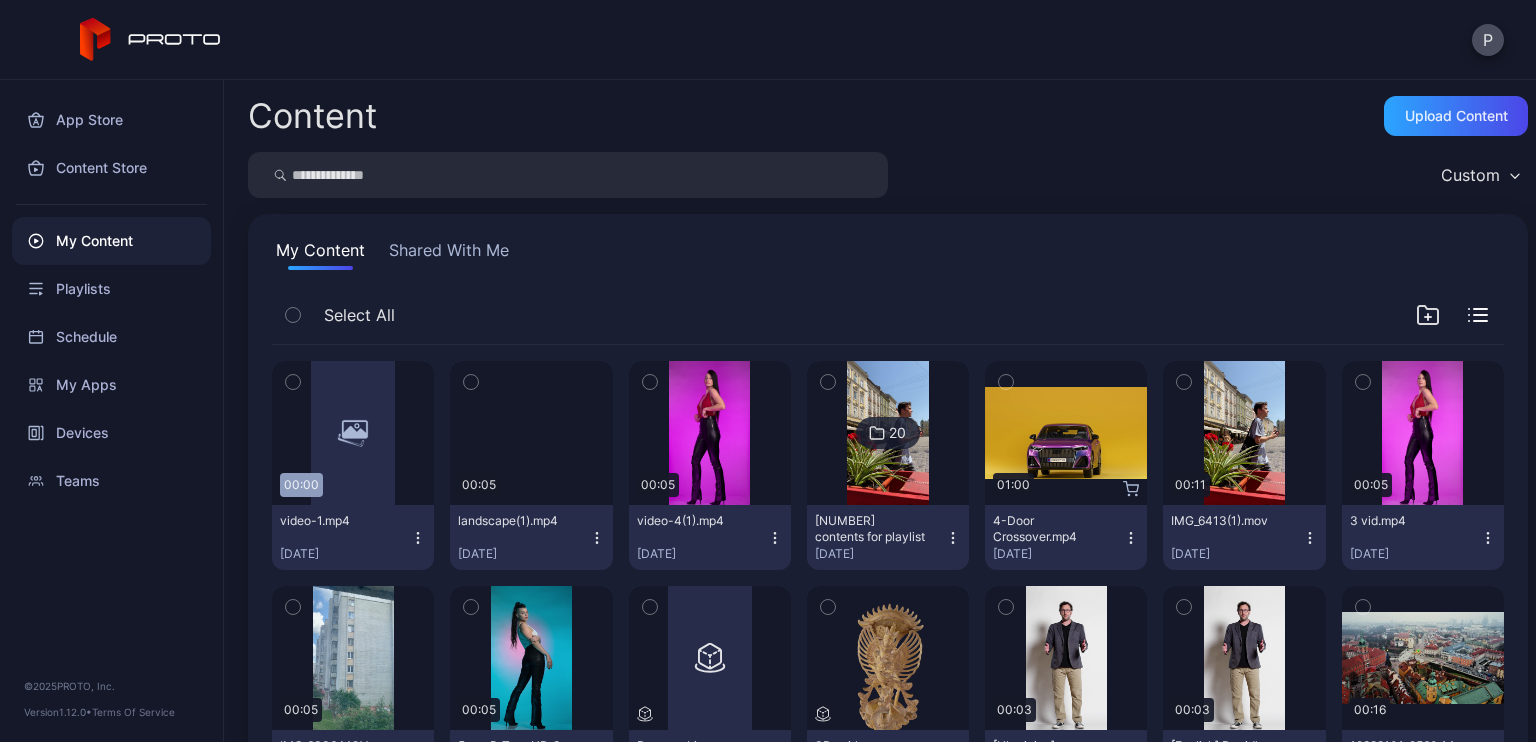 click 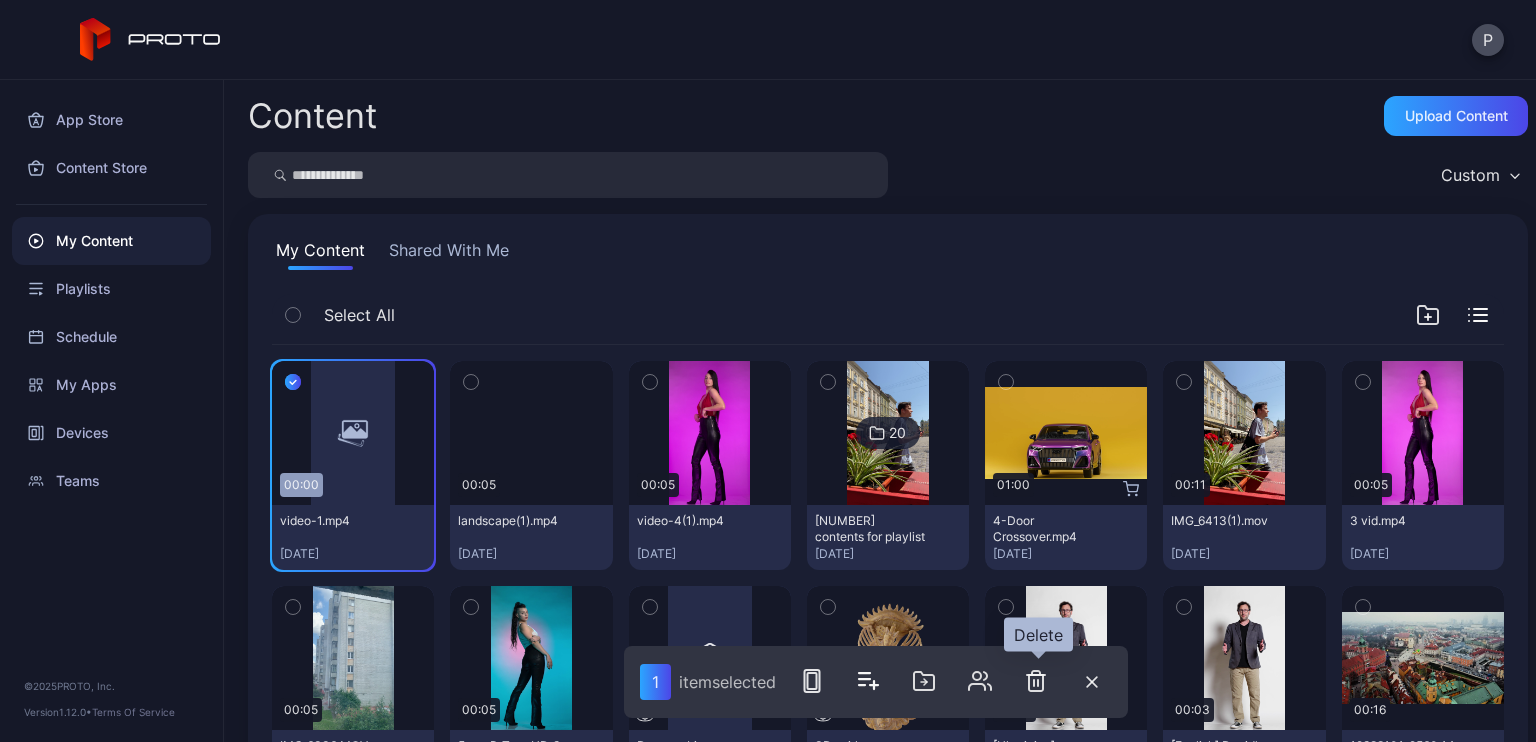 click 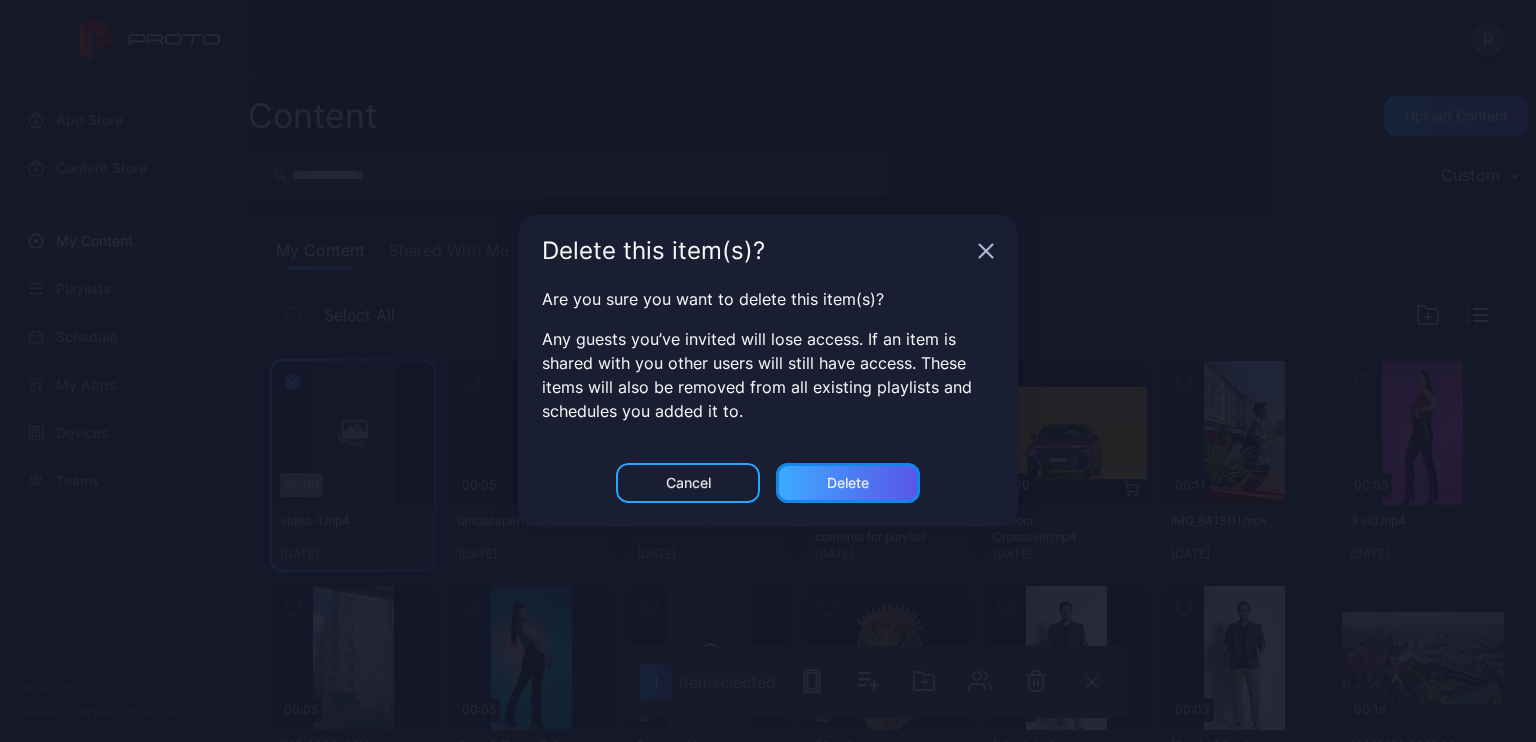 click on "Delete" at bounding box center [848, 483] 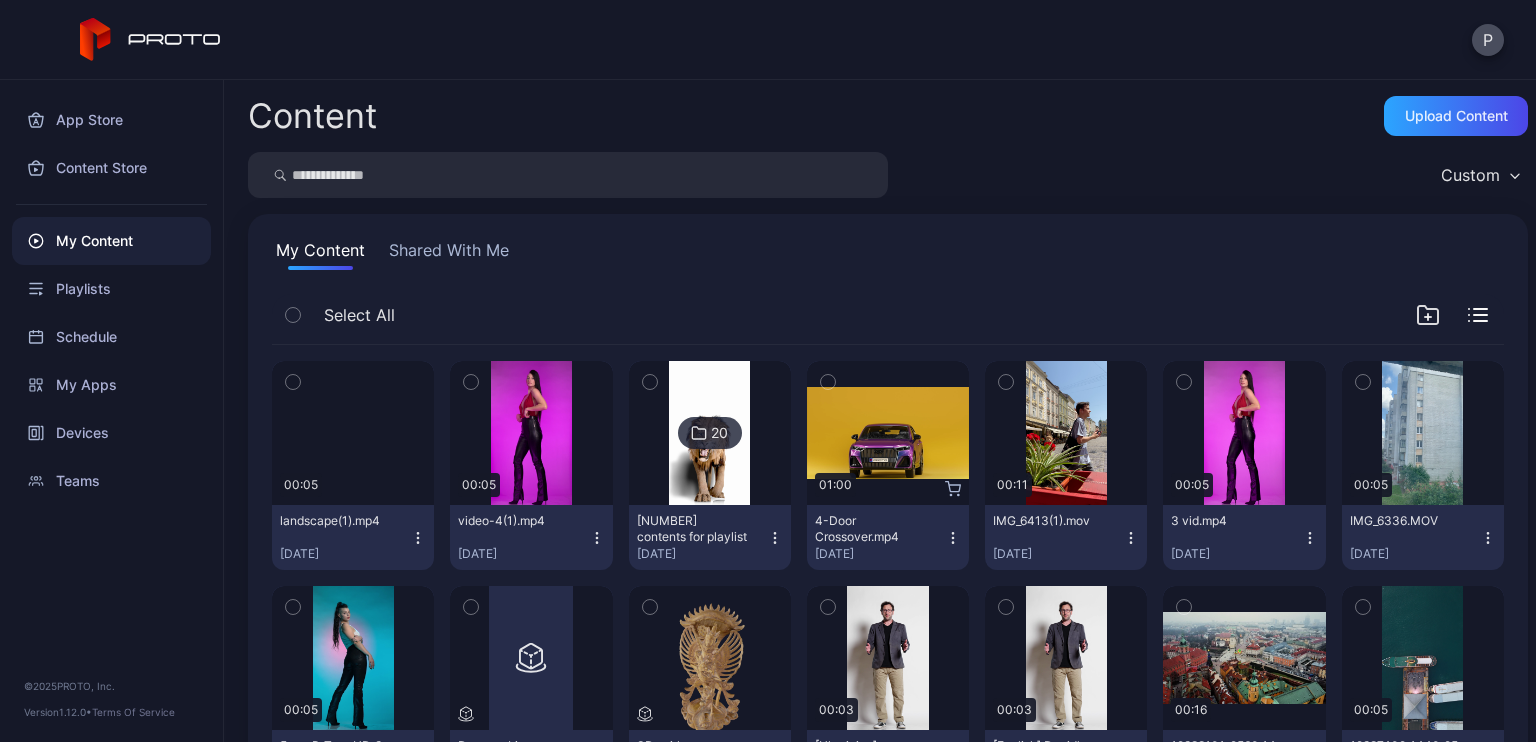 click 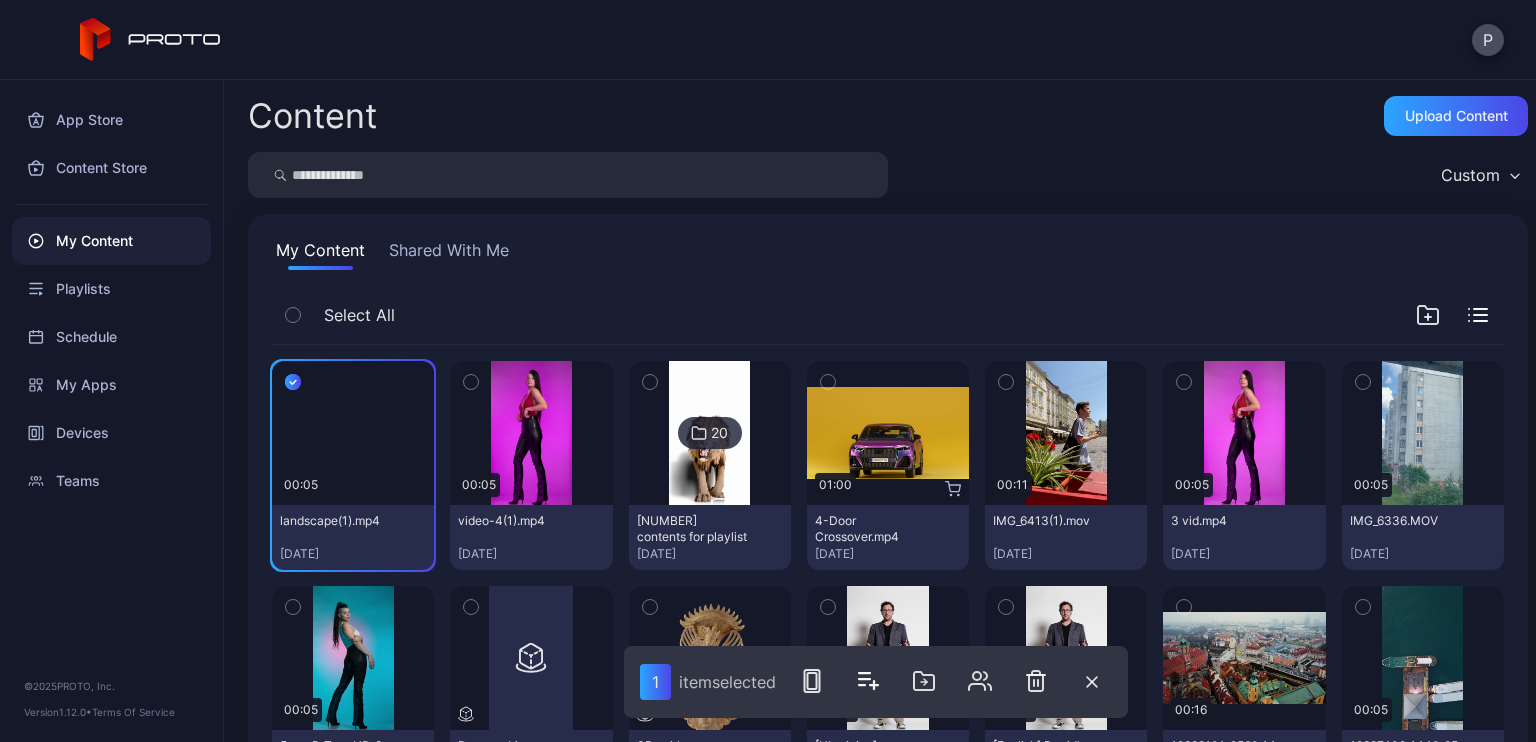 click 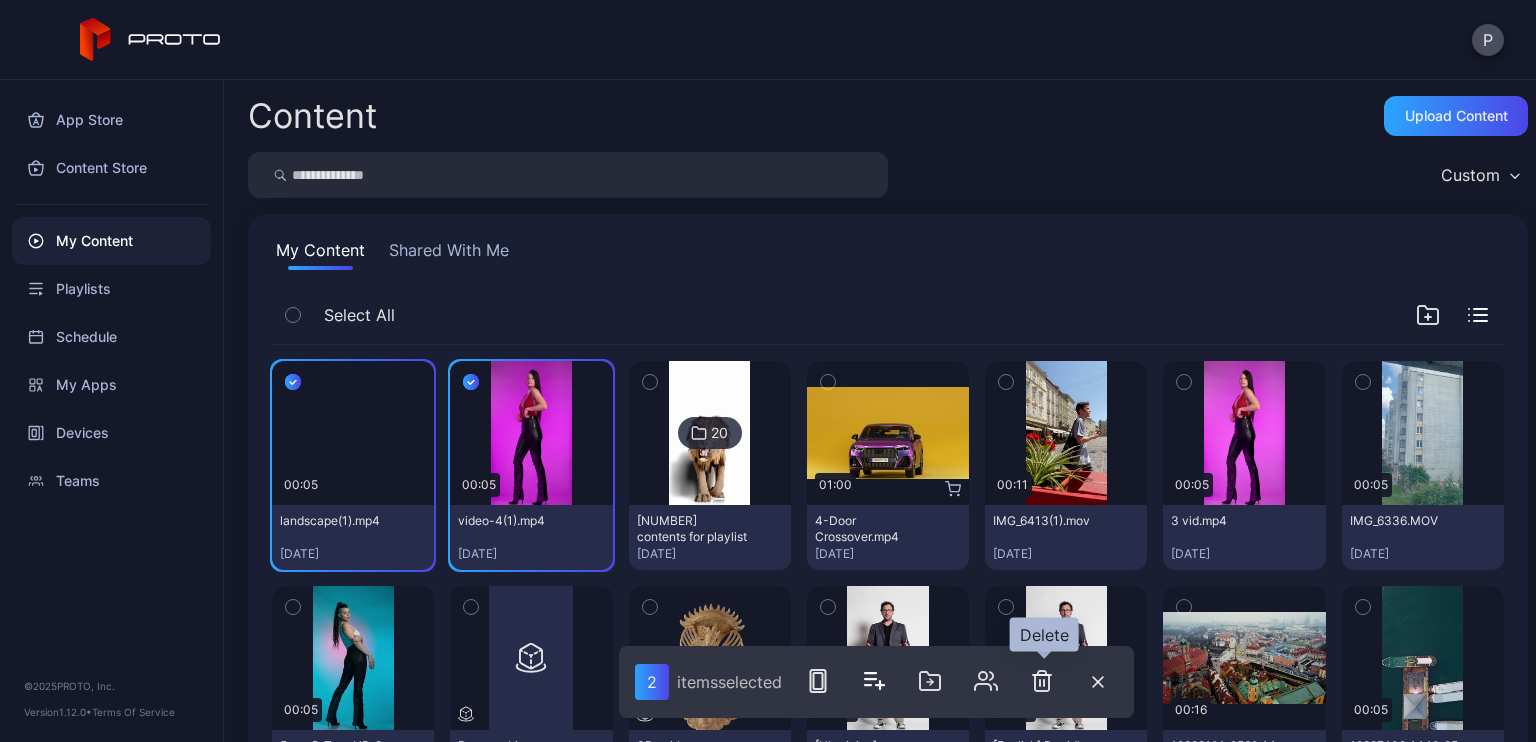click 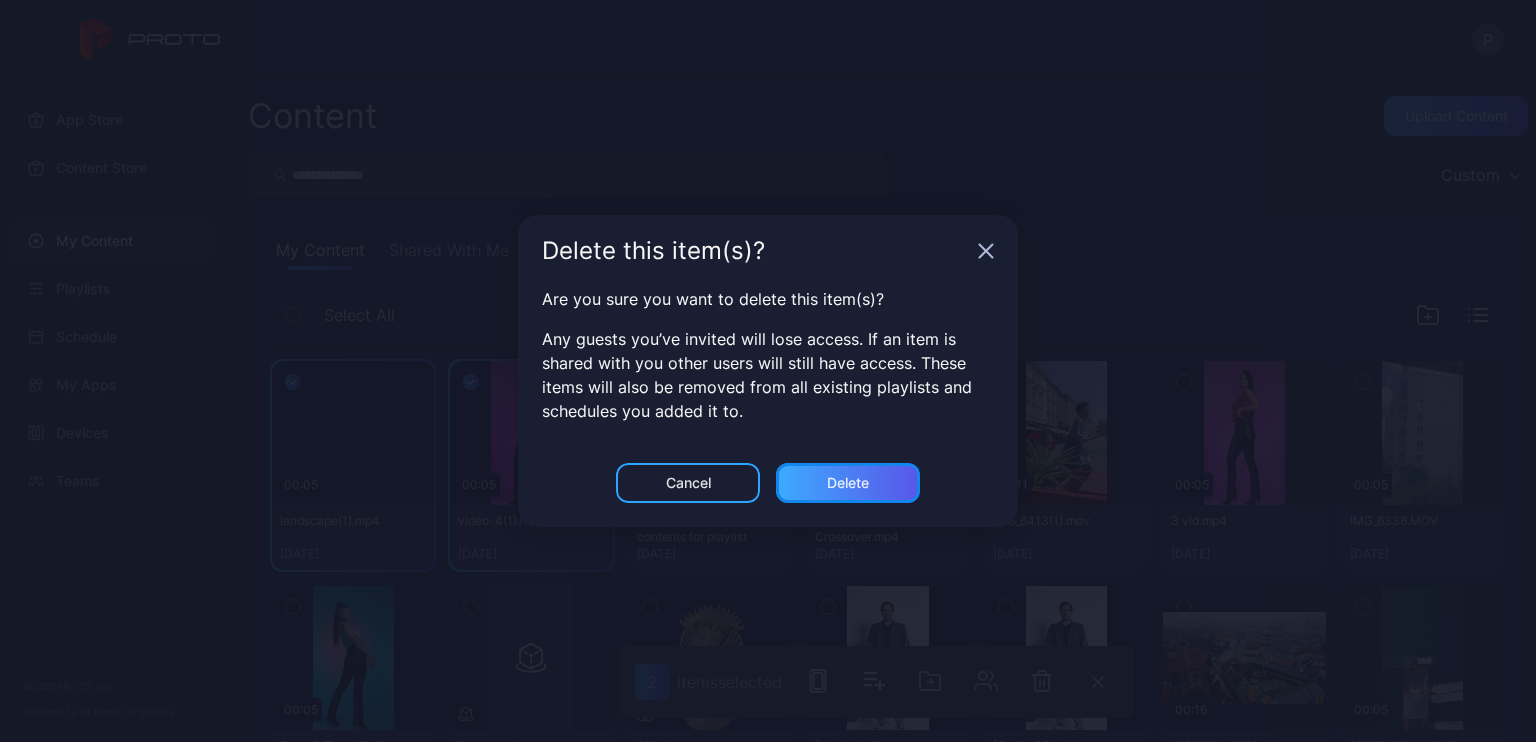 click on "Delete" at bounding box center (848, 483) 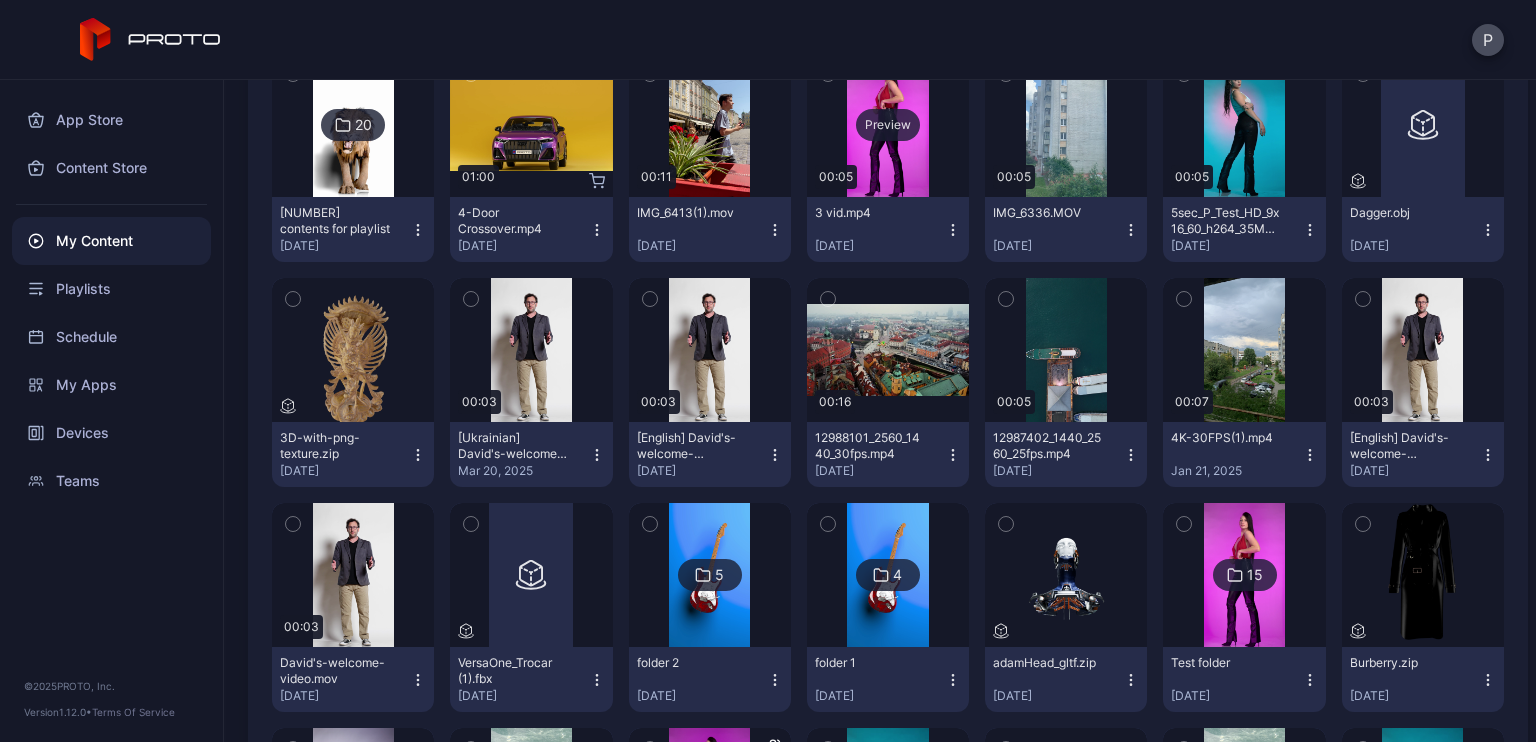 scroll, scrollTop: 0, scrollLeft: 0, axis: both 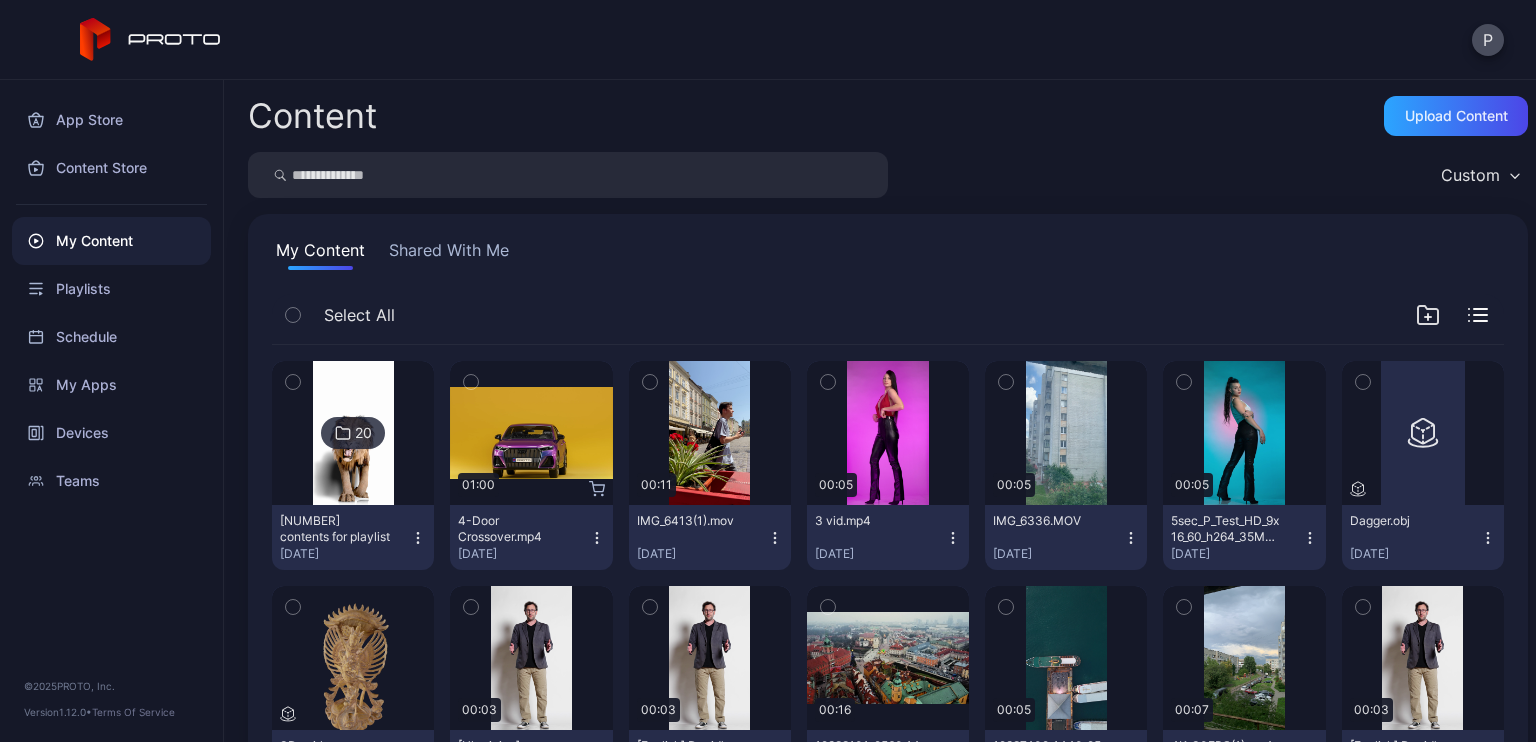 click on "Content Upload Content Custom My Content Shared With Me Select All [NUMBER] contents for playlist [DATE] Preview [TIME] 4-Door Crossover.mp4 [DATE] Preview [TIME] IMG_6413(1).mov [DATE] Preview [TIME] 3 vid.mp4 [DATE] Preview [TIME] IMG_6336.MOV [DATE] Preview [TIME] 5sec_P_Test_HD_9x16_60_h264_35Mbps_Rec709_2ch.mp4 [DATE] Preview Dagger.obj [DATE] Preview 3D-with-png-texture.zip [DATE] Preview [TIME] [Ukrainian] David's-welcome-video.mov [DATE] Preview [TIME] [English] David's-welcome-video(1).mov [DATE] Preview [TIME] 12988101_2560_1440_30fps.mp4 [DATE] Preview [TIME] 12987402_1440_2560_25fps.mp4 [DATE] Preview [TIME] 4K-30FPS(1).mov [DATE] Preview [TIME] [English] David's-welcome-video.mov [DATE] Preview [TIME] David's-welcome-video.mov [DATE] Preview VersaOne_Trocar (1).fbx [DATE] [NUMBER] folder [NUMBER] [DATE] [NUMBER] folder [NUMBER] [DATE] Preview adamHead_gltf.zip [DATE] [NUMBER] Test folder [DATE] Preview Burberry.zip Preview" at bounding box center [880, 411] 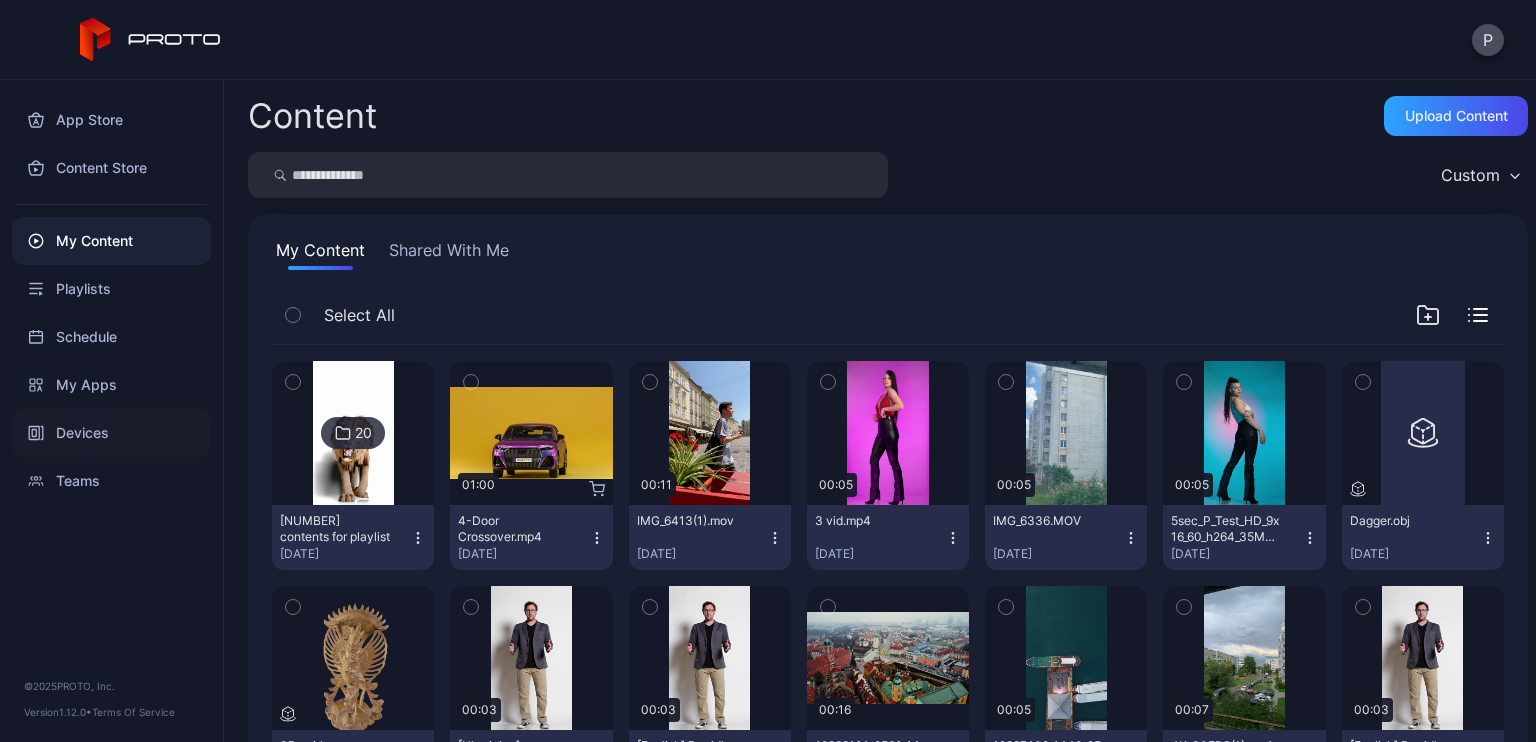 click 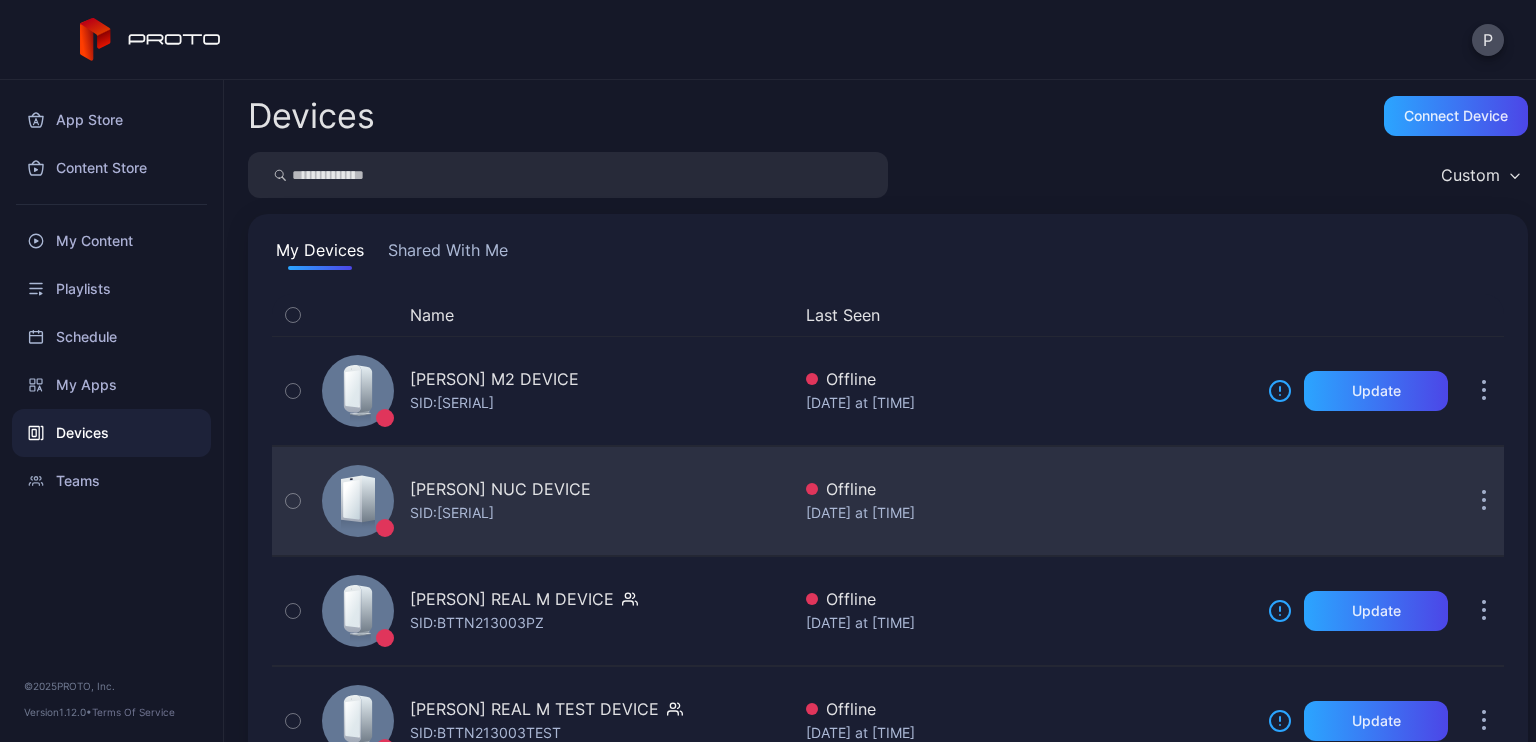 click on "SID: [SERIAL]" at bounding box center [452, 513] 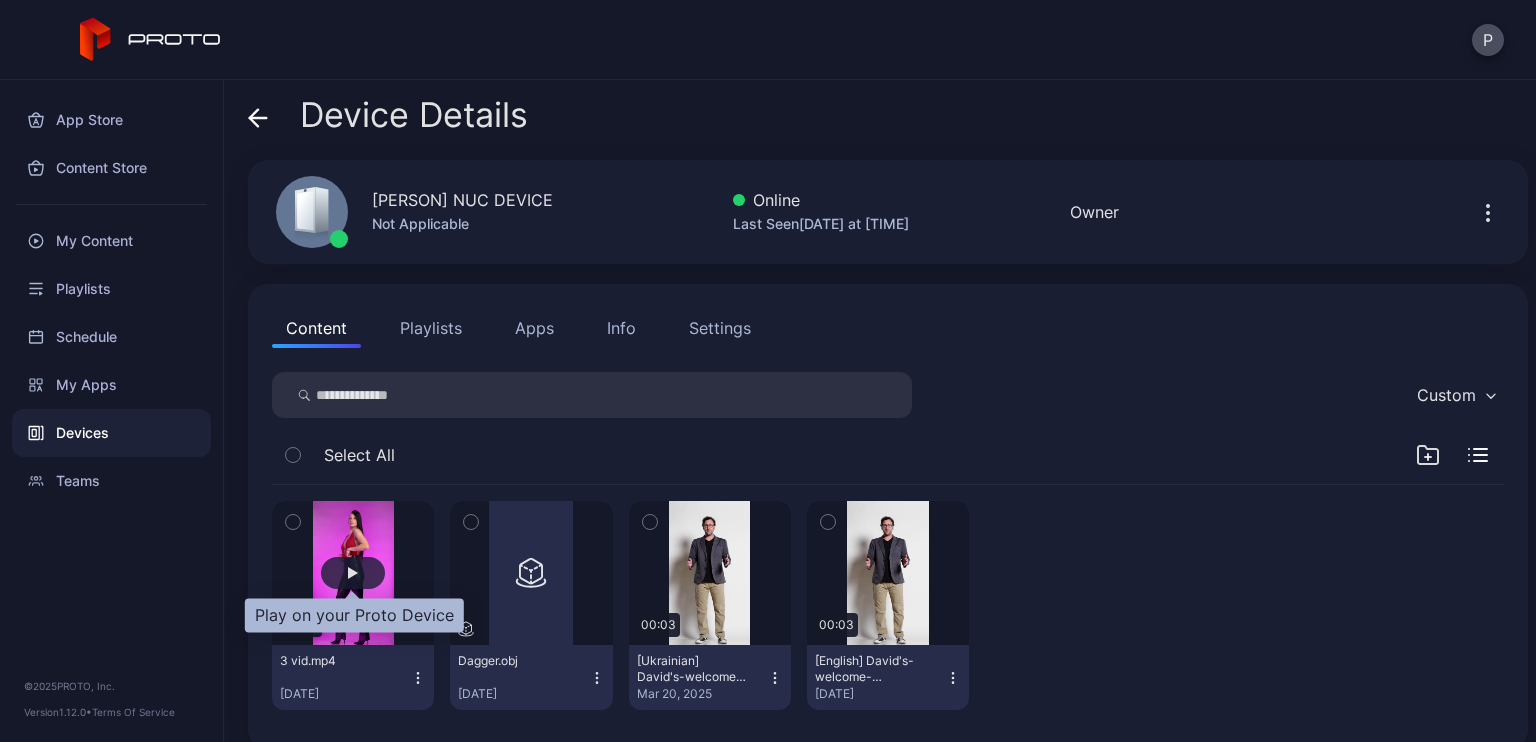 click at bounding box center (353, 573) 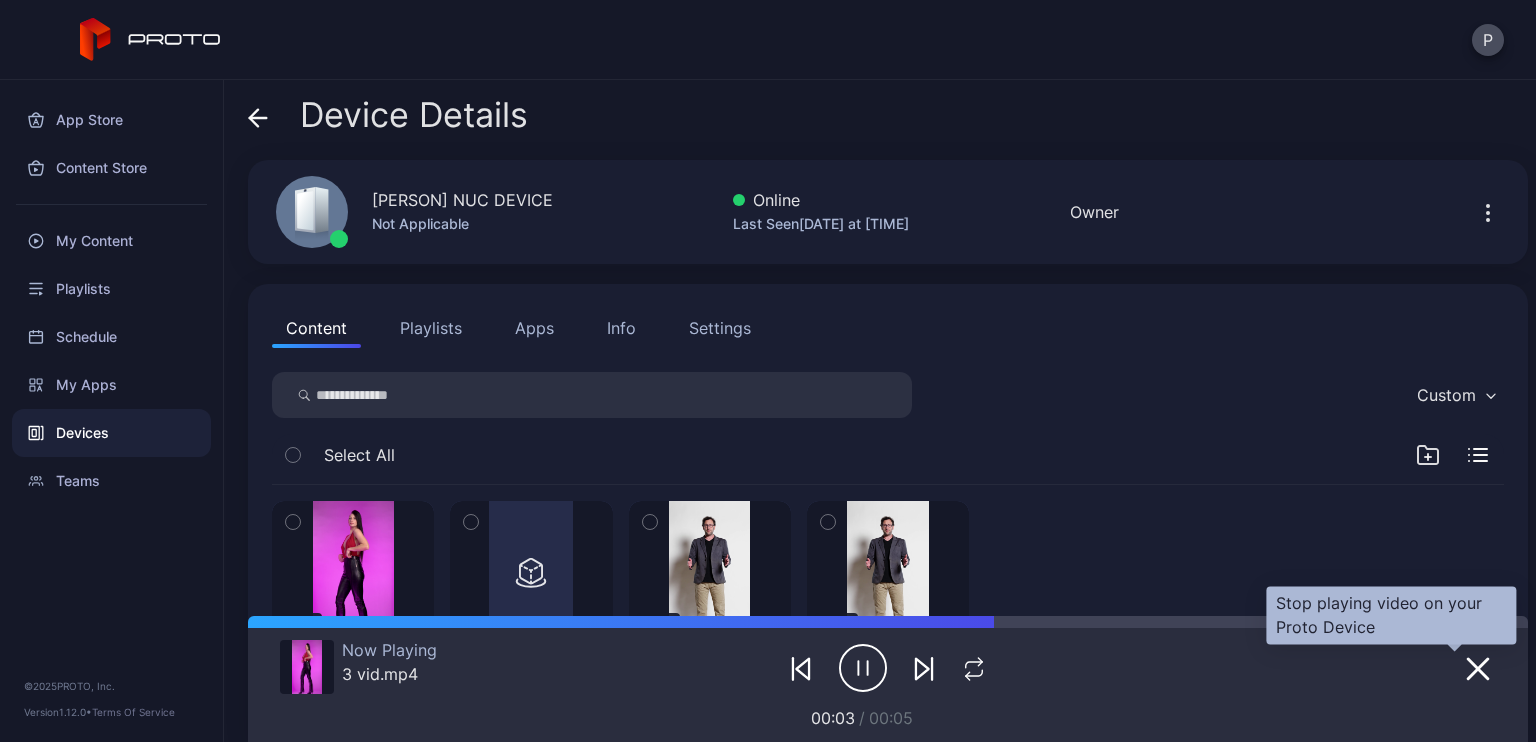 click 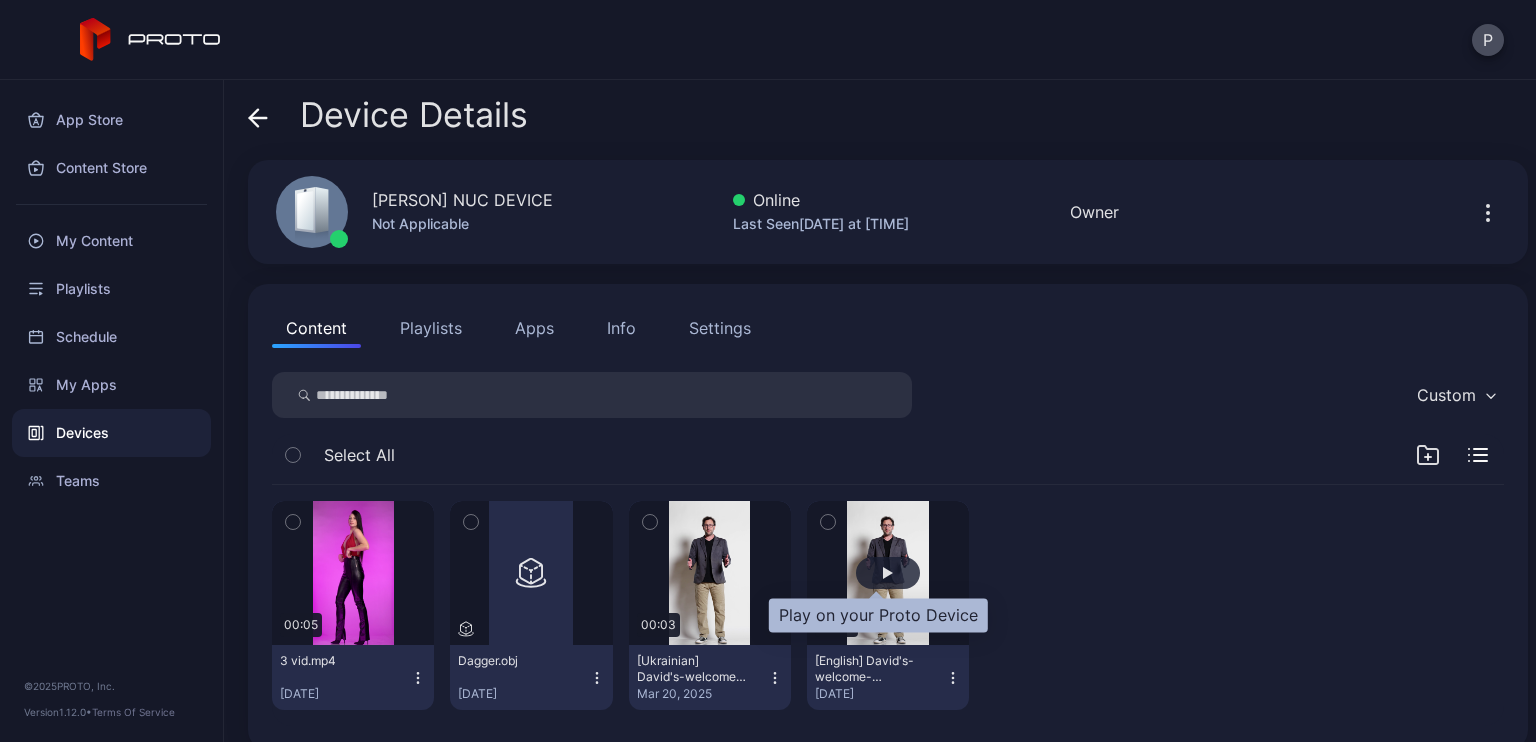 click at bounding box center [888, 573] 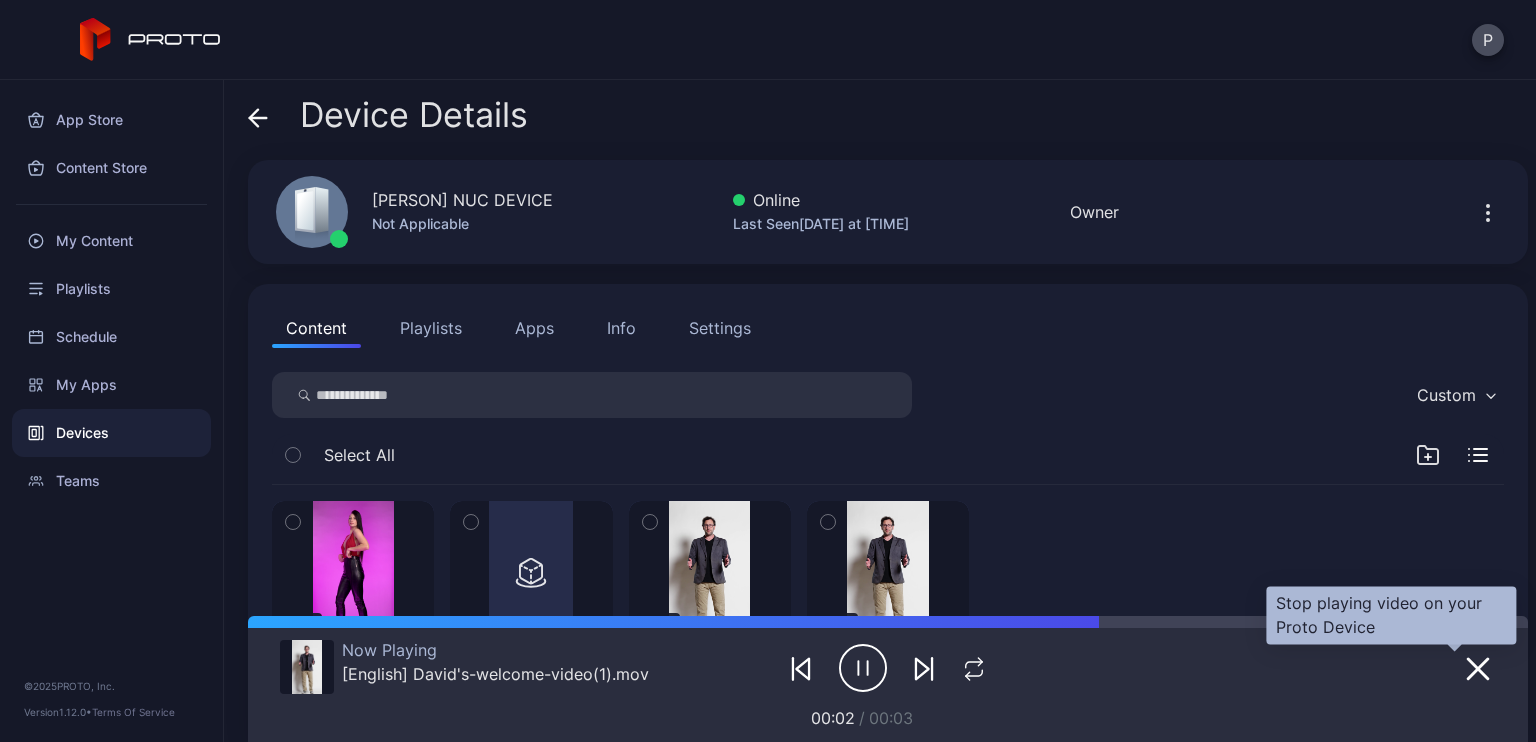 click 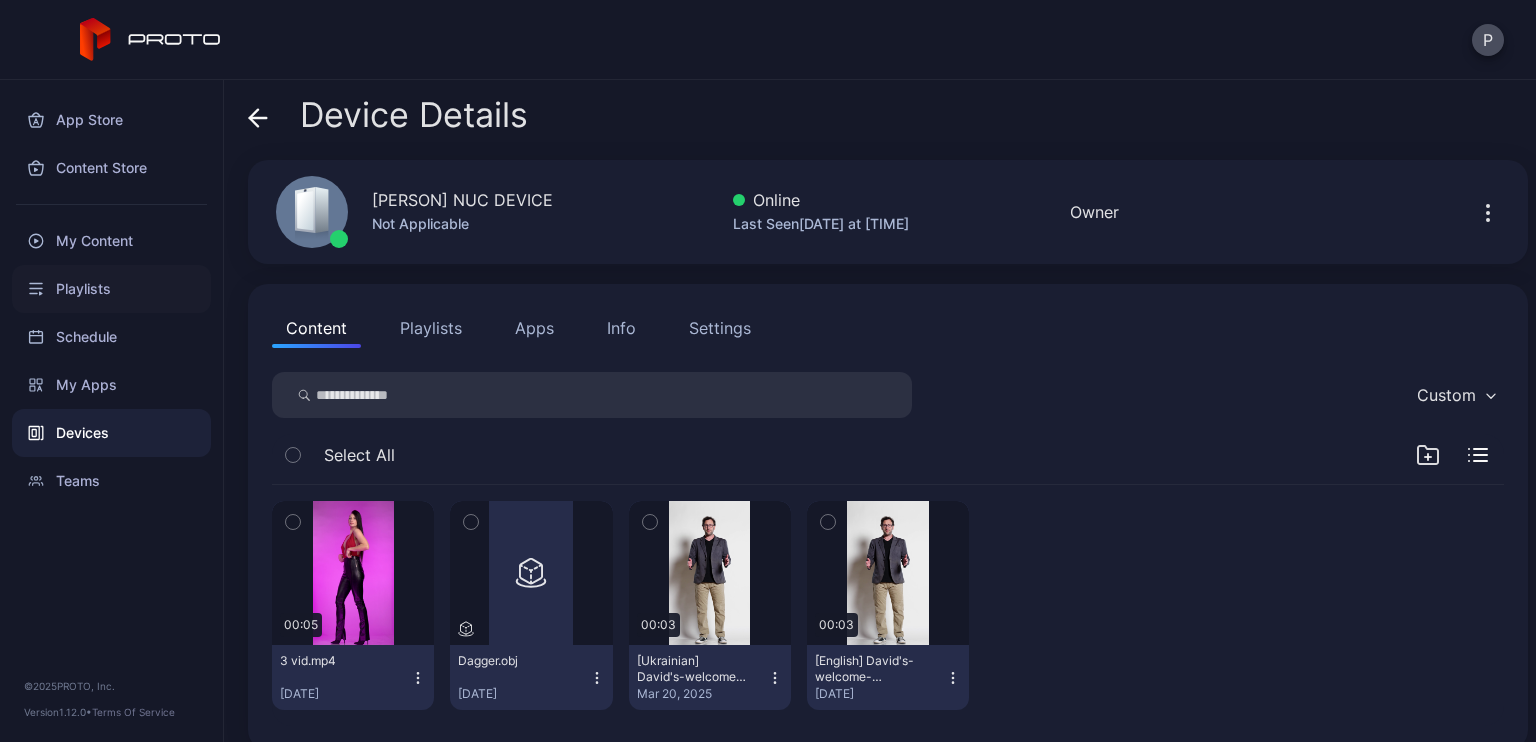 click on "Playlists" at bounding box center [111, 289] 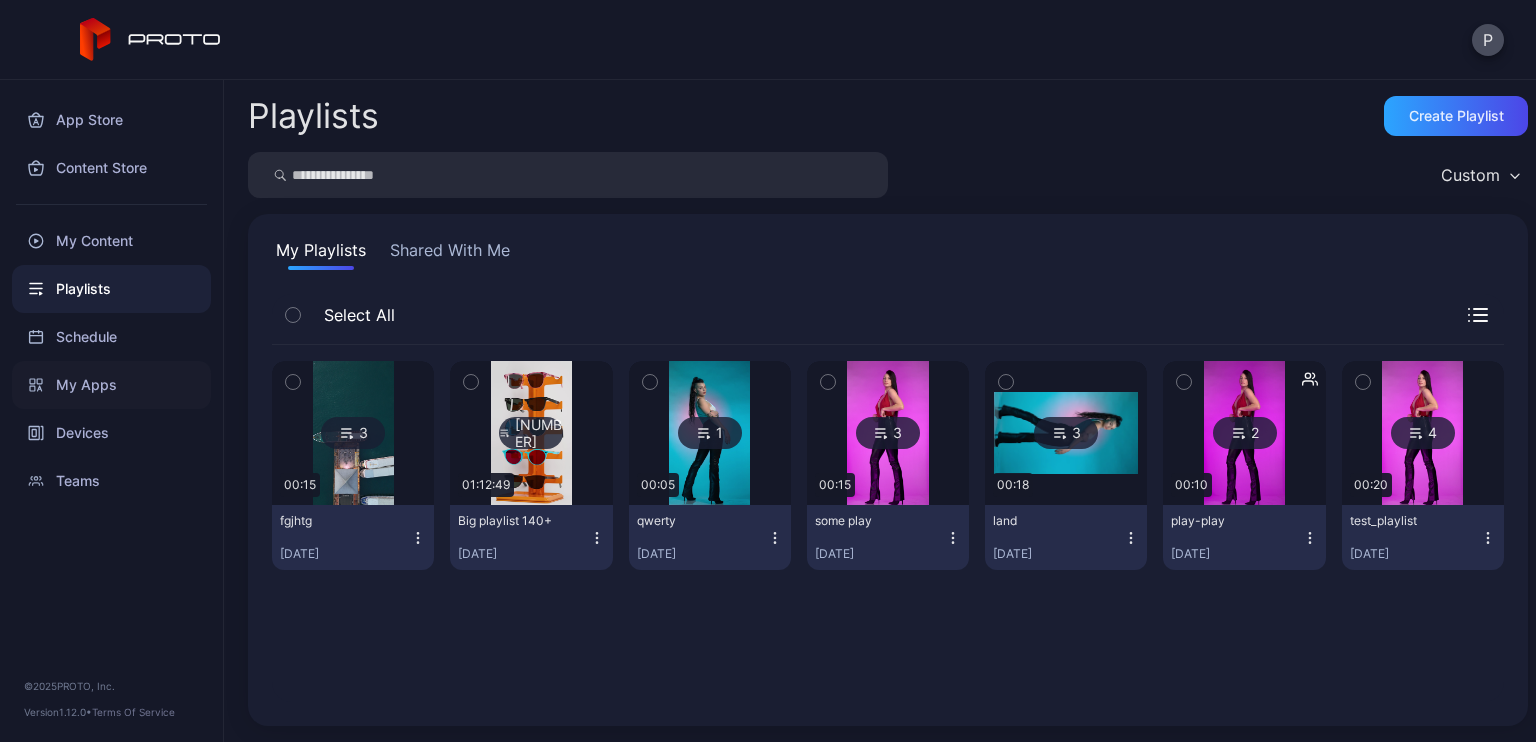 click on "My Apps" at bounding box center [111, 385] 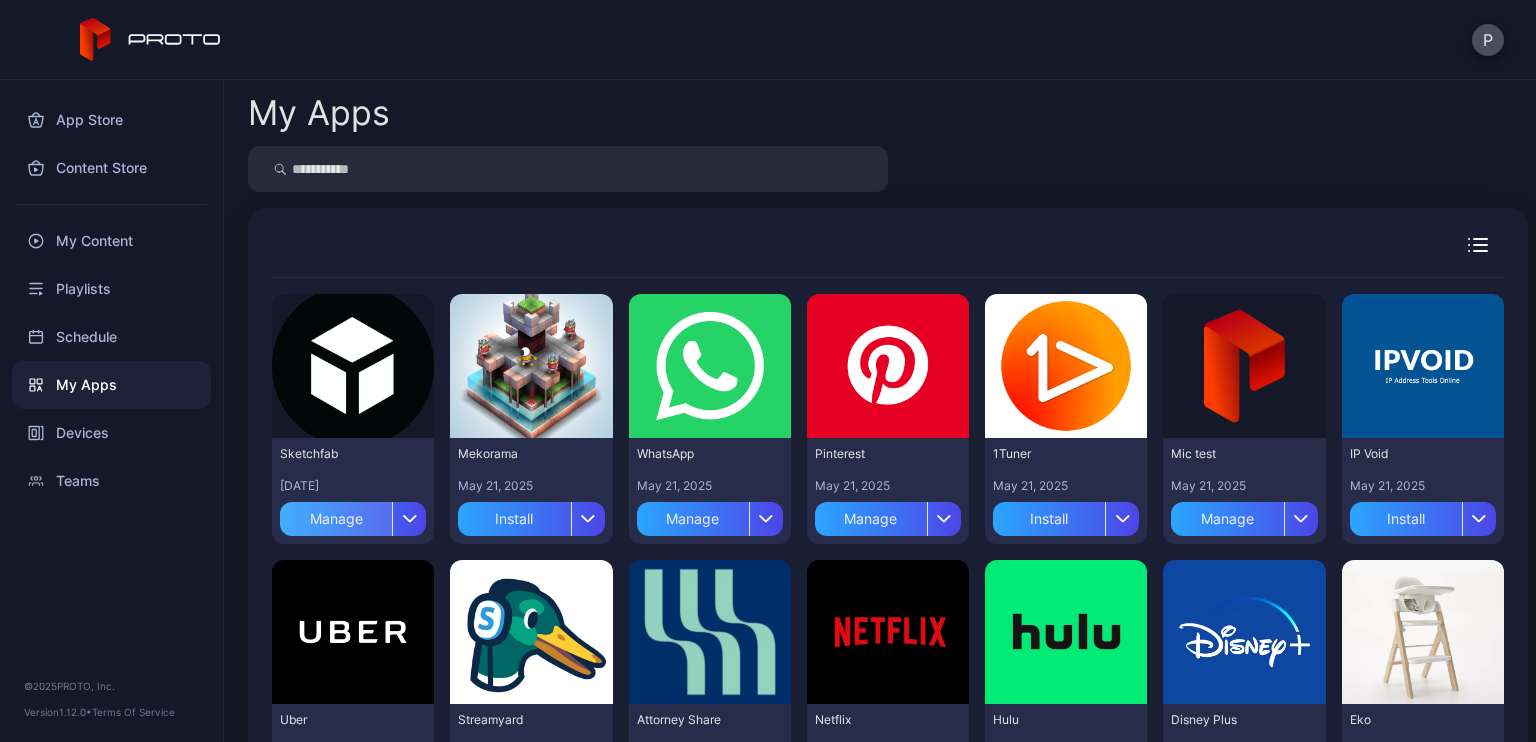 click on "Manage" at bounding box center [336, 519] 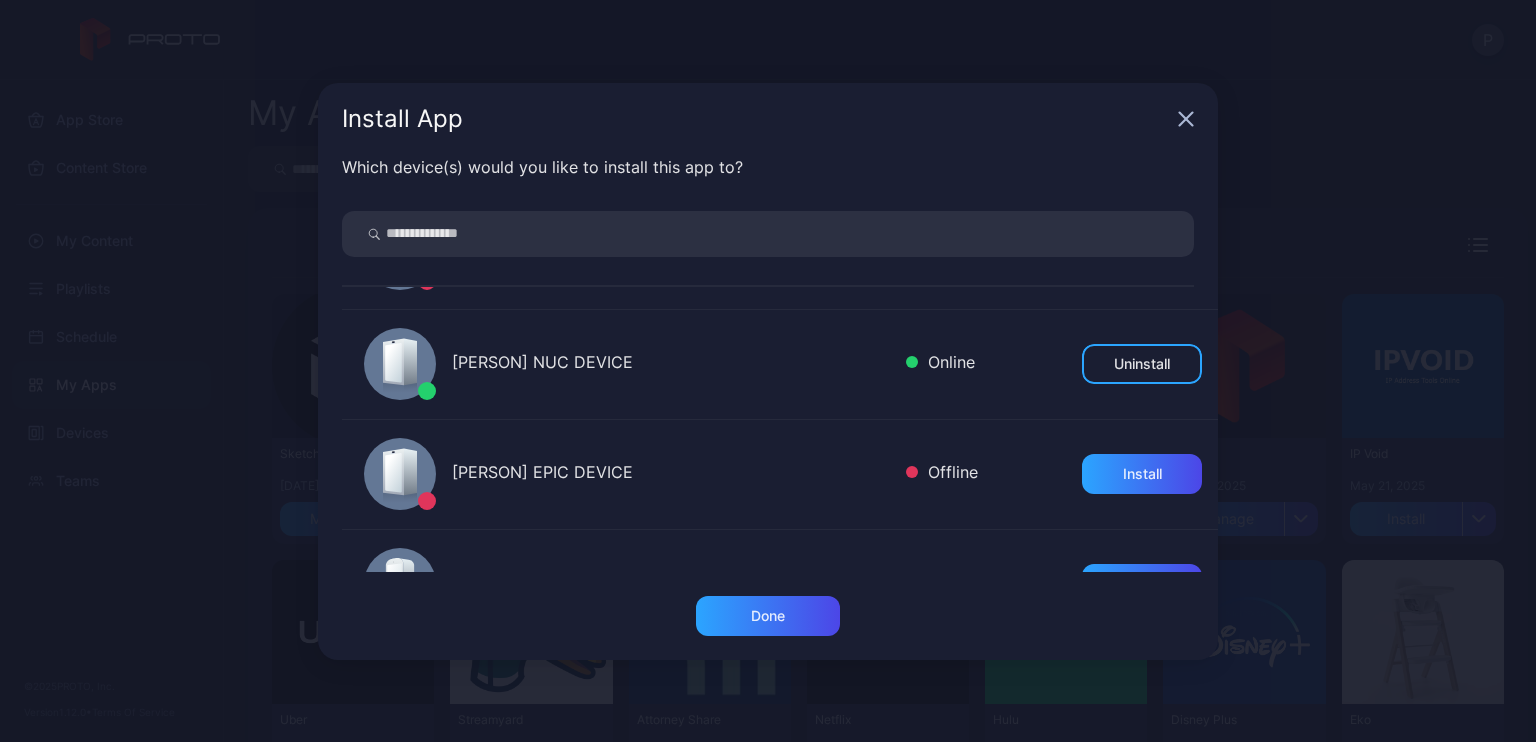 scroll, scrollTop: 200, scrollLeft: 0, axis: vertical 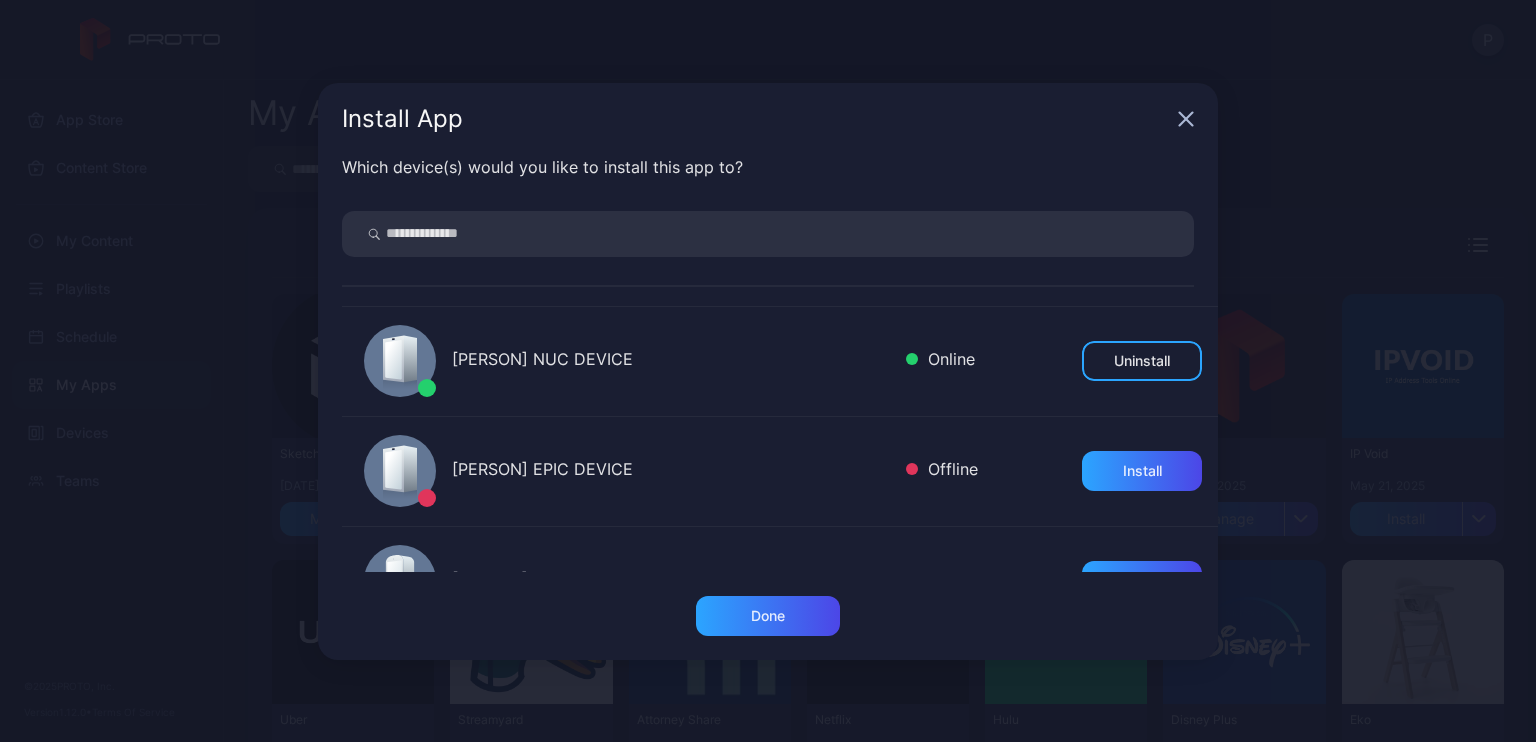 click on "Install App" at bounding box center (768, 119) 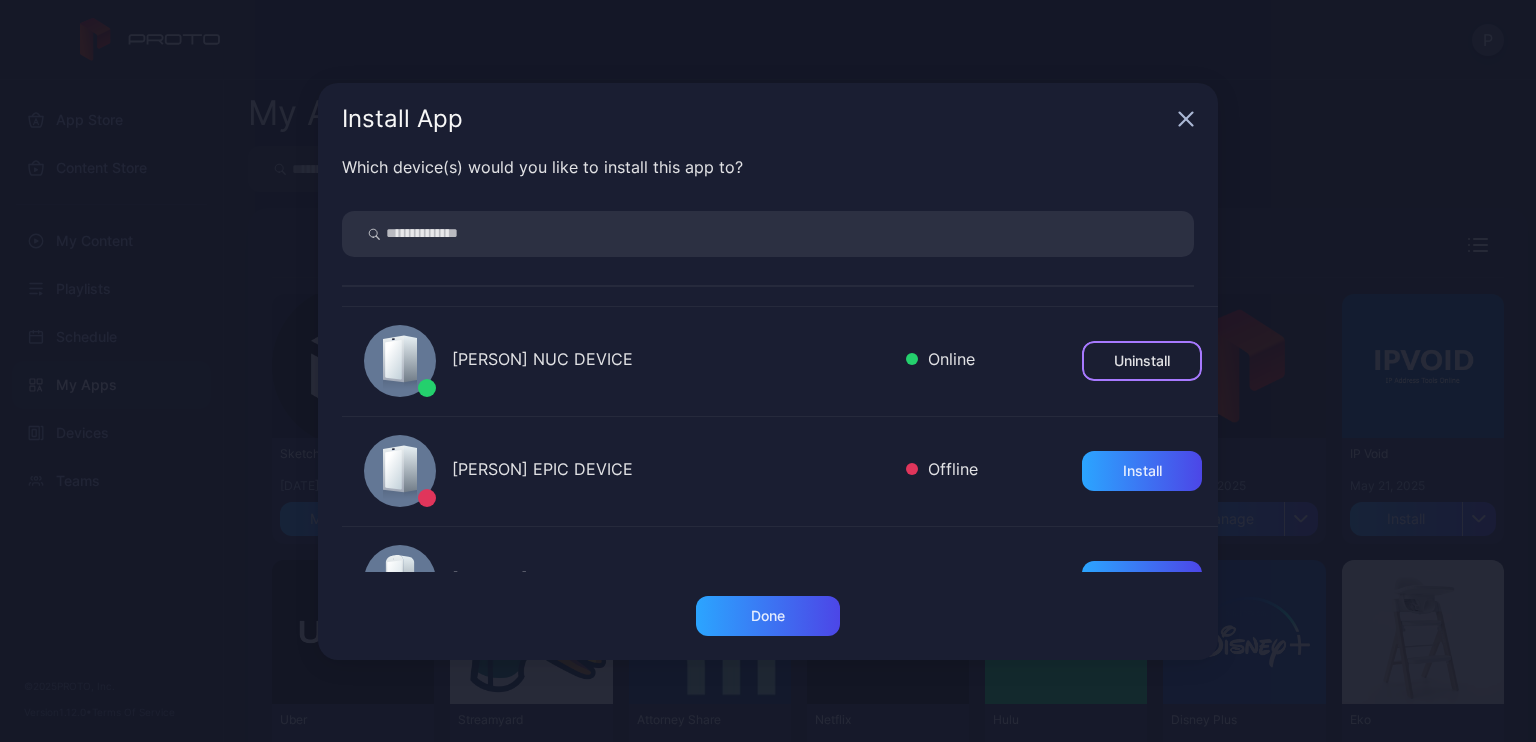 click on "Uninstall" at bounding box center [1142, 361] 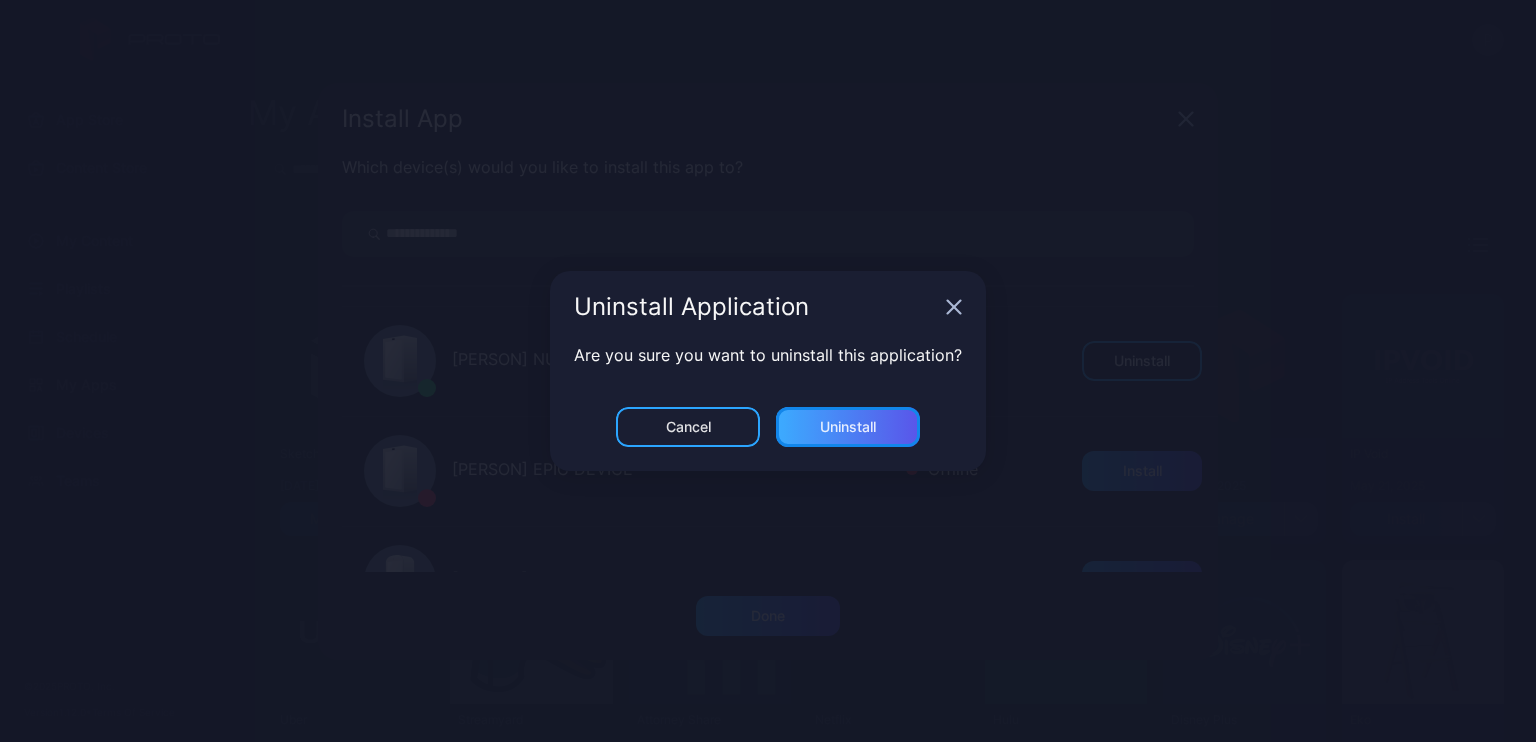click on "Uninstall" at bounding box center [848, 427] 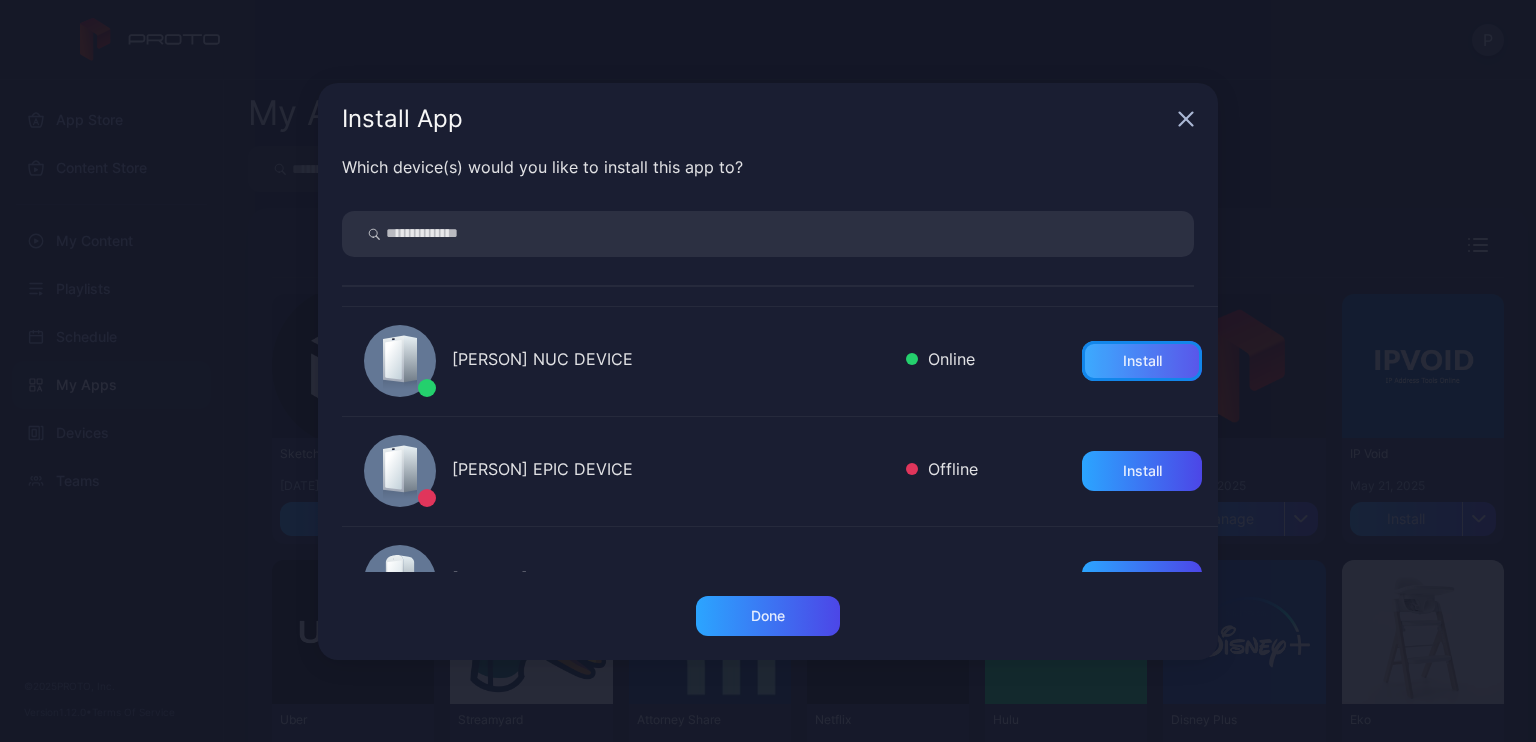 click on "Install" at bounding box center [1142, 361] 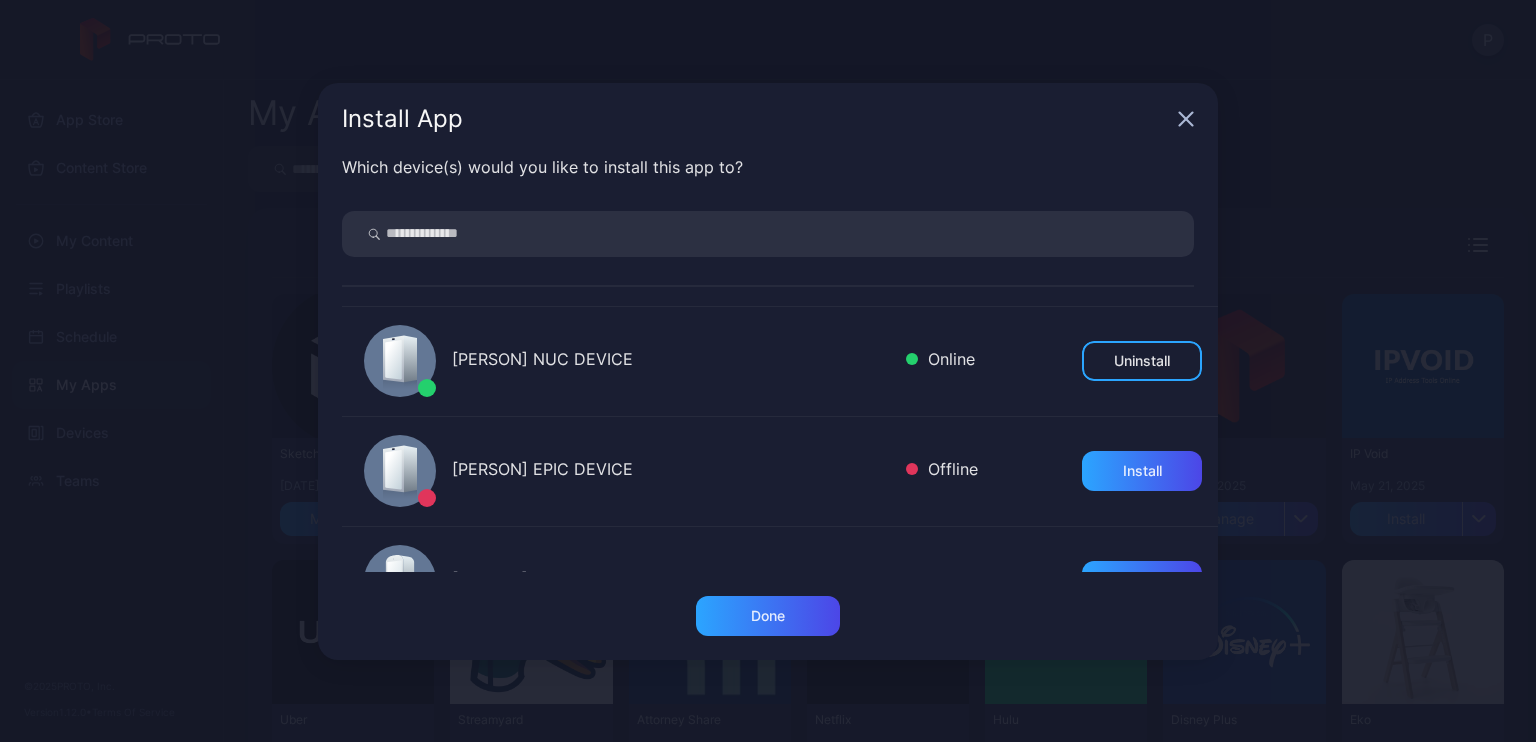 click on "Install App Which device(s) would you like to install this app to? [PERSON] M2 DEVICE Offline Install [PERSON] REAL M TEST DEVICE Offline Install [PERSON] NUC DEVICE Online Uninstall [PERSON] EPIC DEVICE Offline Install [PERSON] REAL M DEVICE Offline Install Multiple env Epic Offline Install [PERSON]-EPIC-DEVICE Offline Install Done" at bounding box center (768, 371) 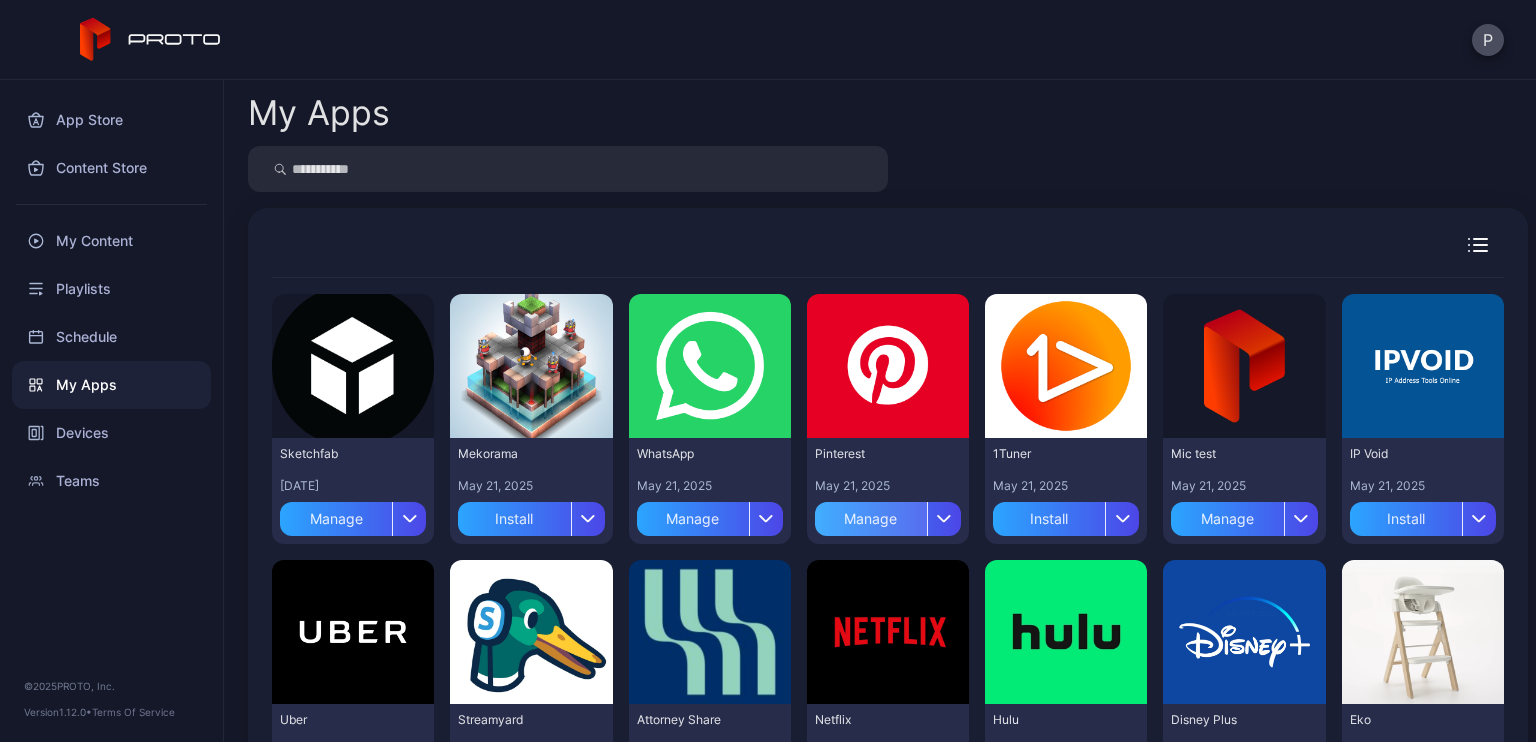 click on "Manage" at bounding box center [871, 519] 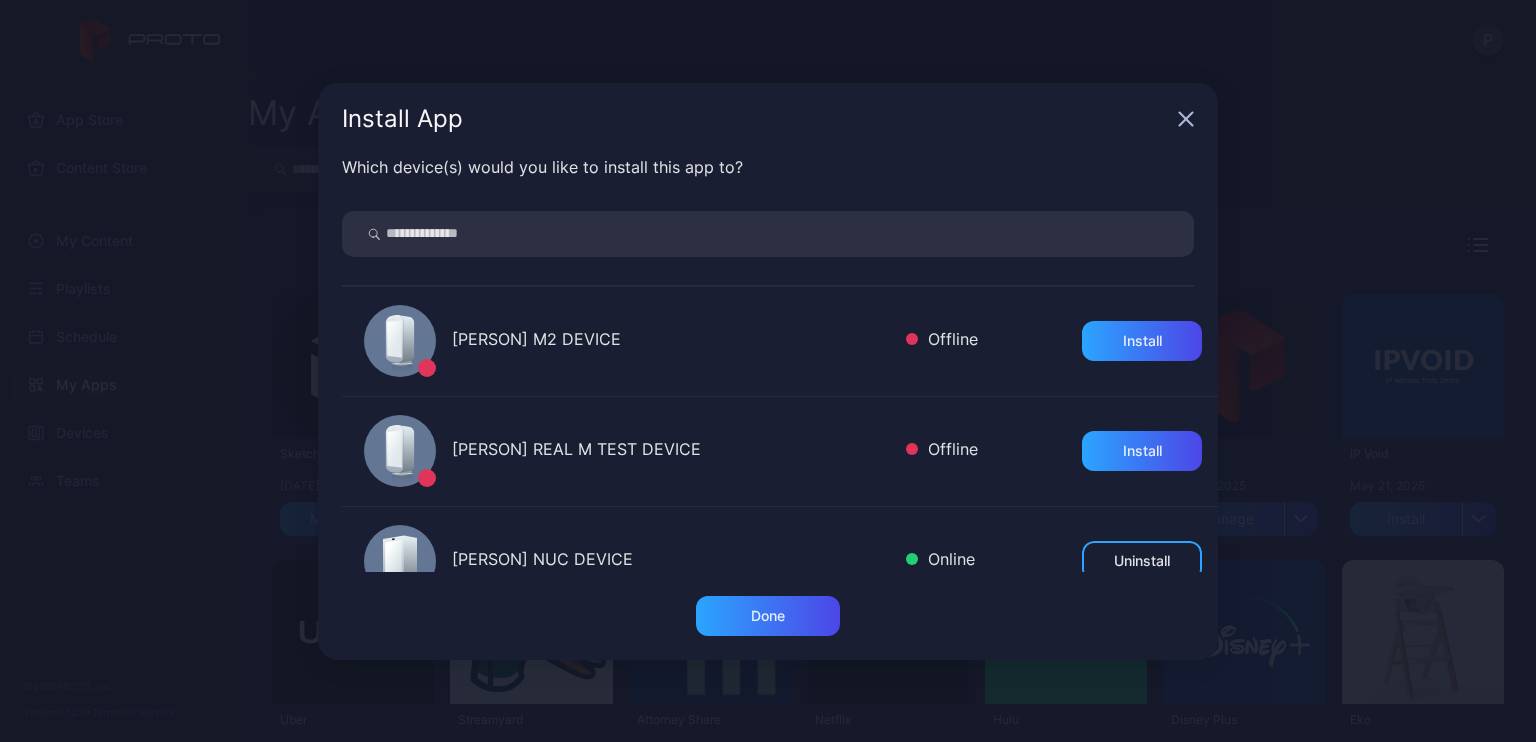 scroll, scrollTop: 100, scrollLeft: 0, axis: vertical 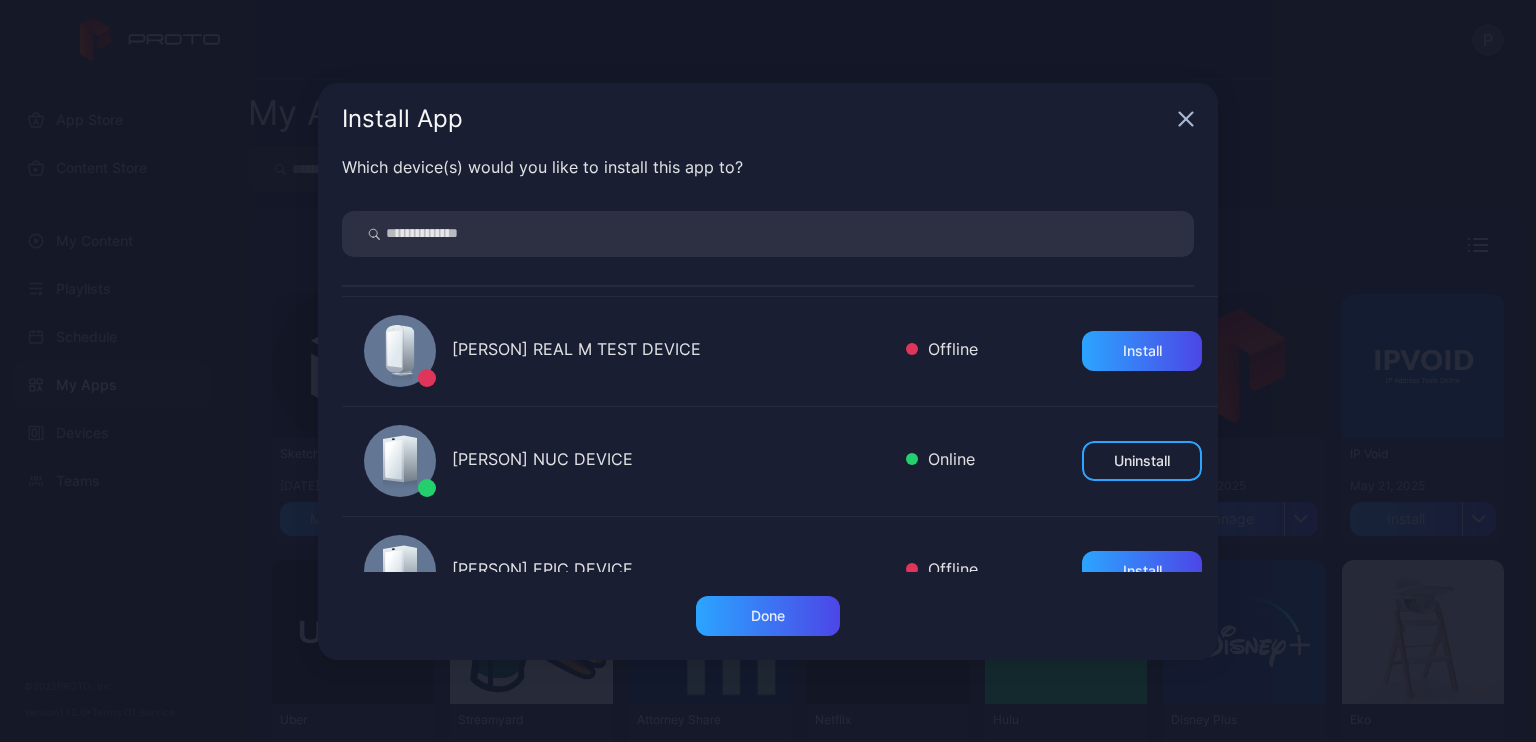 click on "Install App Which device(s) would you like to install this app to? [PERSON] M2 DEVICE Offline Install [PERSON] REAL M TEST DEVICE Offline Install [PERSON] NUC DEVICE Online Uninstall [PERSON] EPIC DEVICE Offline Install [PERSON] REAL M DEVICE Offline Install Multiple env Epic Offline Install [PERSON]-EPIC-DEVICE Offline Install Done" at bounding box center [768, 371] 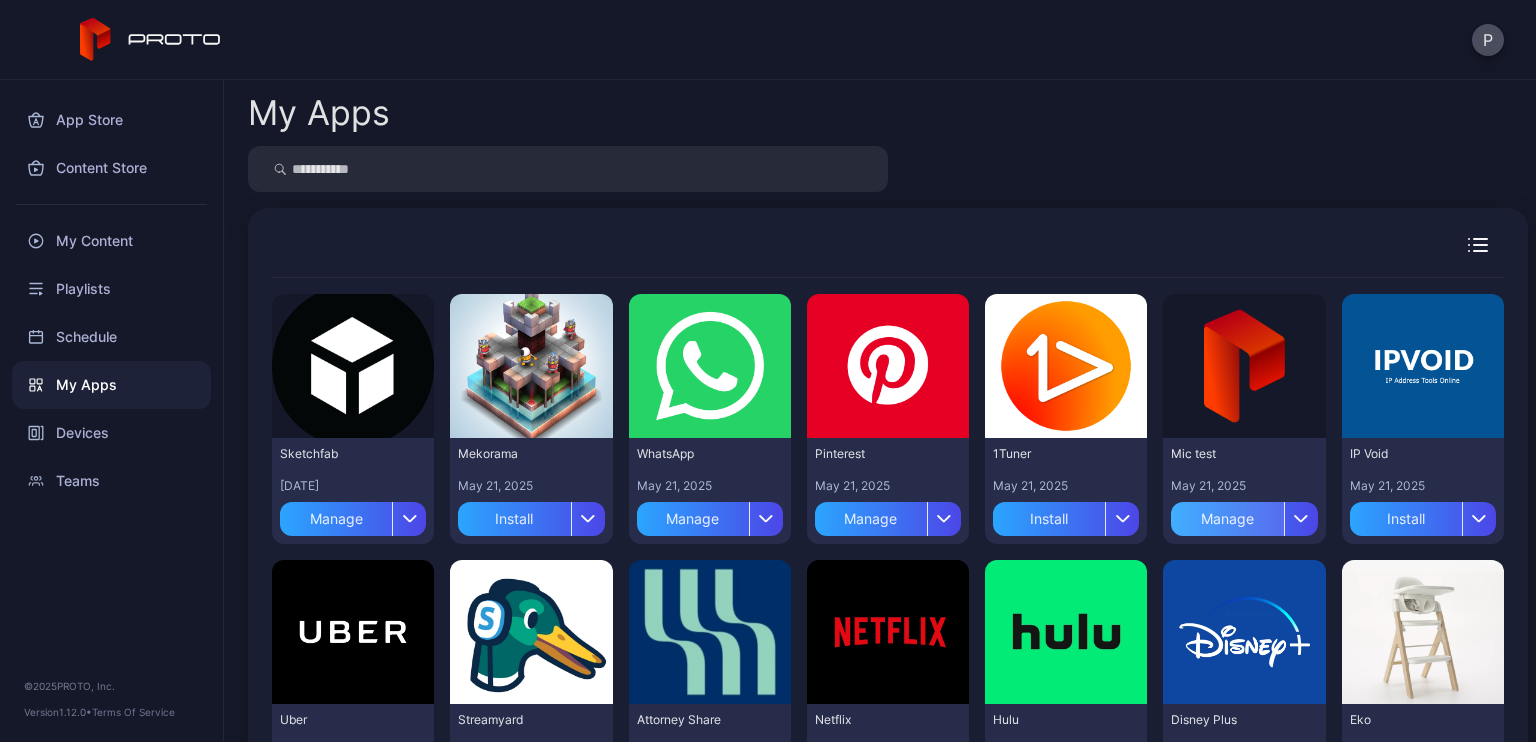 click on "Manage" at bounding box center (1227, 519) 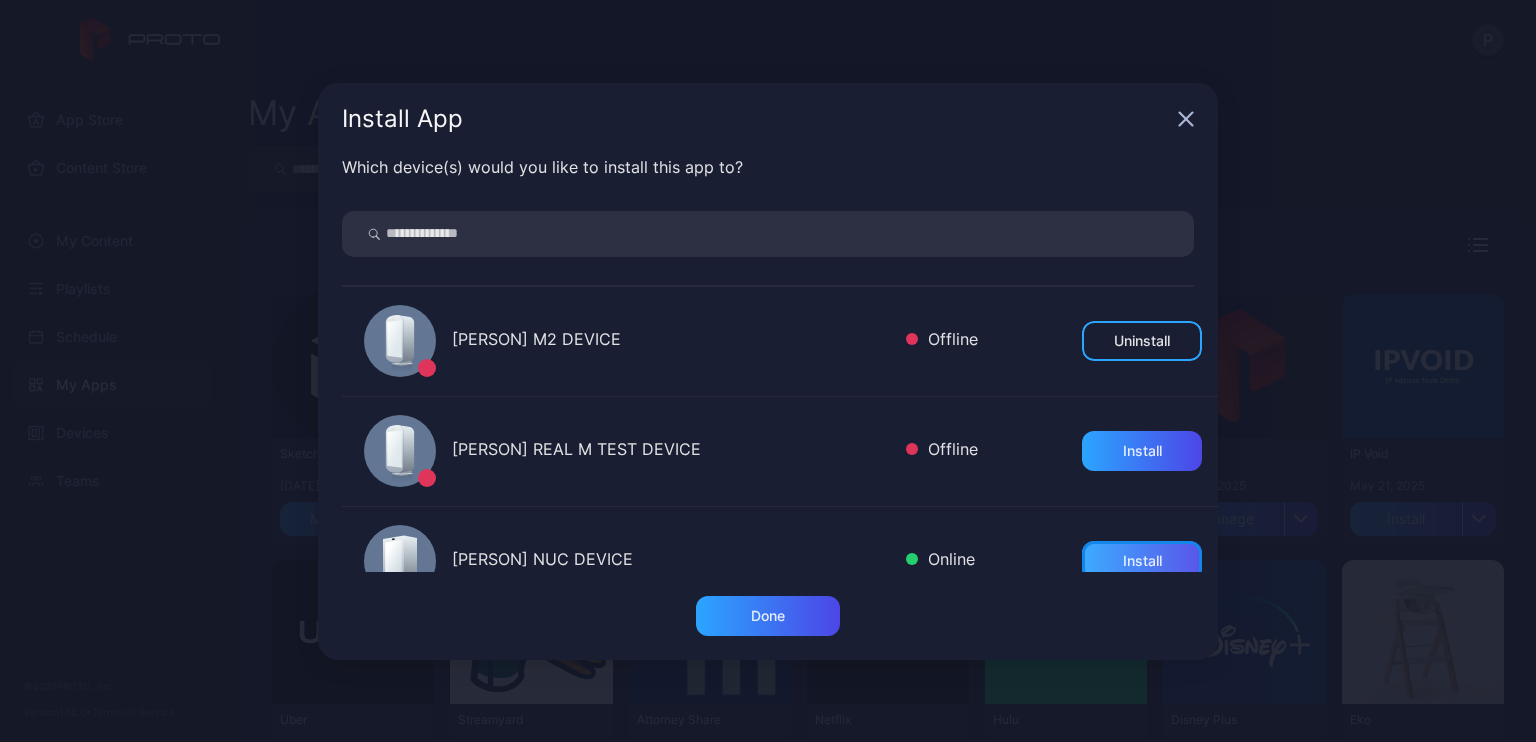 click on "Install" at bounding box center [1142, 561] 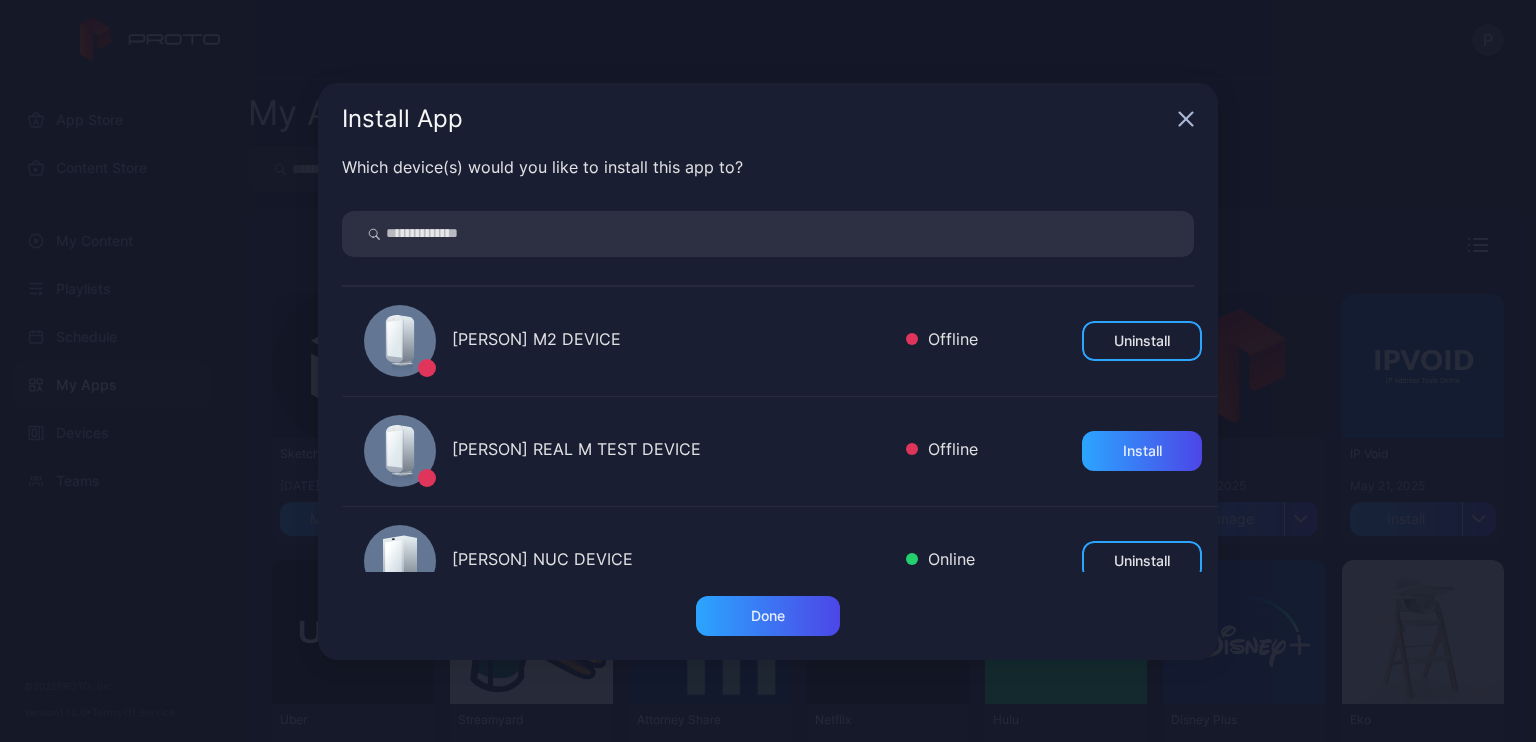 click on "Install App Which device(s) would you like to install this app to? [PERSON] M2 DEVICE Offline Uninstall [PERSON] REAL M TEST DEVICE Offline Install [PERSON] NUC DEVICE Online Uninstall [PERSON] EPIC DEVICE Offline Install [PERSON] REAL M DEVICE Offline Install Multiple env Epic Offline Install [PERSON]-EPIC-DEVICE Offline Install Done" at bounding box center (768, 371) 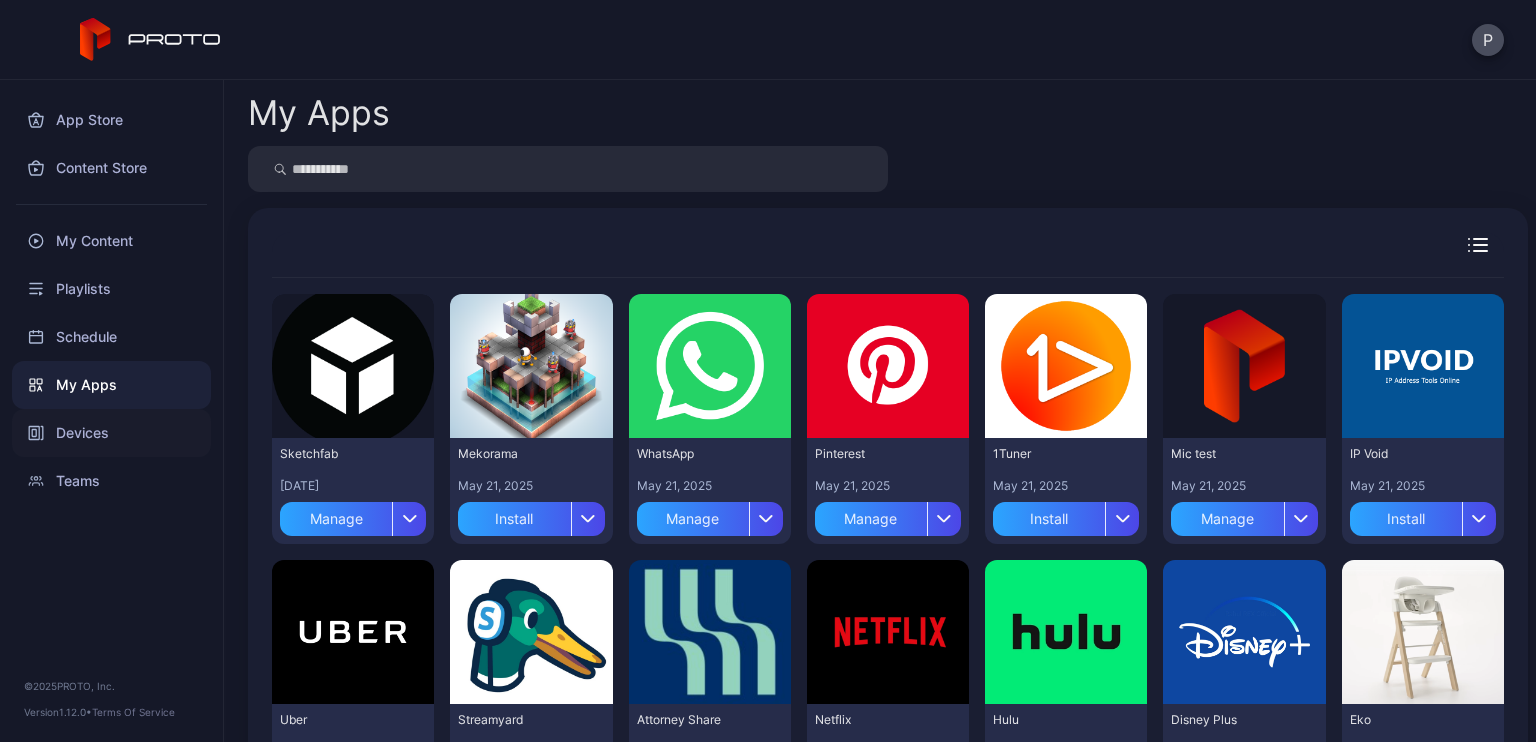 click on "Devices" at bounding box center [111, 433] 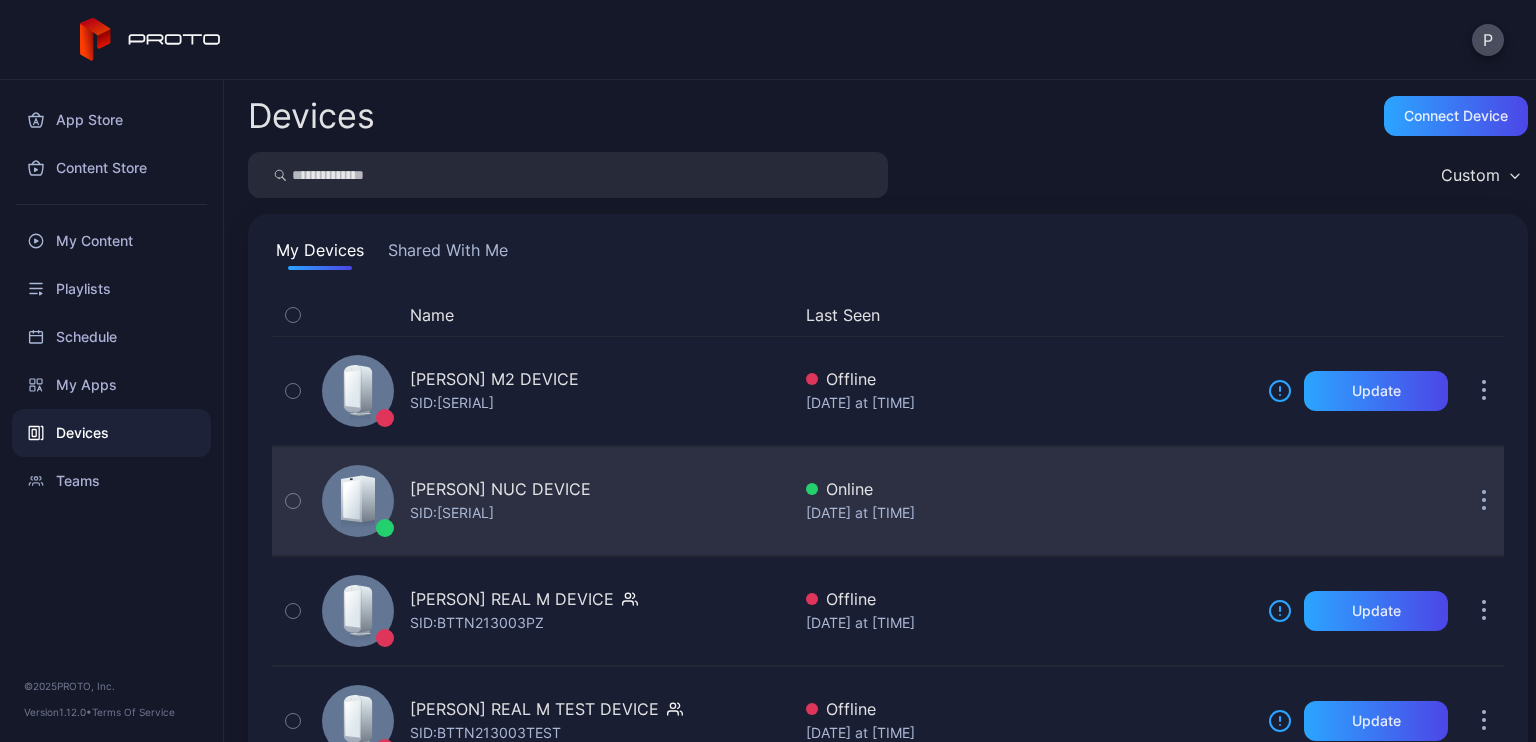 click on "[PERSON] NUC DEVICE" at bounding box center [500, 489] 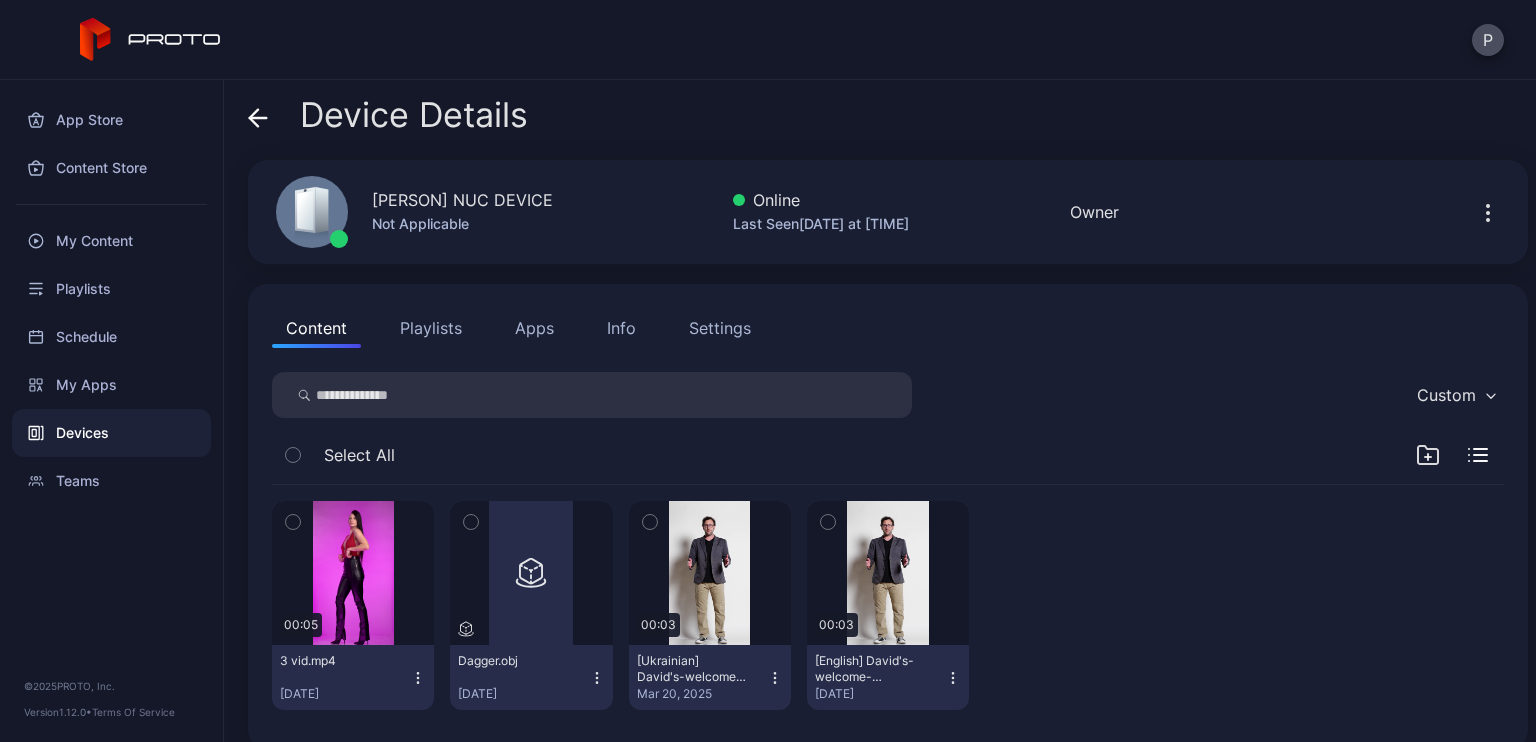 click on "Apps" at bounding box center (534, 328) 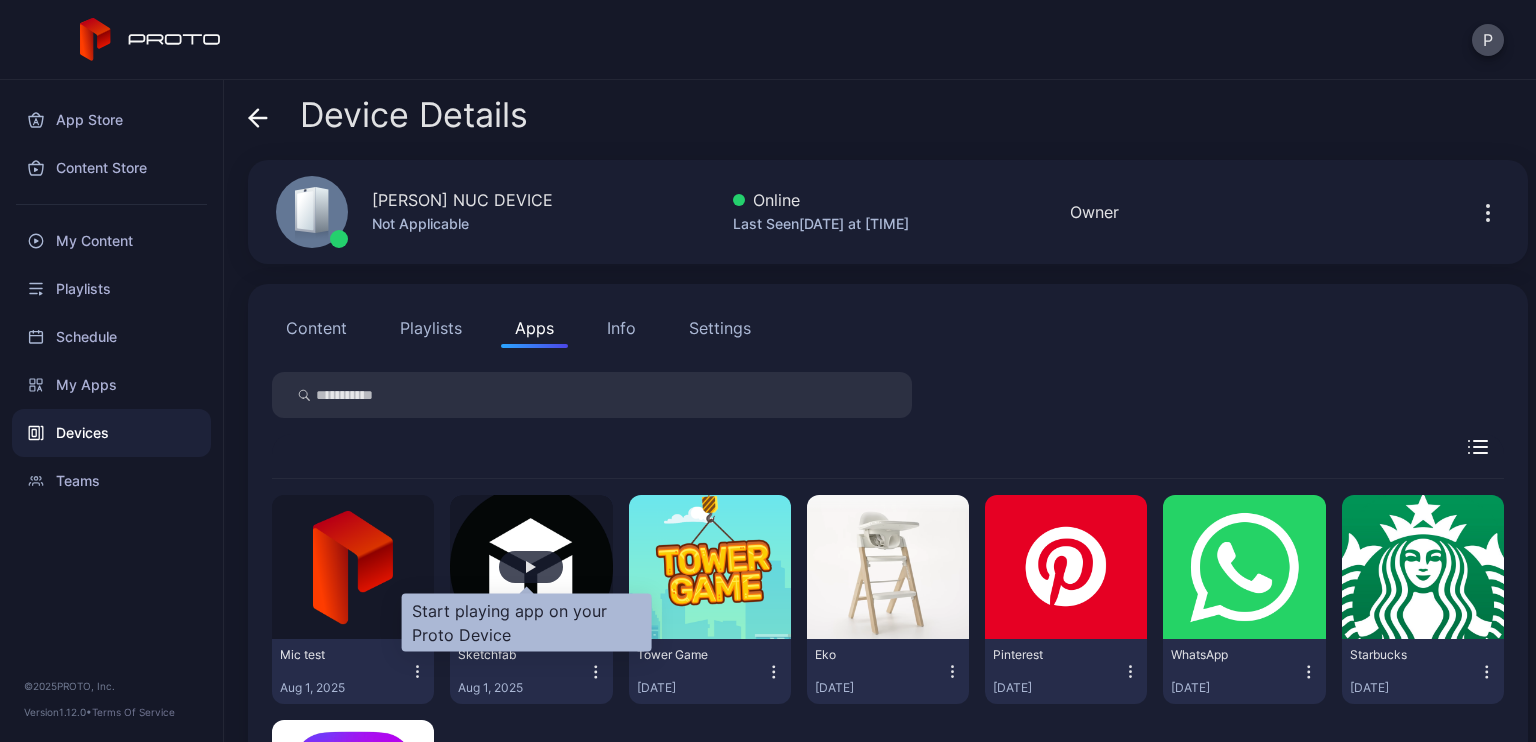 click at bounding box center (531, 567) 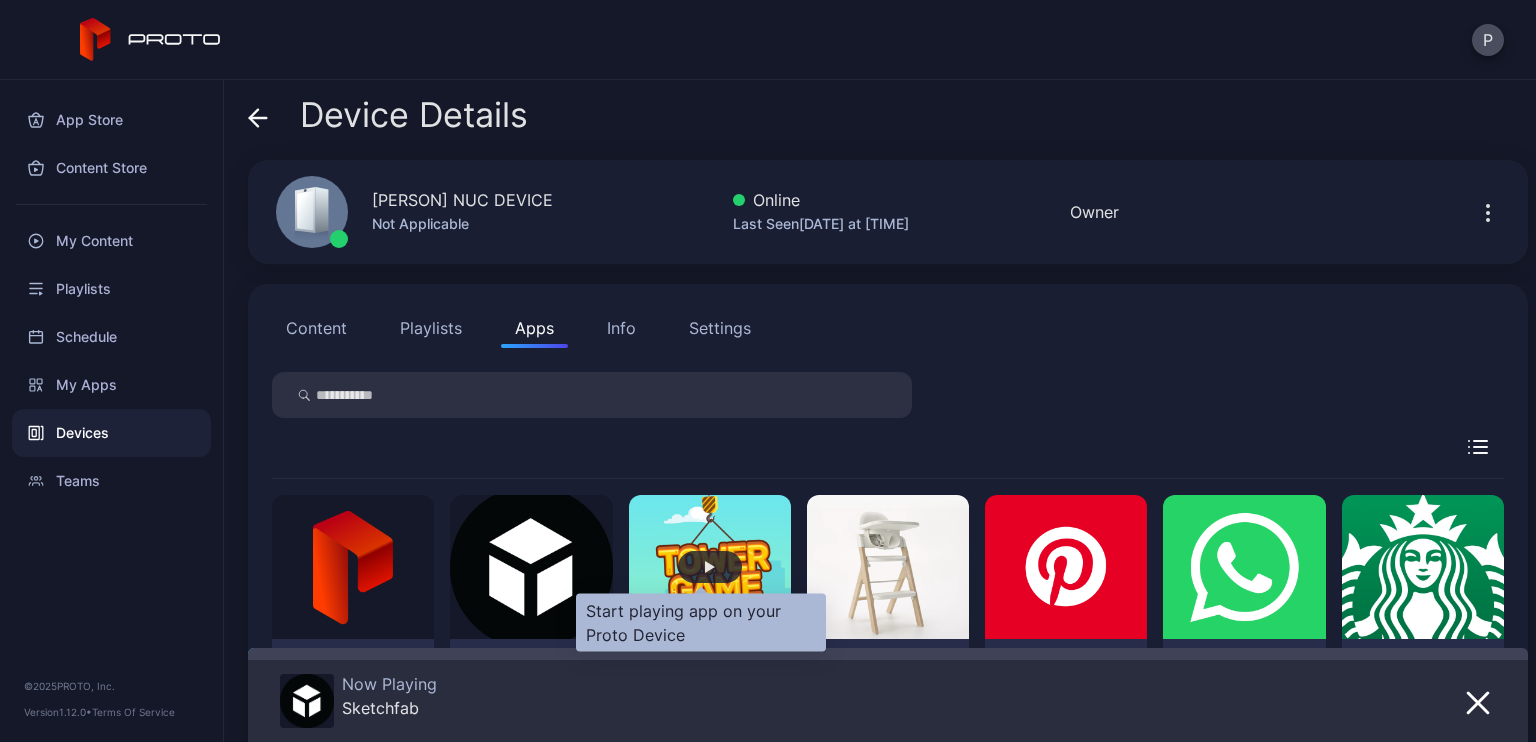 click at bounding box center (710, 567) 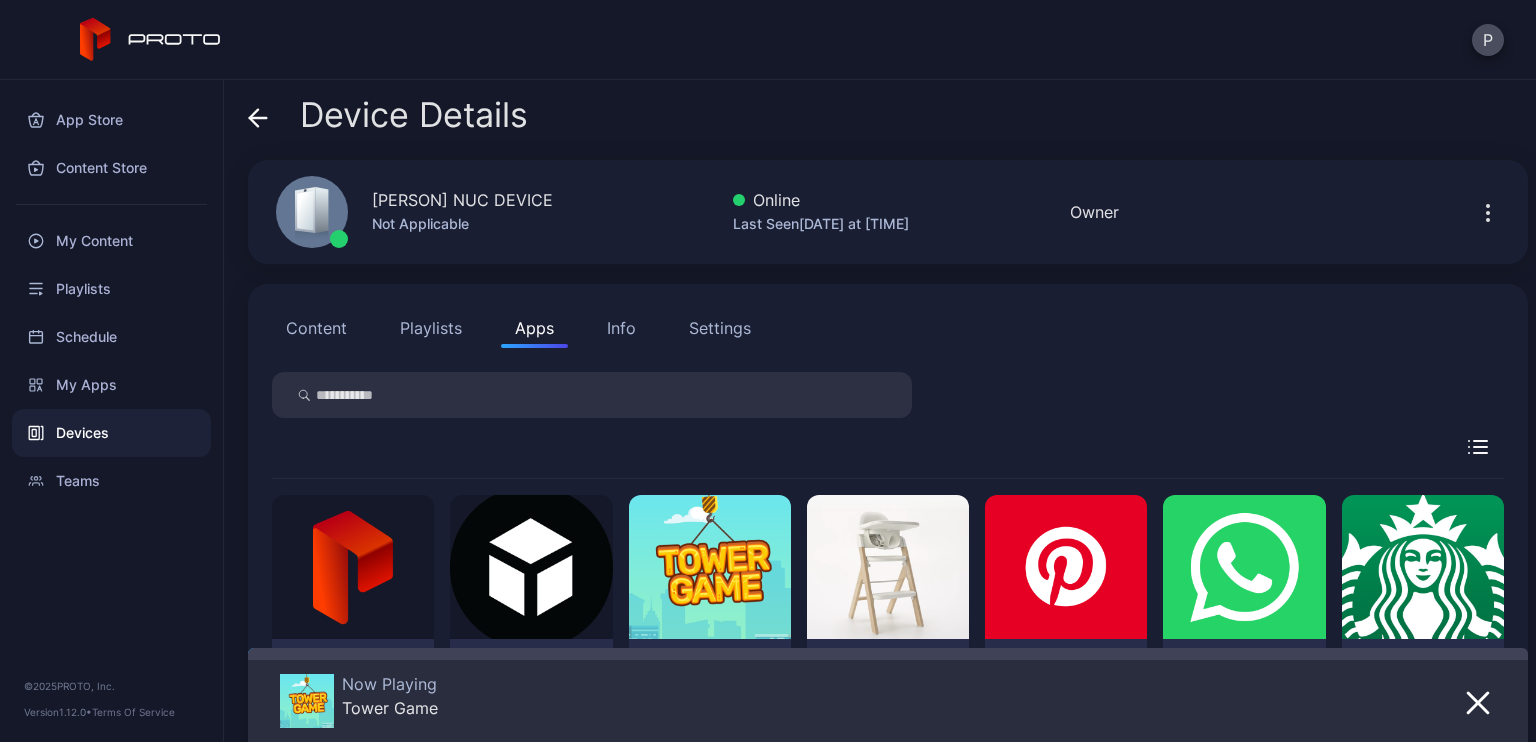 click at bounding box center [1478, 702] 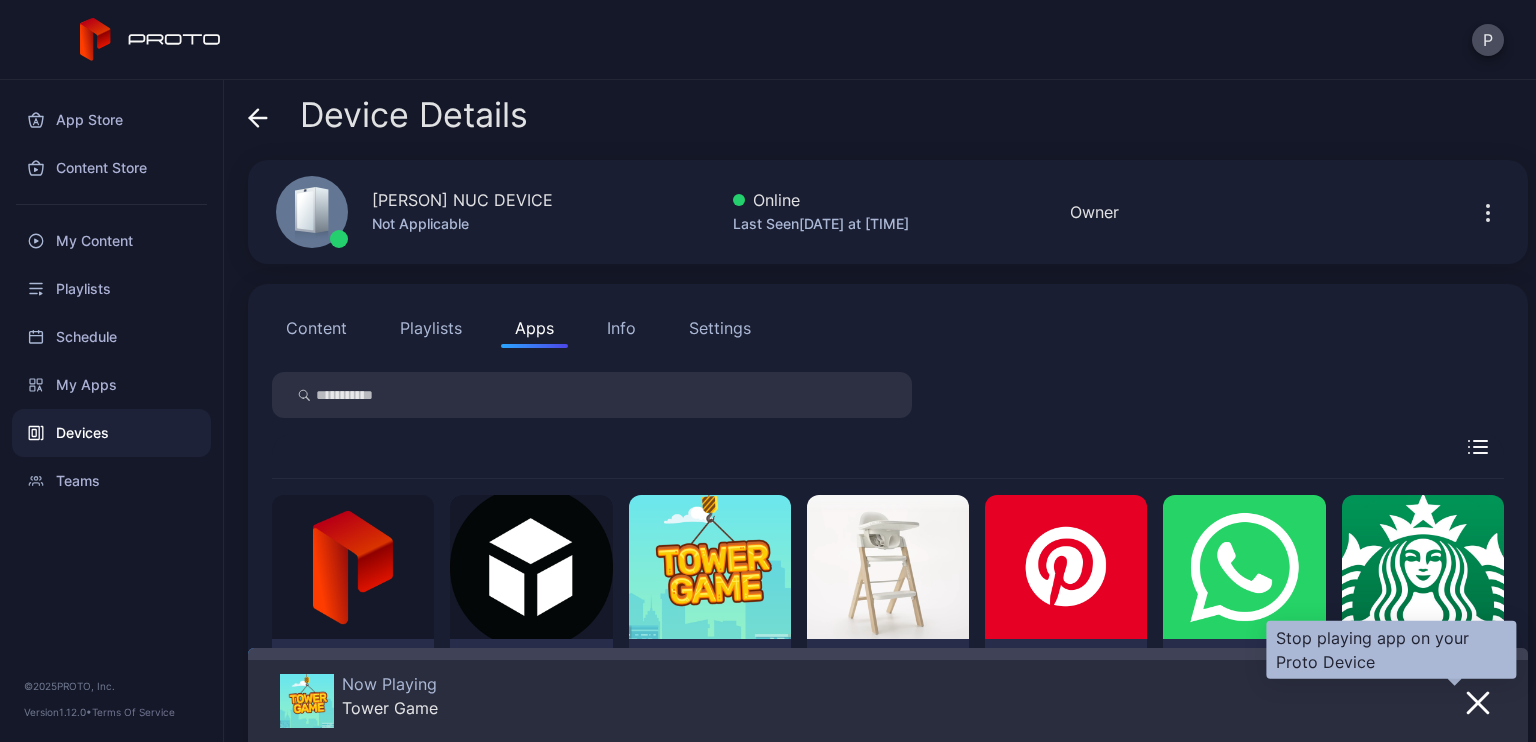 click 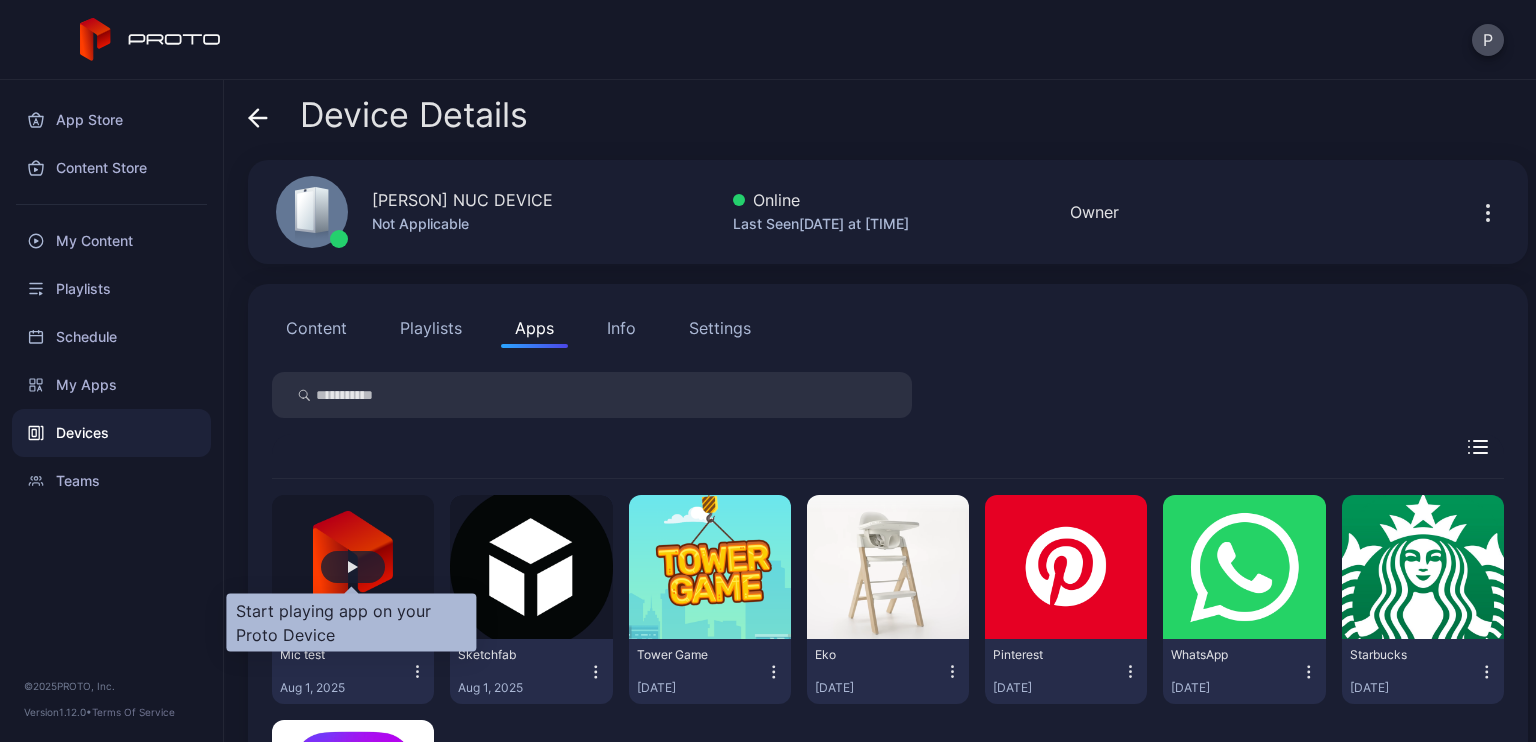 click at bounding box center [353, 567] 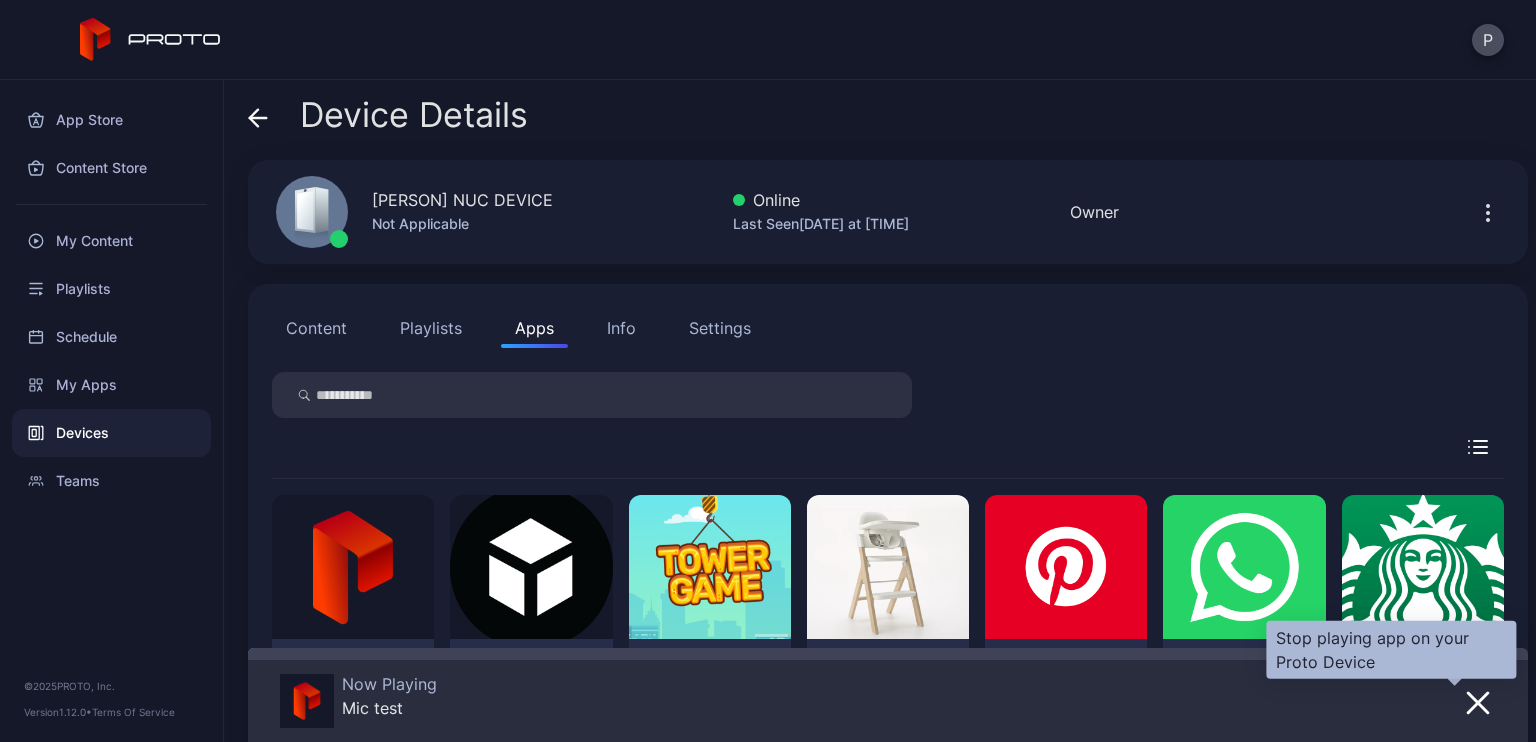 click 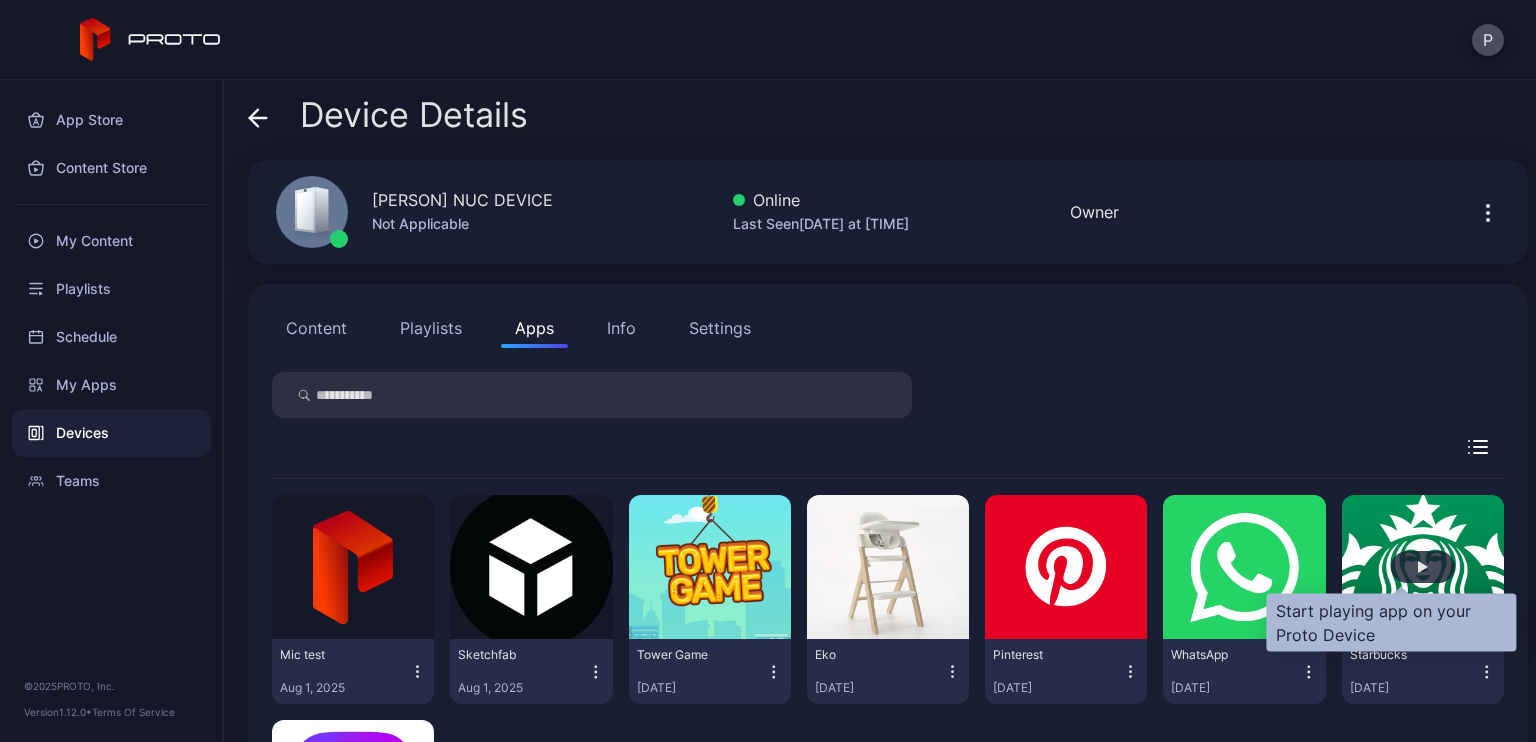click at bounding box center (1423, 567) 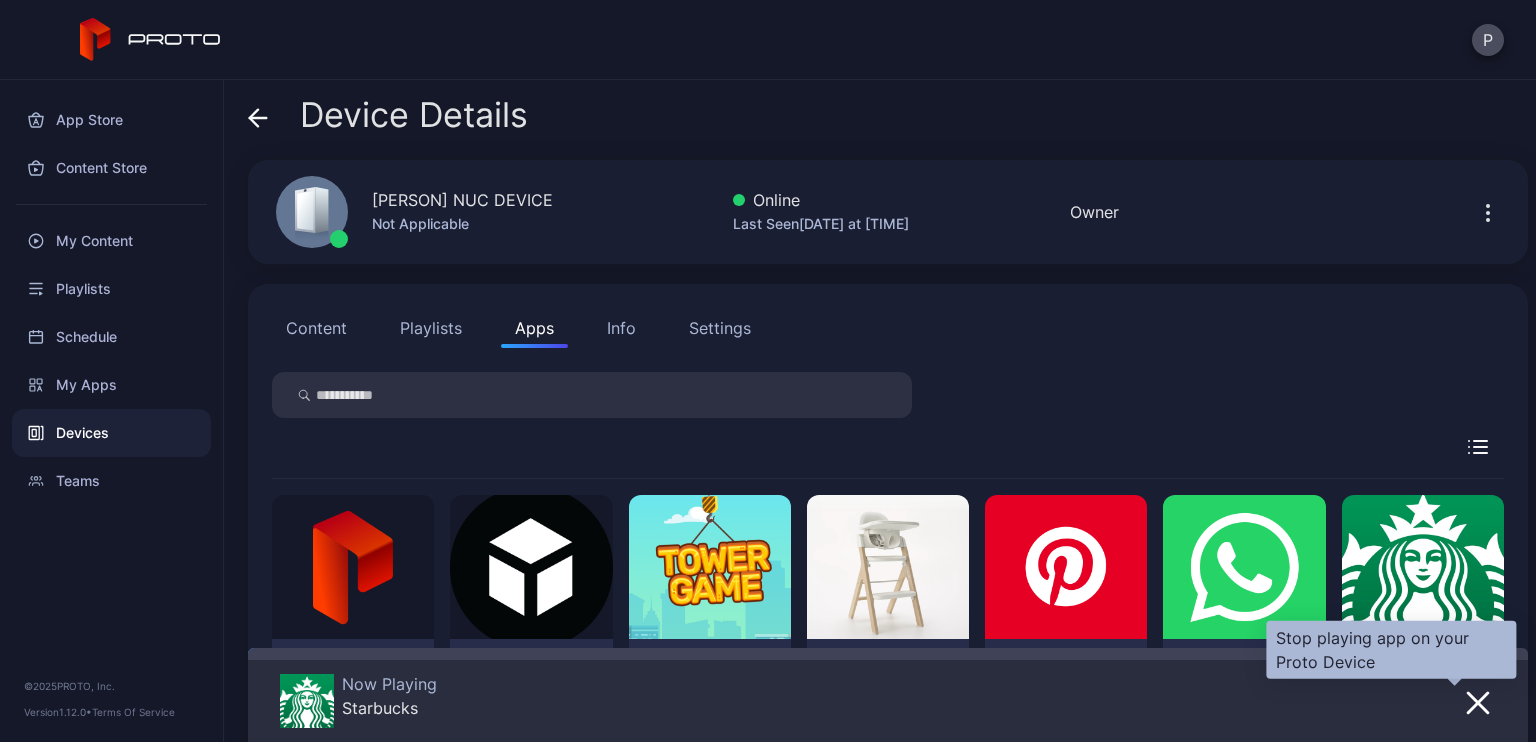 click 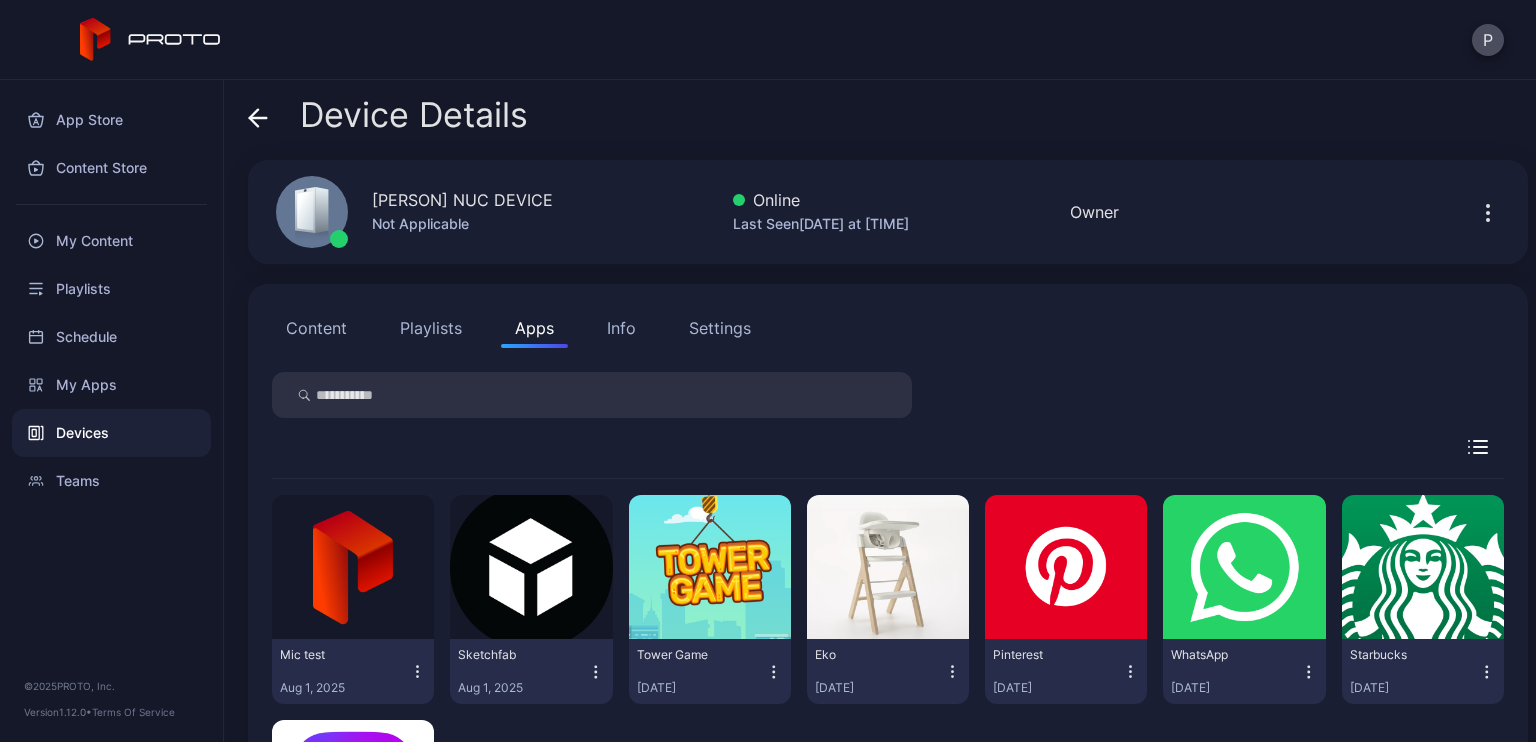 click on "Playlists" at bounding box center (431, 328) 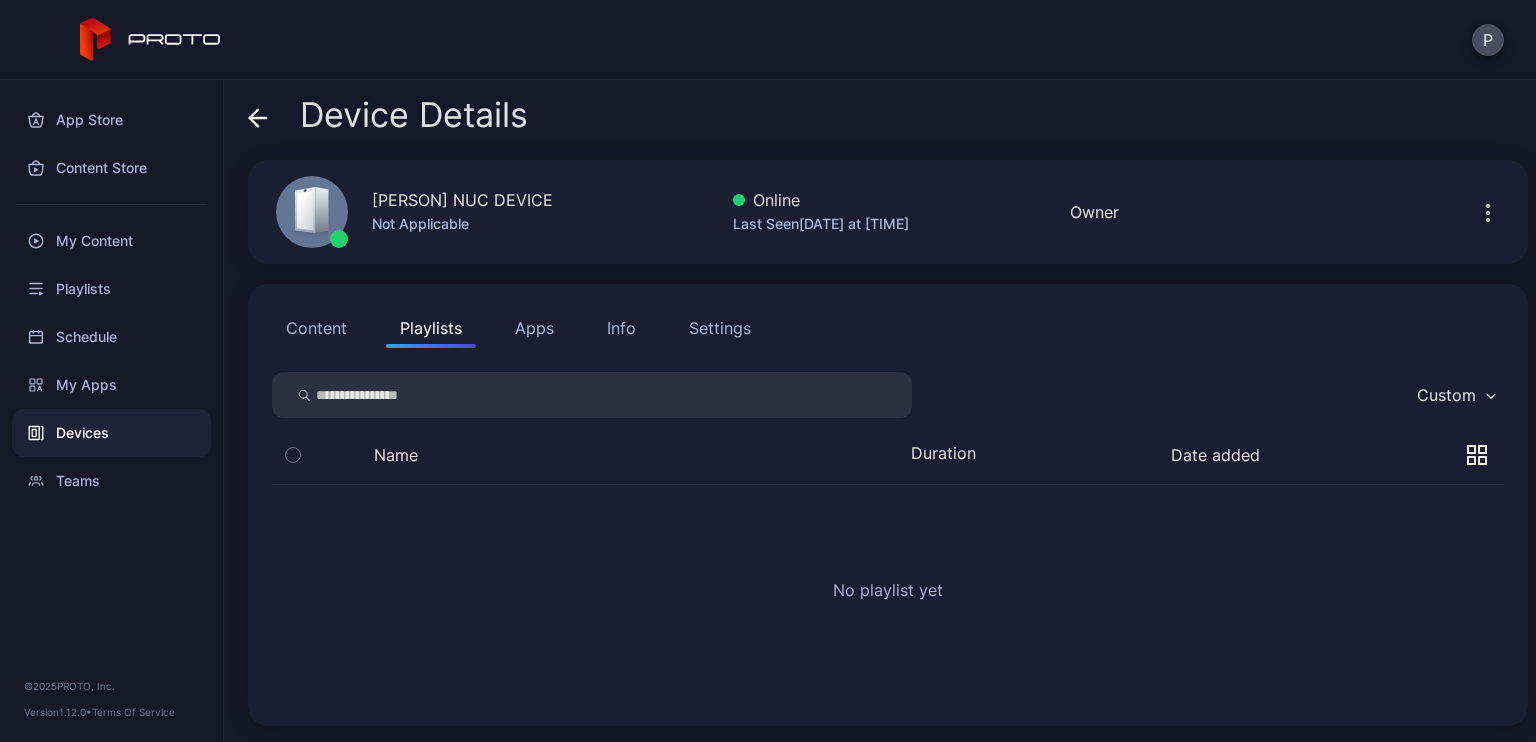 click on "Content" at bounding box center (316, 328) 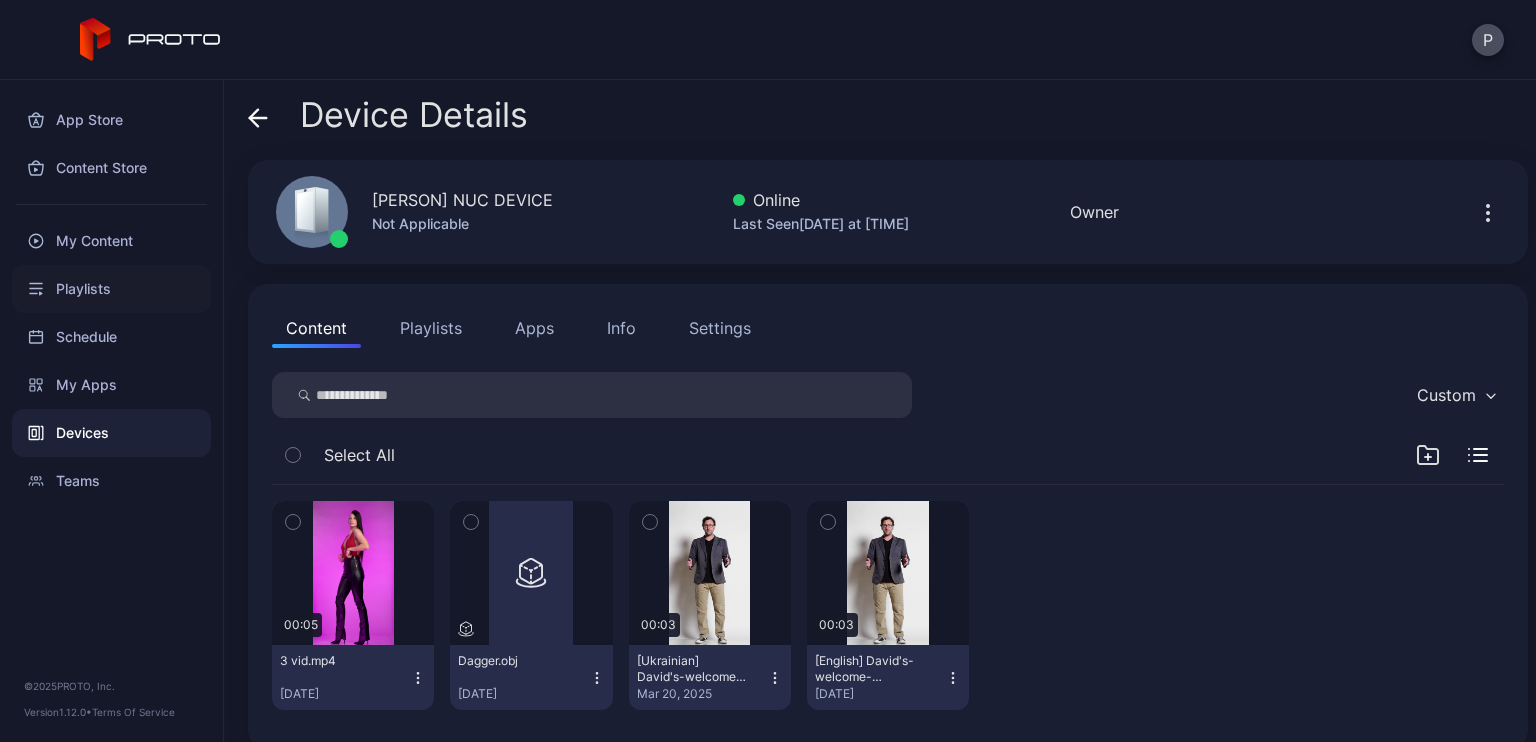 click on "Playlists" at bounding box center [111, 289] 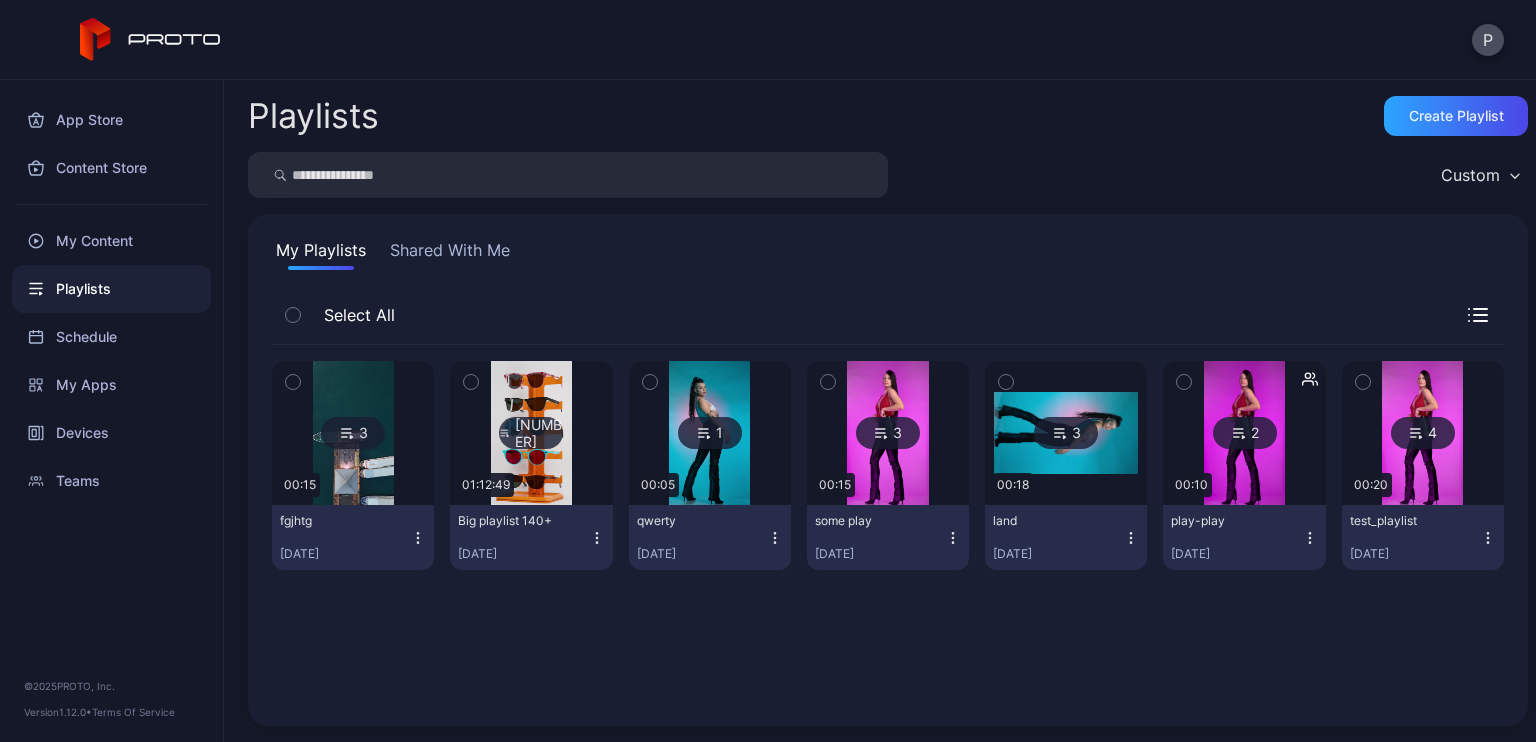 click 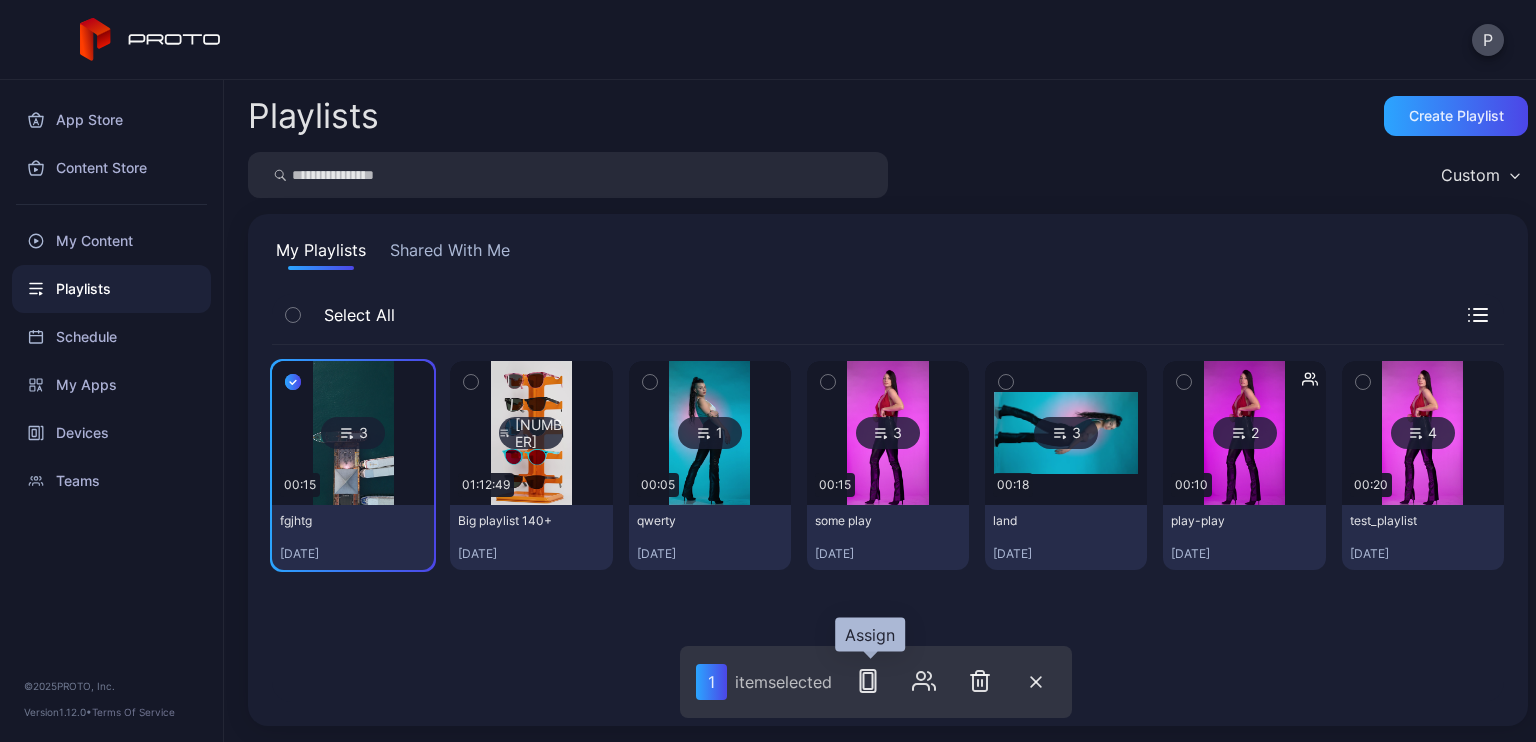 click 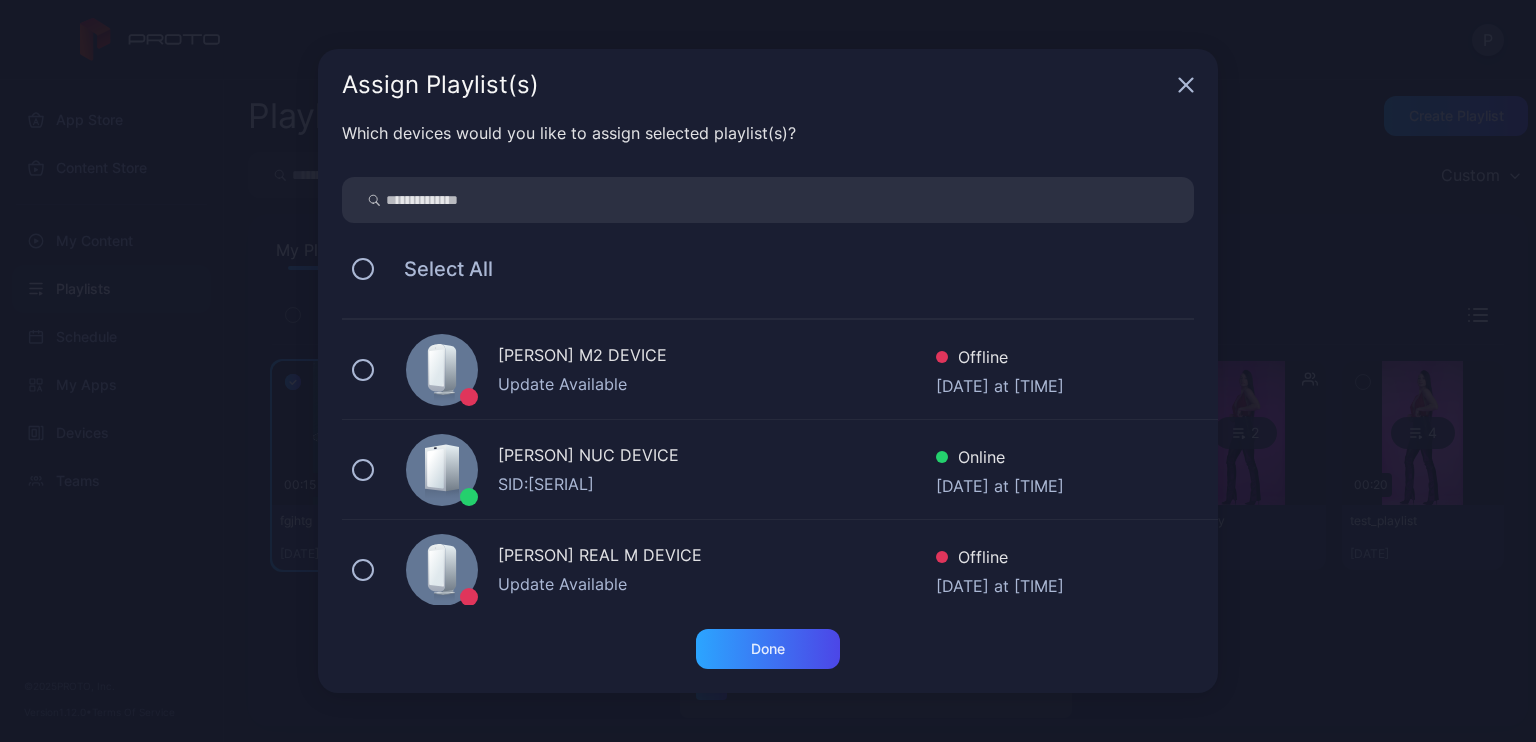click on "[PERSON] NUC DEVICE" at bounding box center [717, 457] 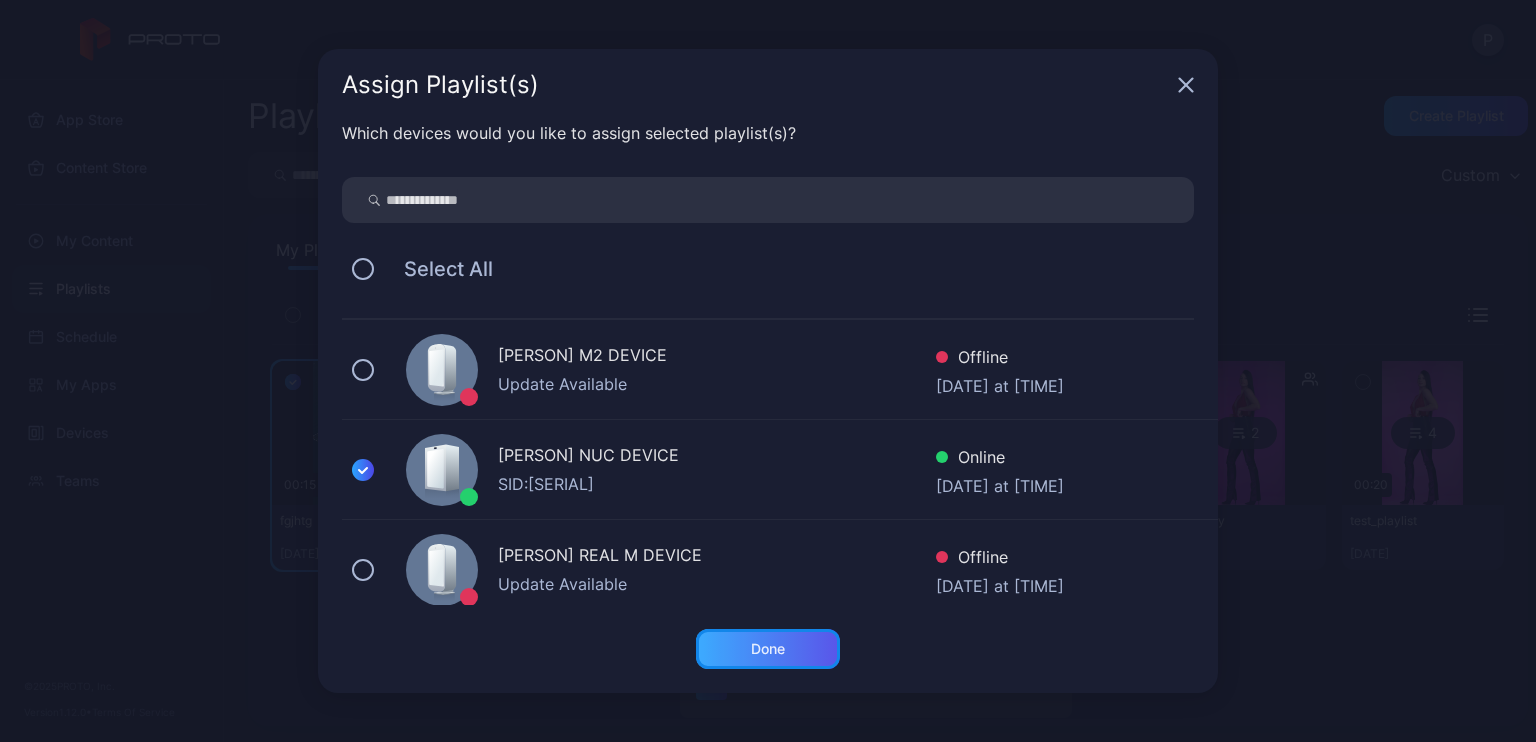click on "Done" at bounding box center (768, 649) 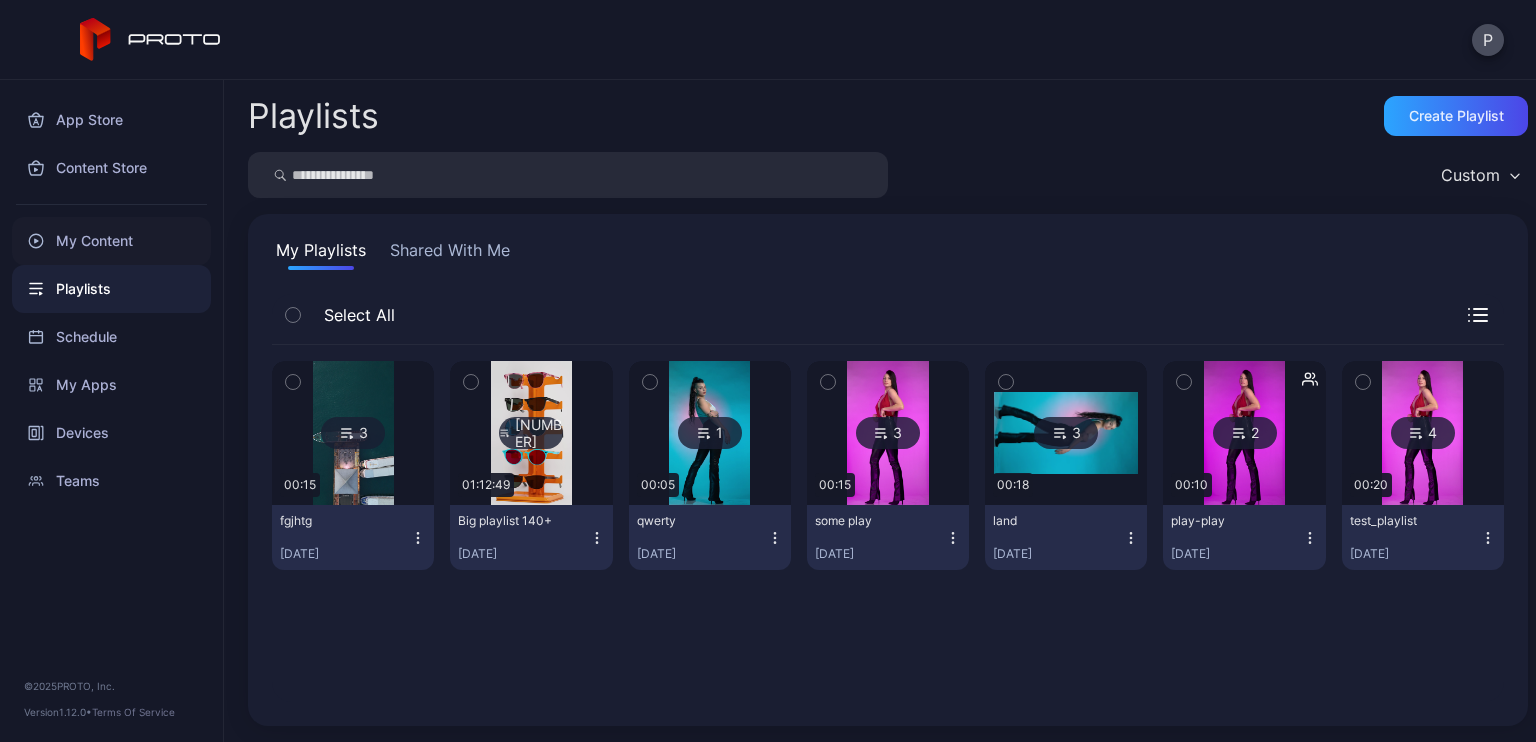click on "My Content" at bounding box center [111, 241] 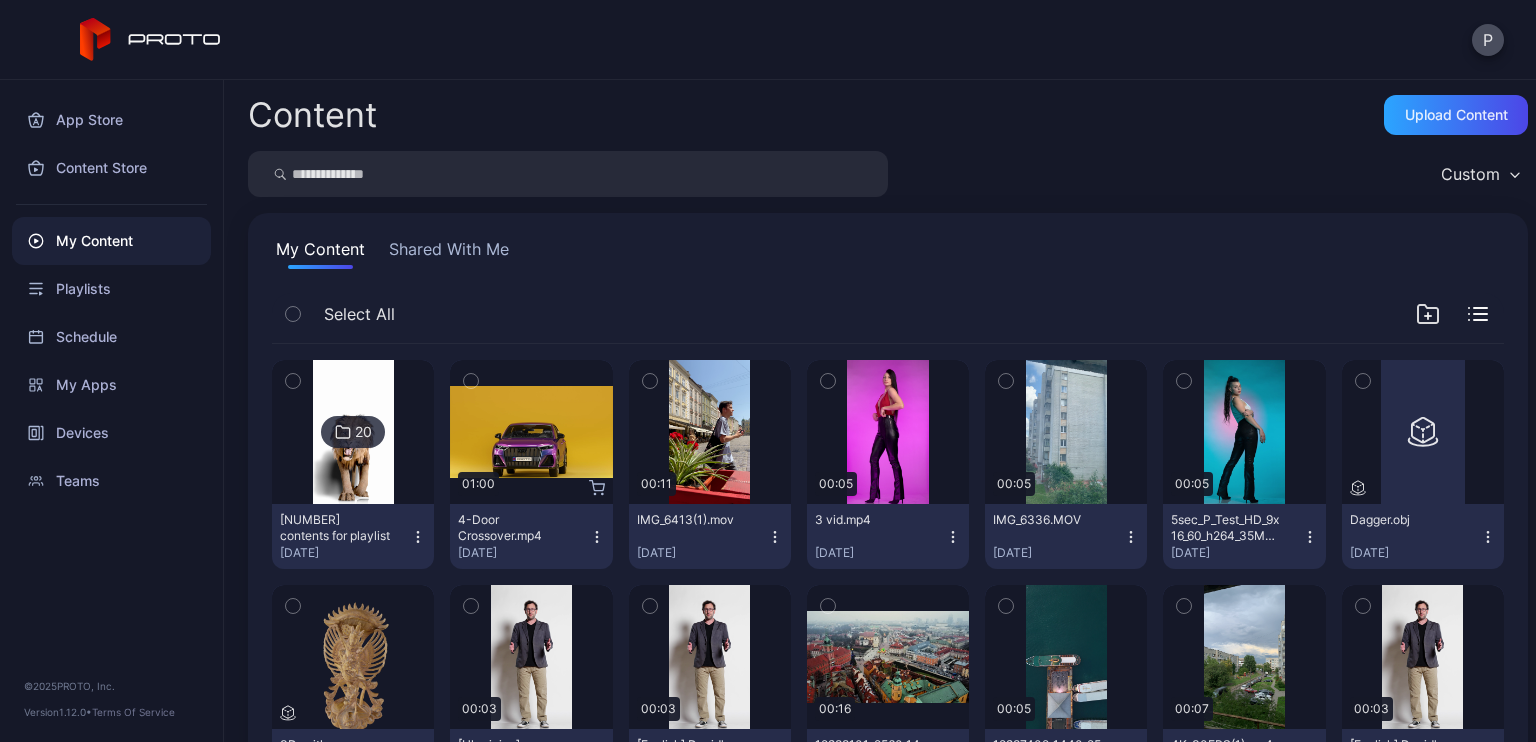 scroll, scrollTop: 0, scrollLeft: 0, axis: both 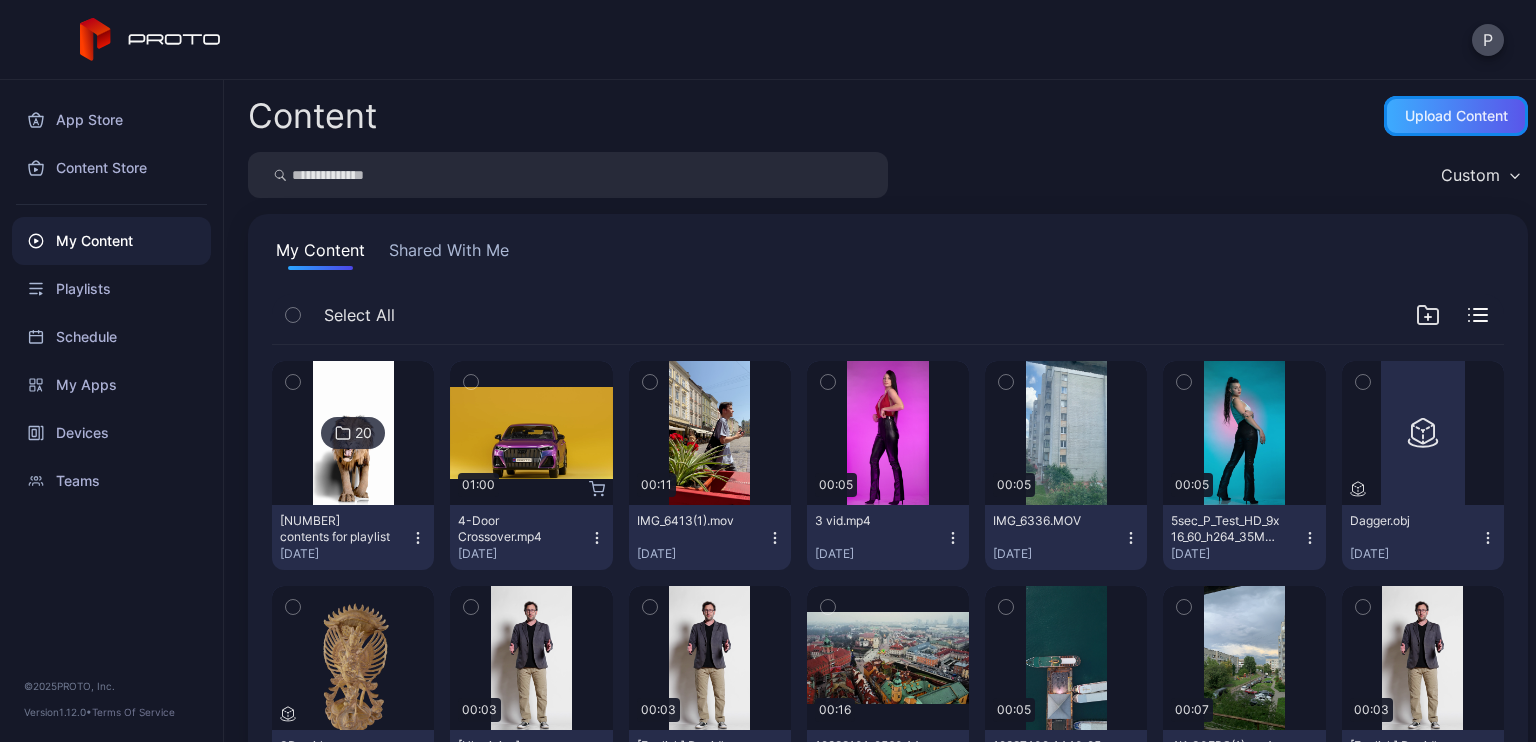 click on "Upload Content" at bounding box center (1456, 116) 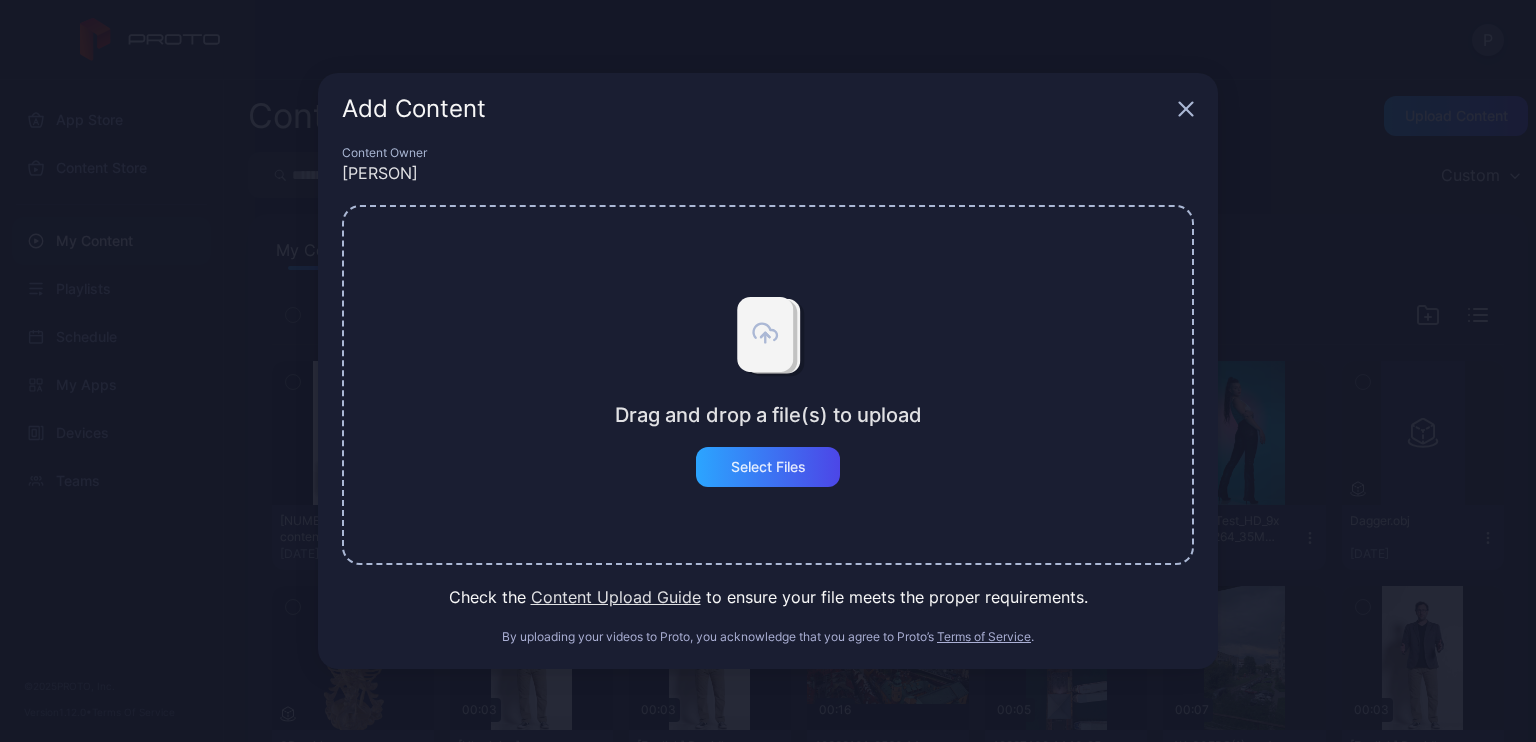 click on "Drag and drop a file(s) to upload Select Files" at bounding box center [768, 385] 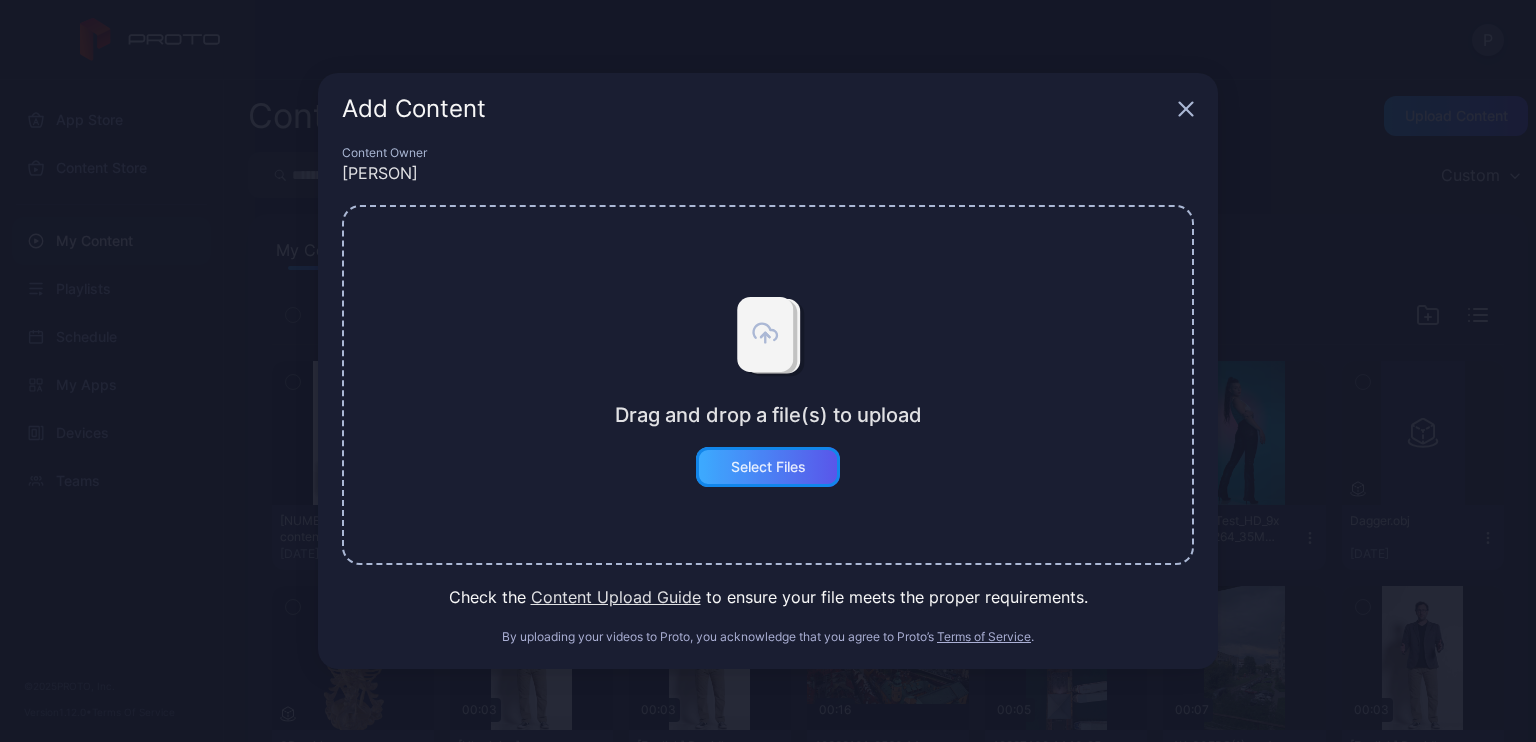 click on "Select Files" at bounding box center (768, 467) 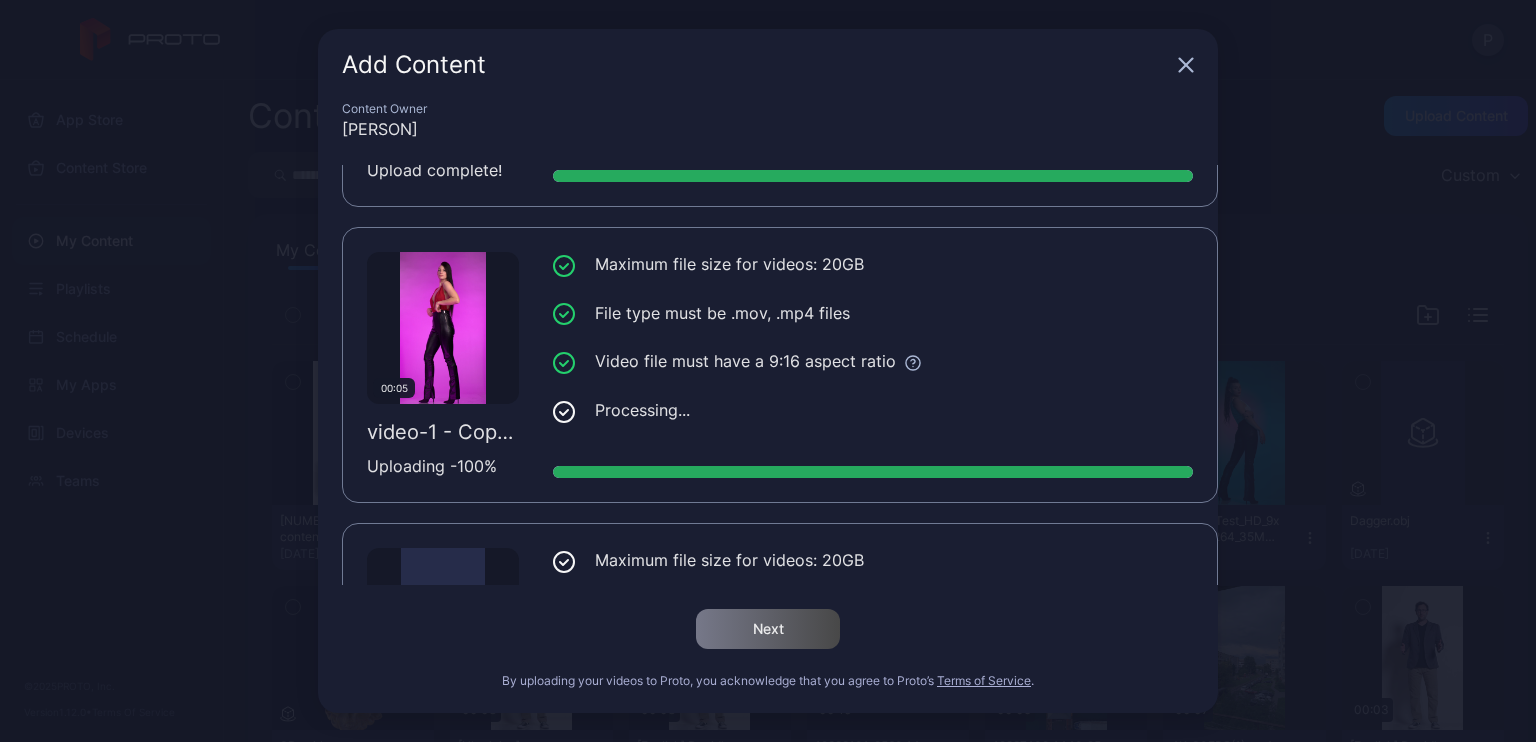 scroll, scrollTop: 446, scrollLeft: 0, axis: vertical 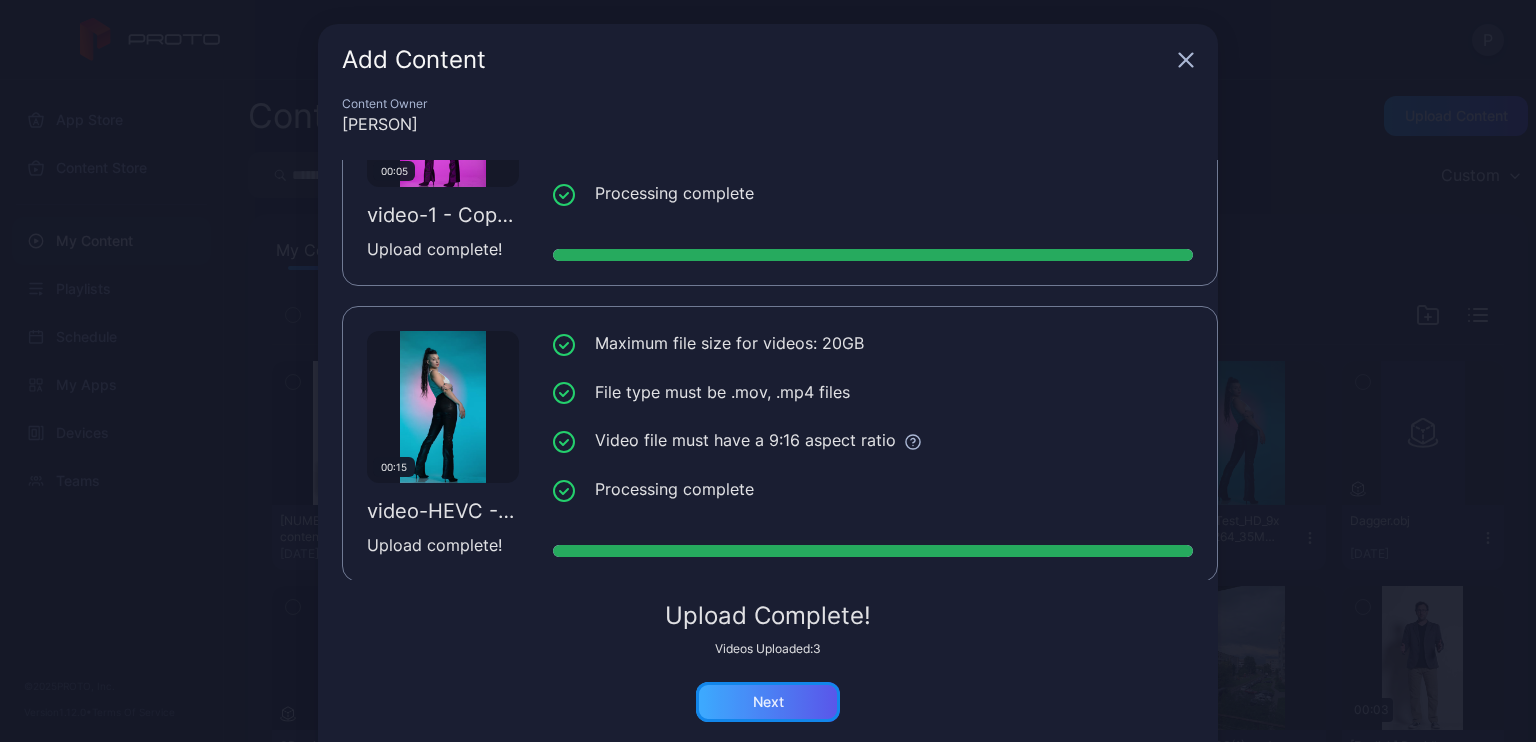 click on "Next" at bounding box center [768, 702] 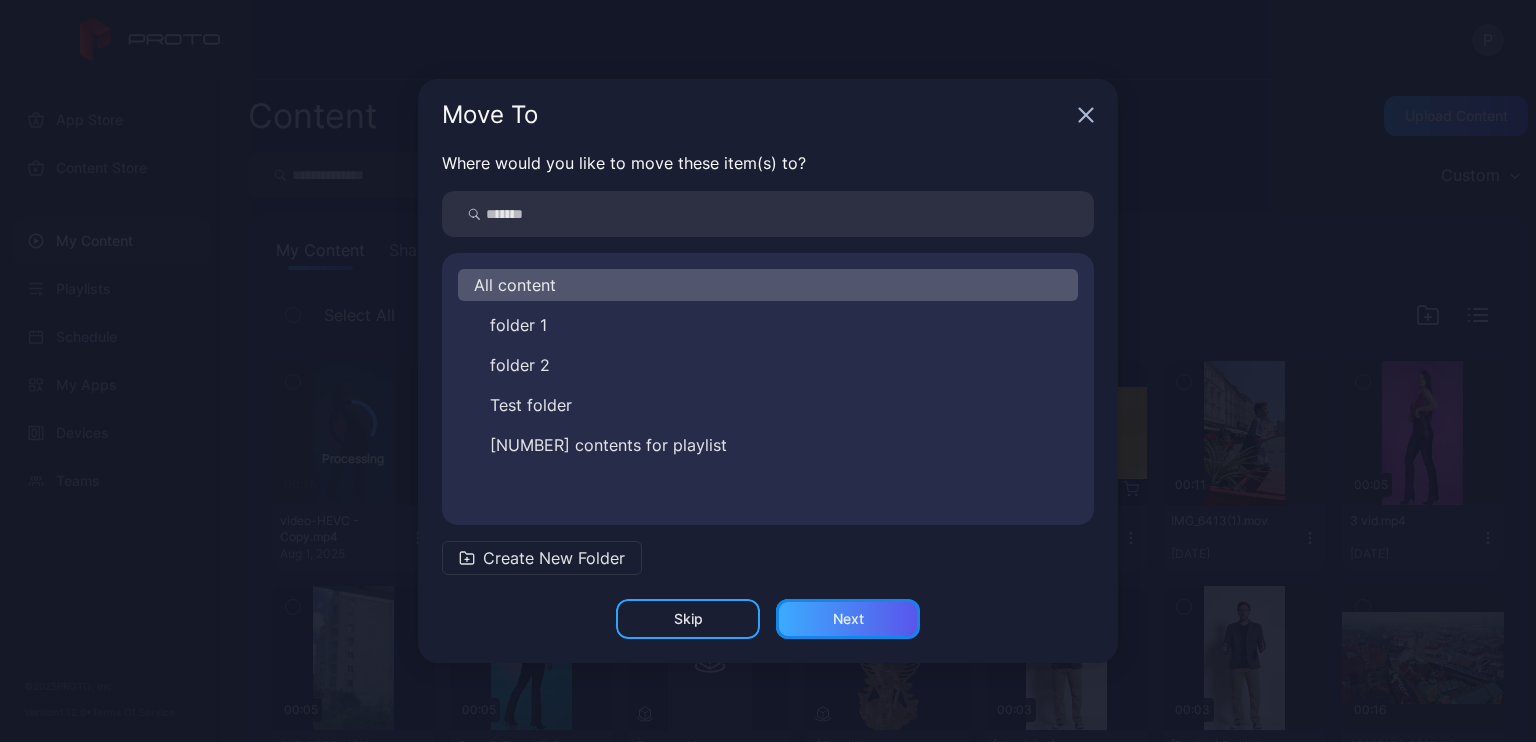 click on "Next" at bounding box center [848, 619] 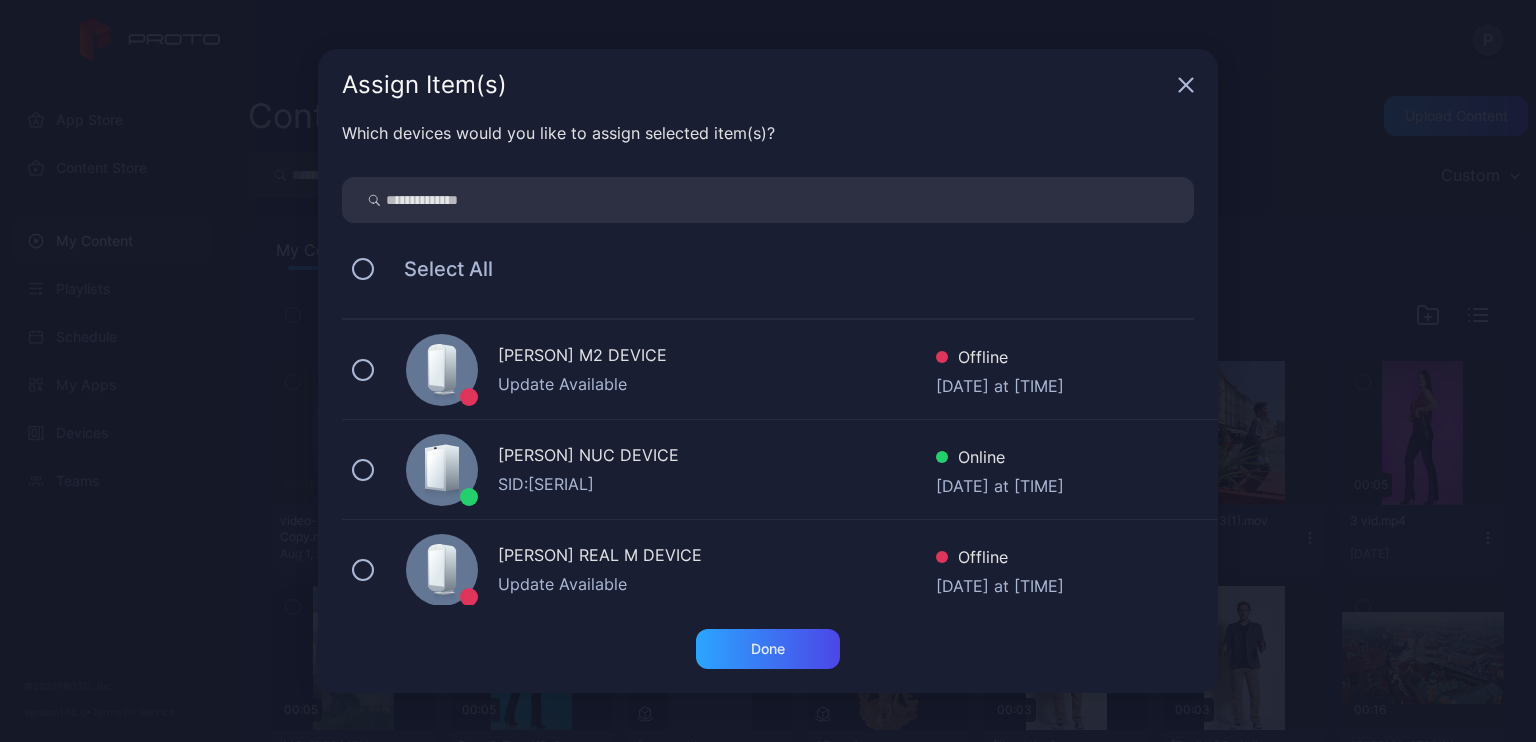 click on "[PERSON] NUC DEVICE" at bounding box center [717, 457] 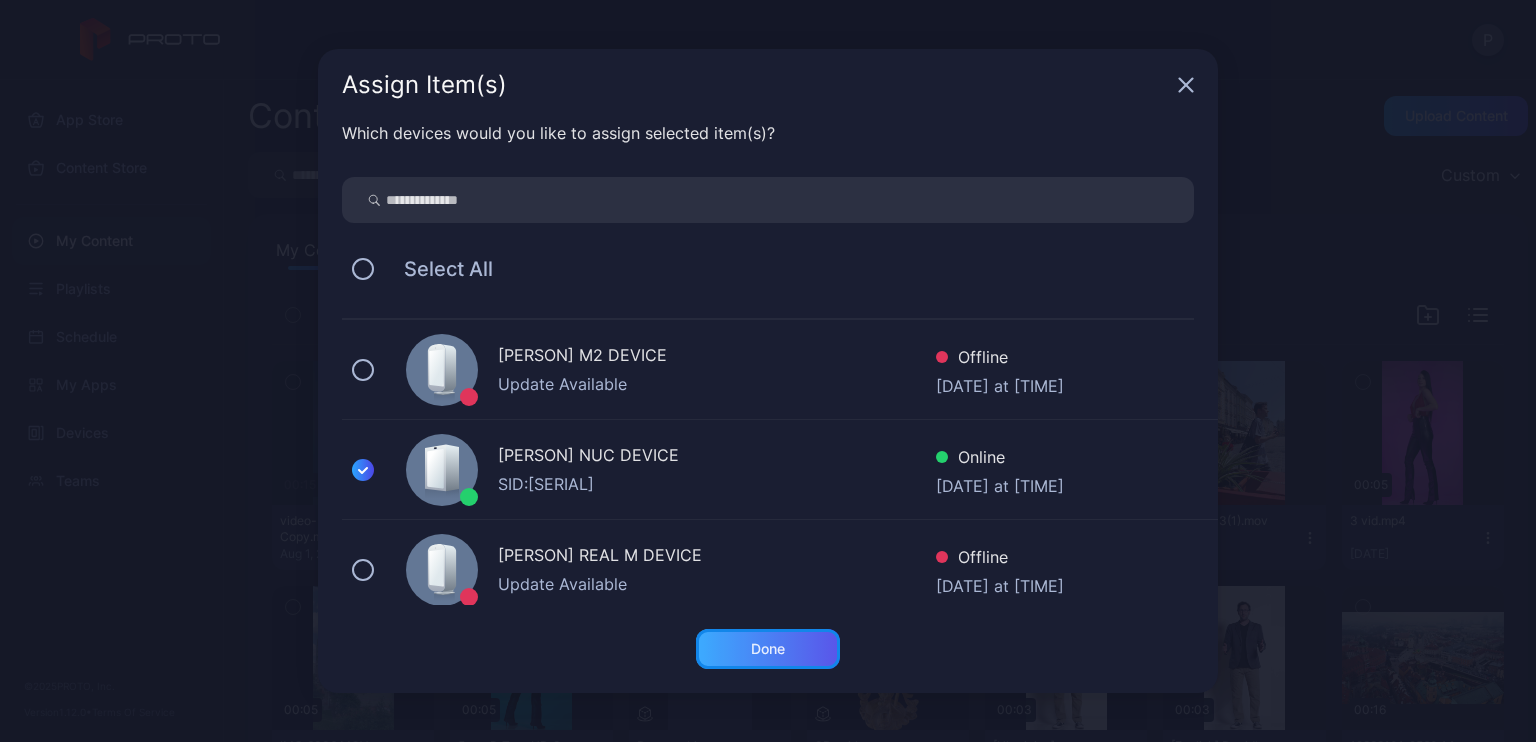 click on "Done" at bounding box center (768, 649) 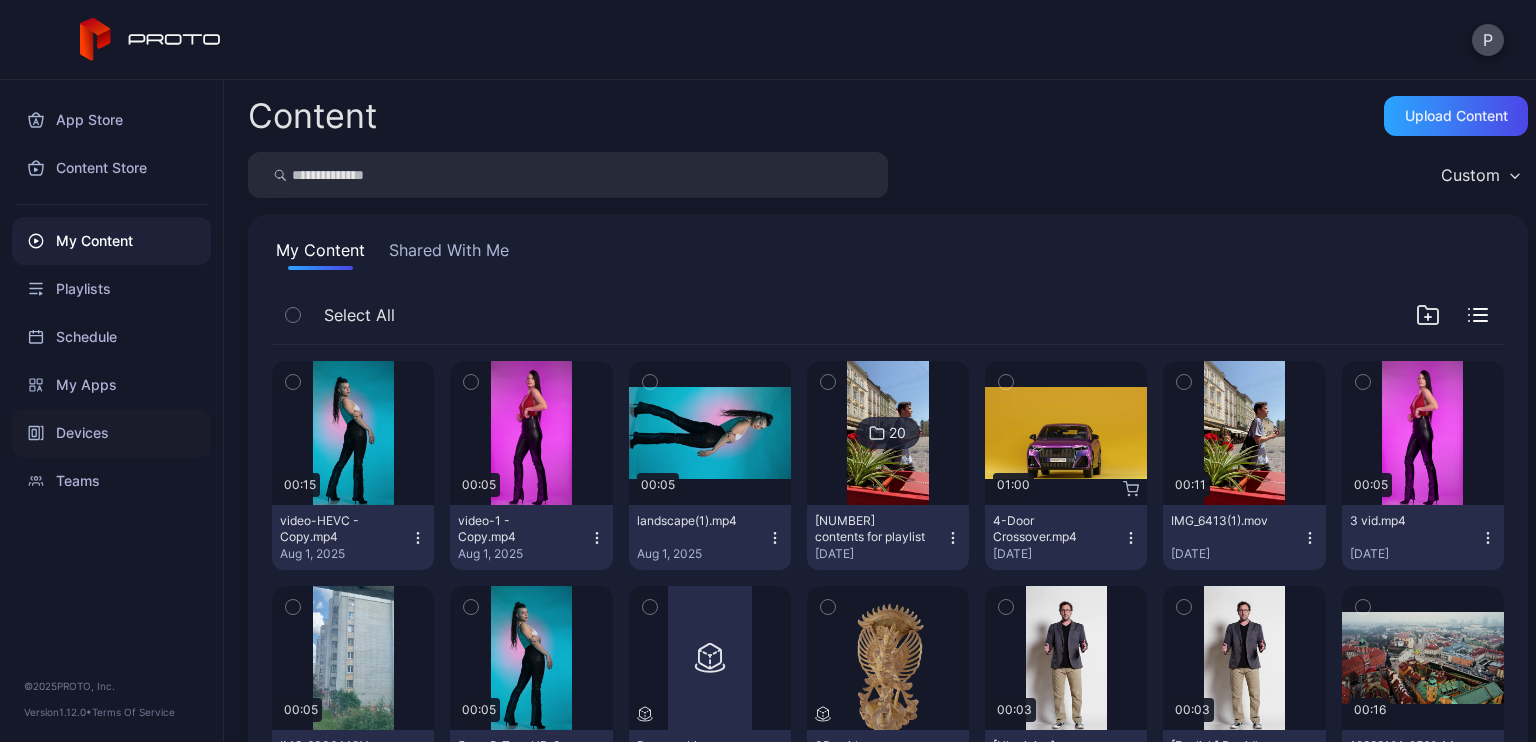 click on "Devices" at bounding box center (111, 433) 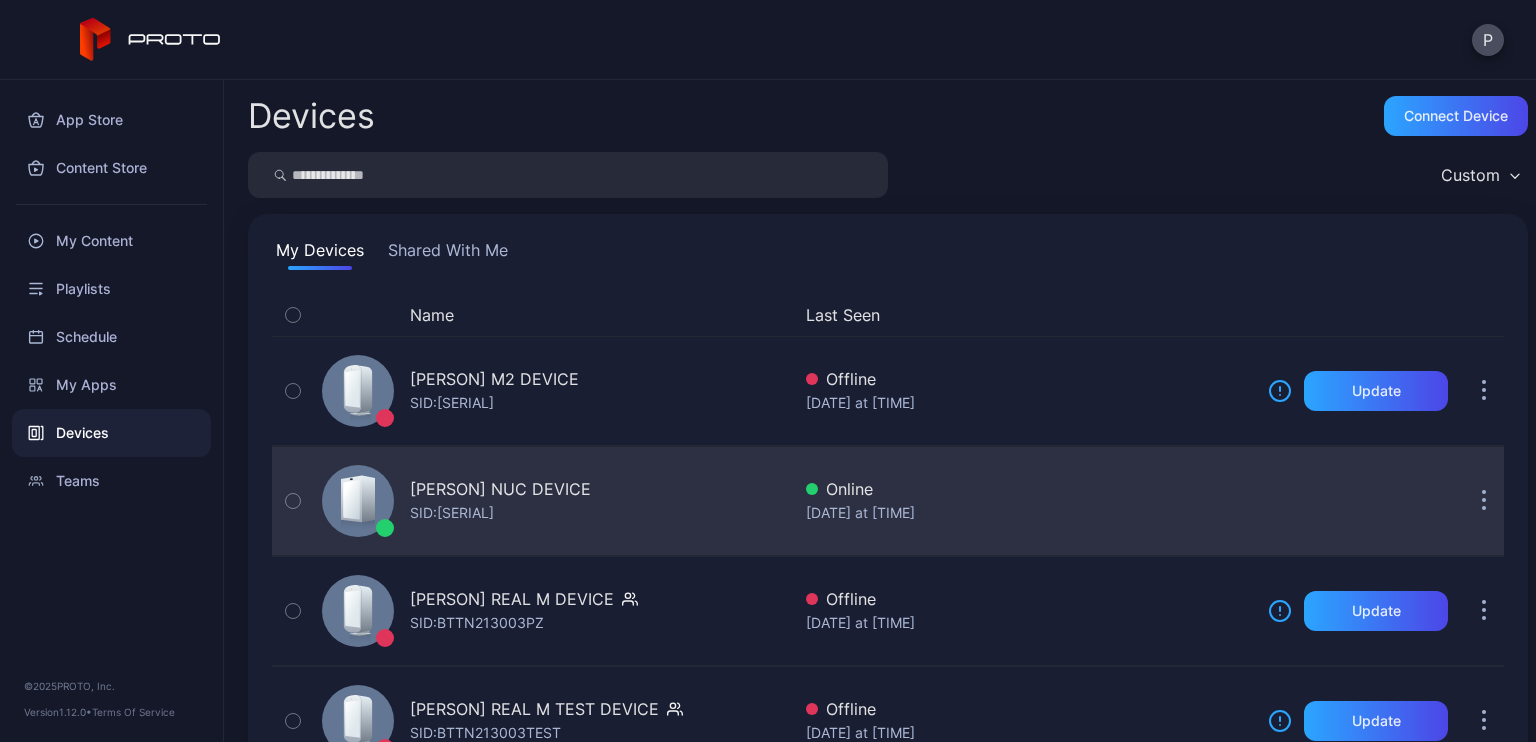 click on "SID: [SERIAL]" at bounding box center (452, 513) 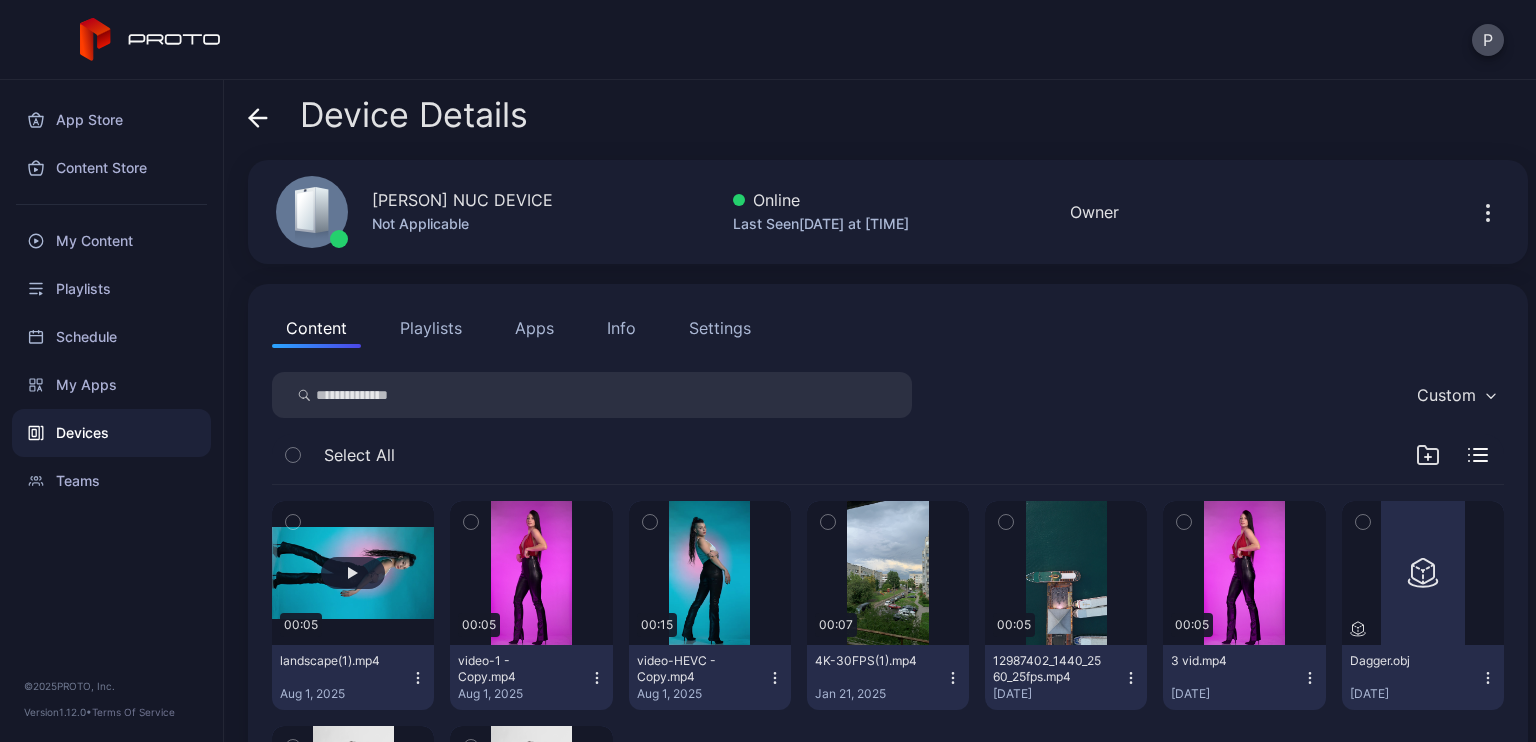 click at bounding box center (353, 573) 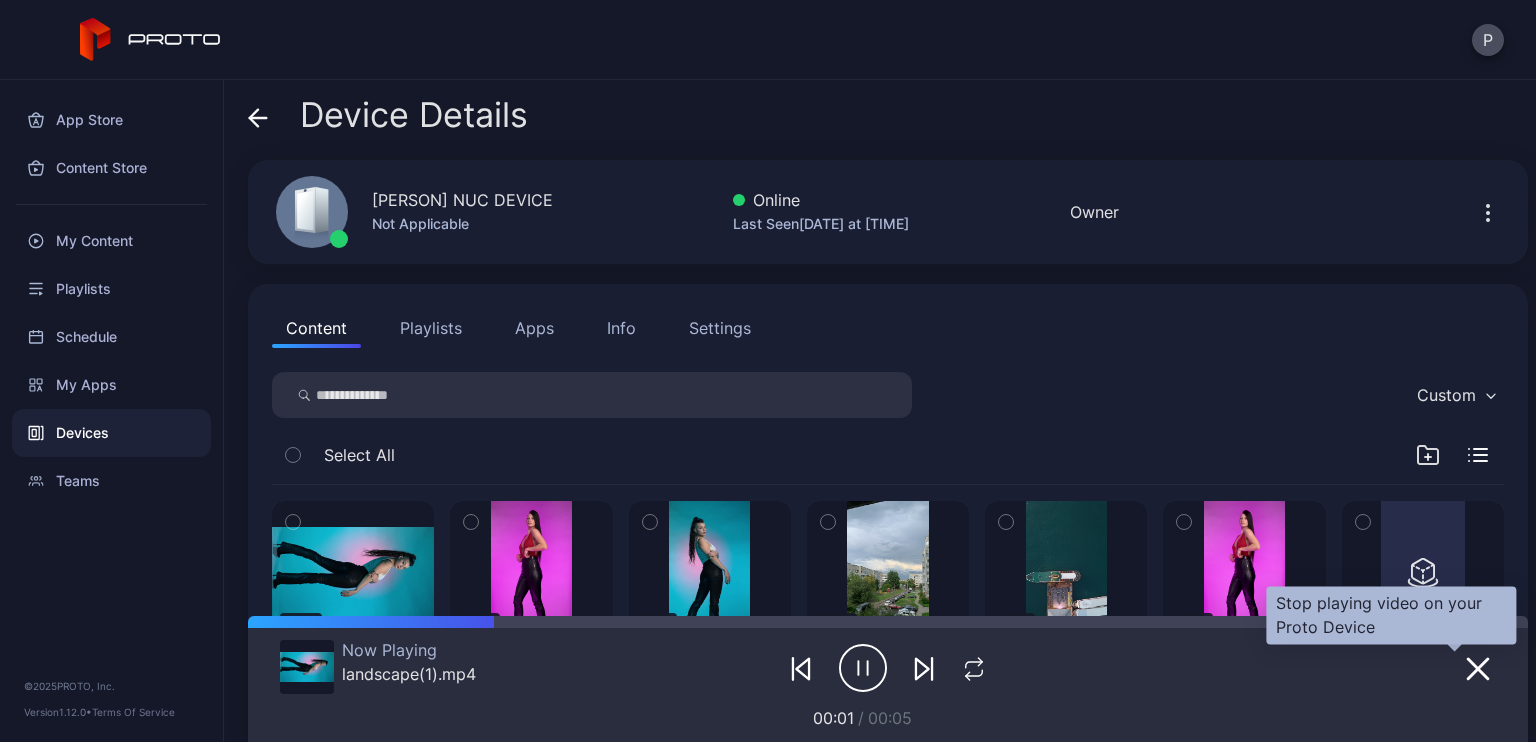 click 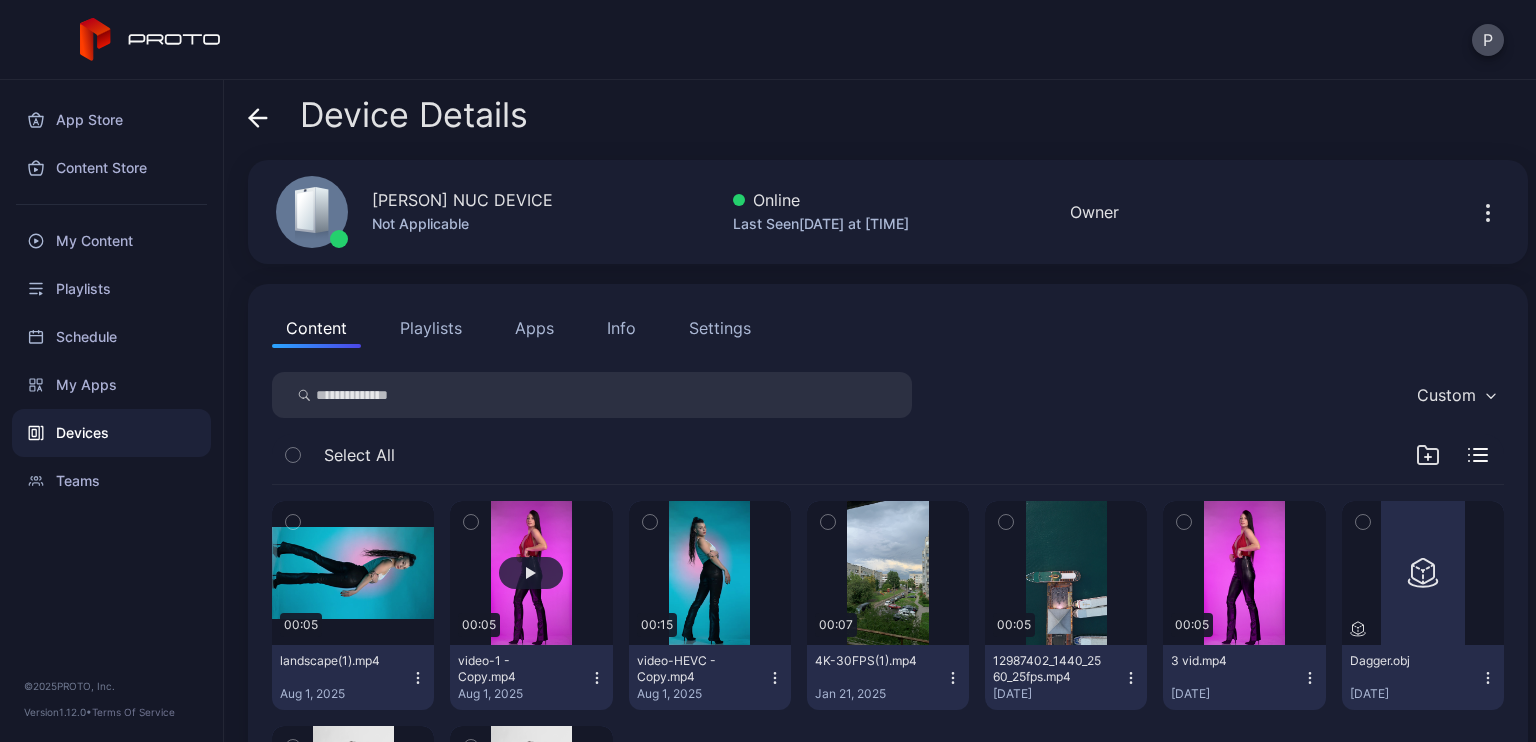 click at bounding box center (531, 573) 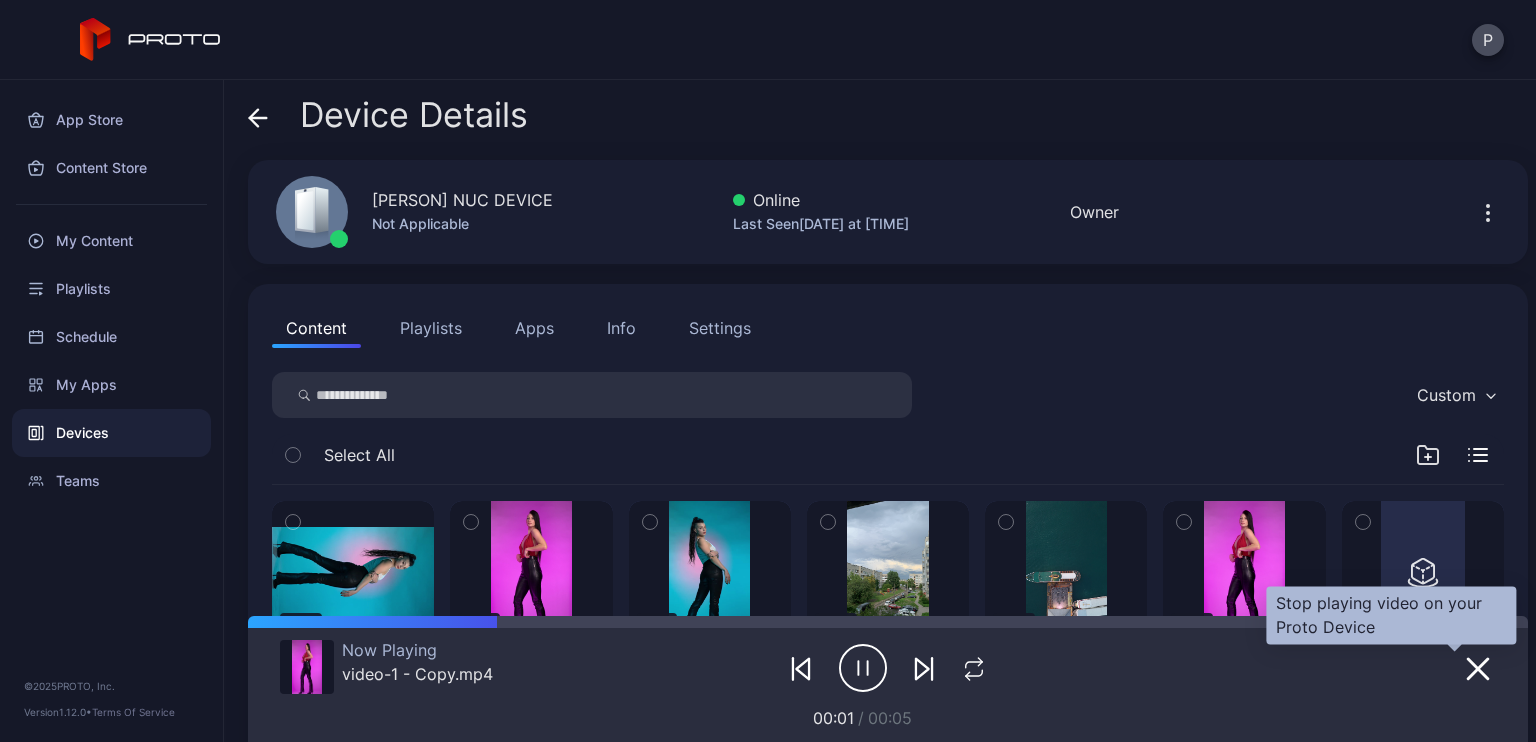 click at bounding box center (1478, 668) 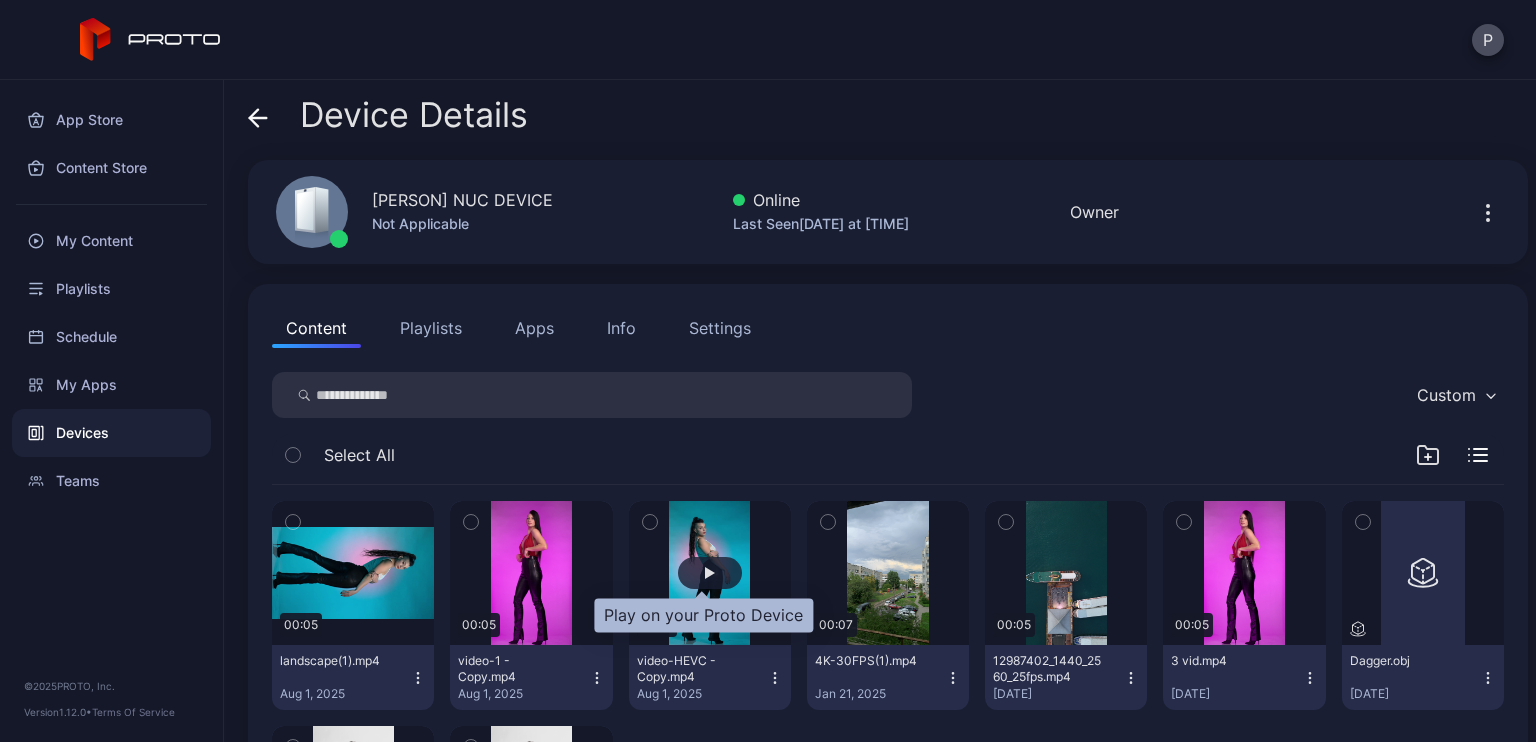 click at bounding box center (710, 573) 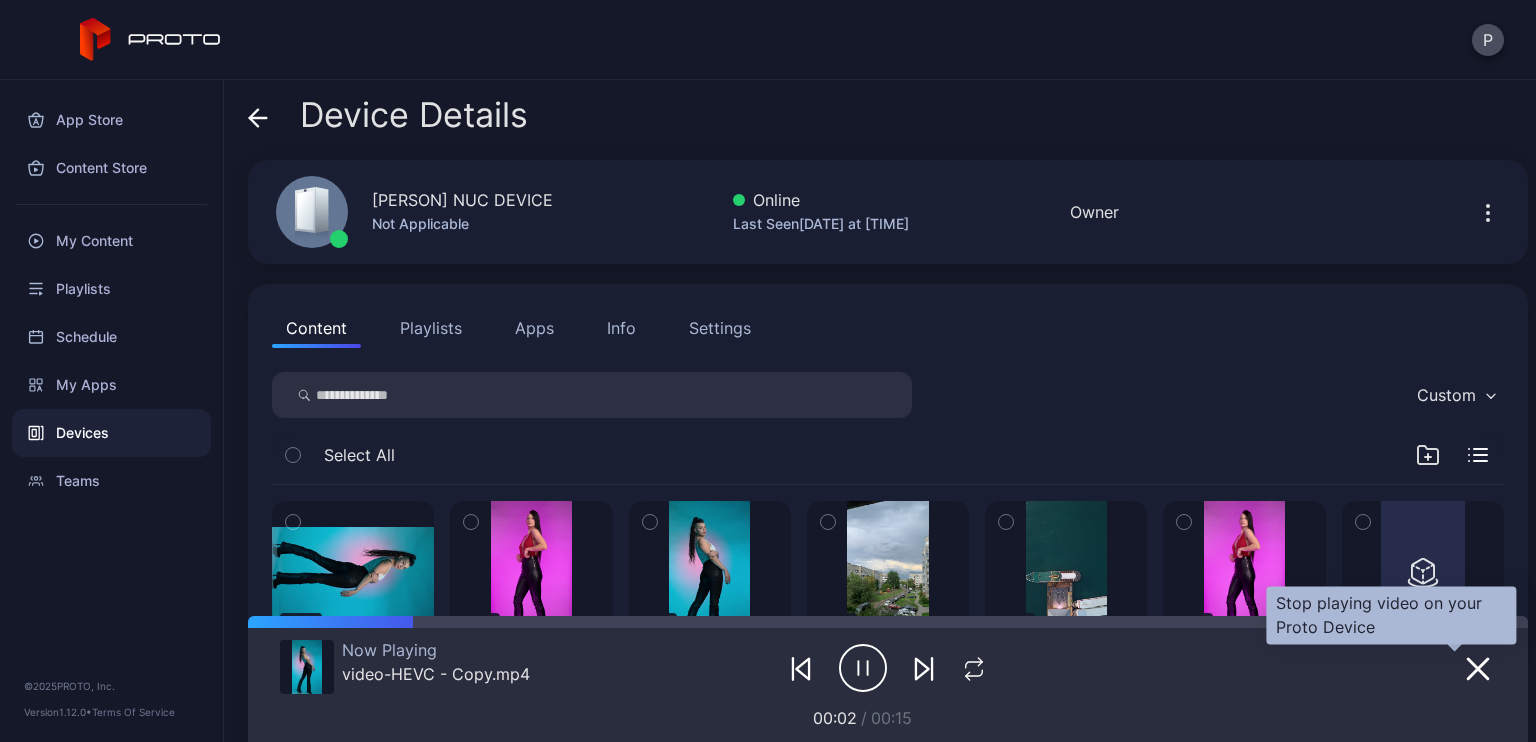 click 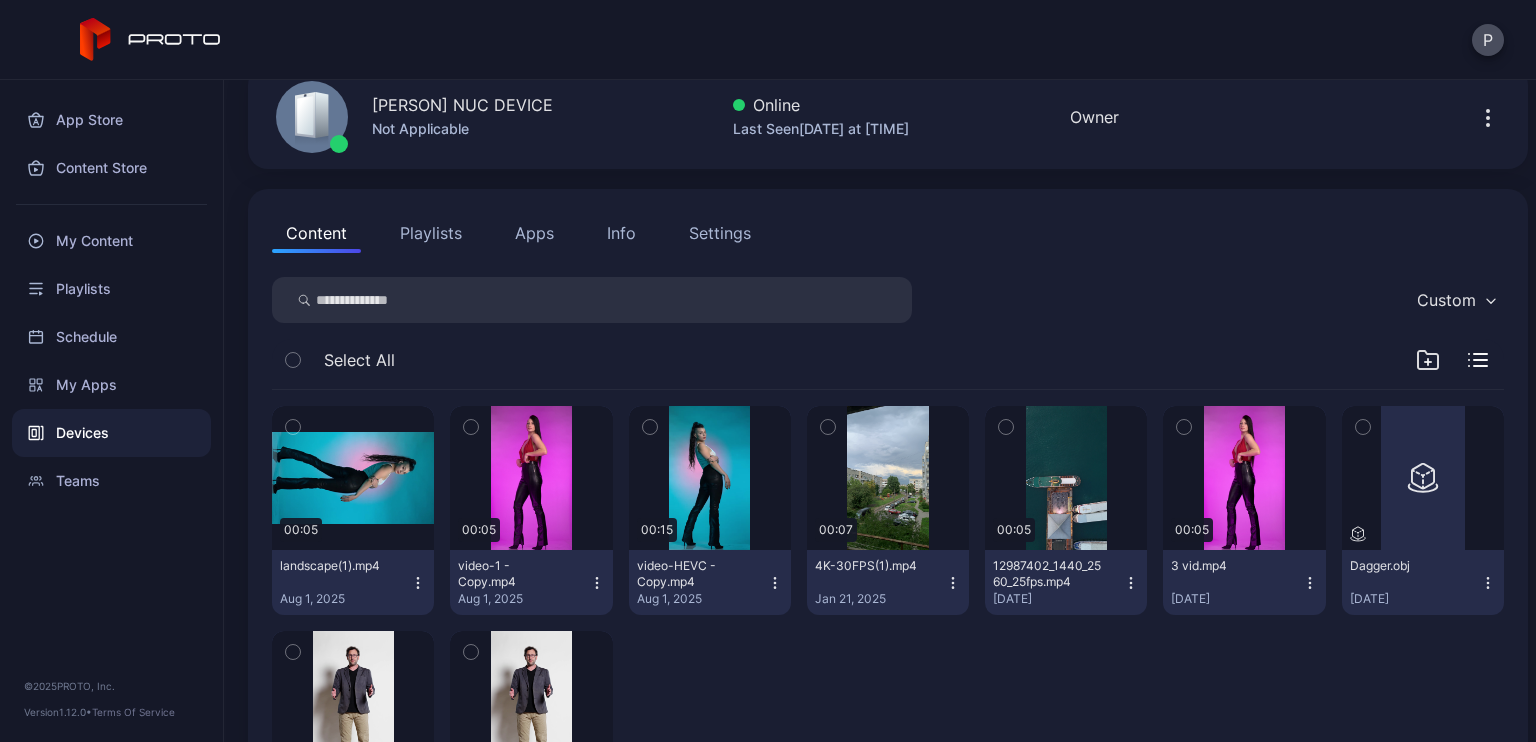 scroll, scrollTop: 248, scrollLeft: 0, axis: vertical 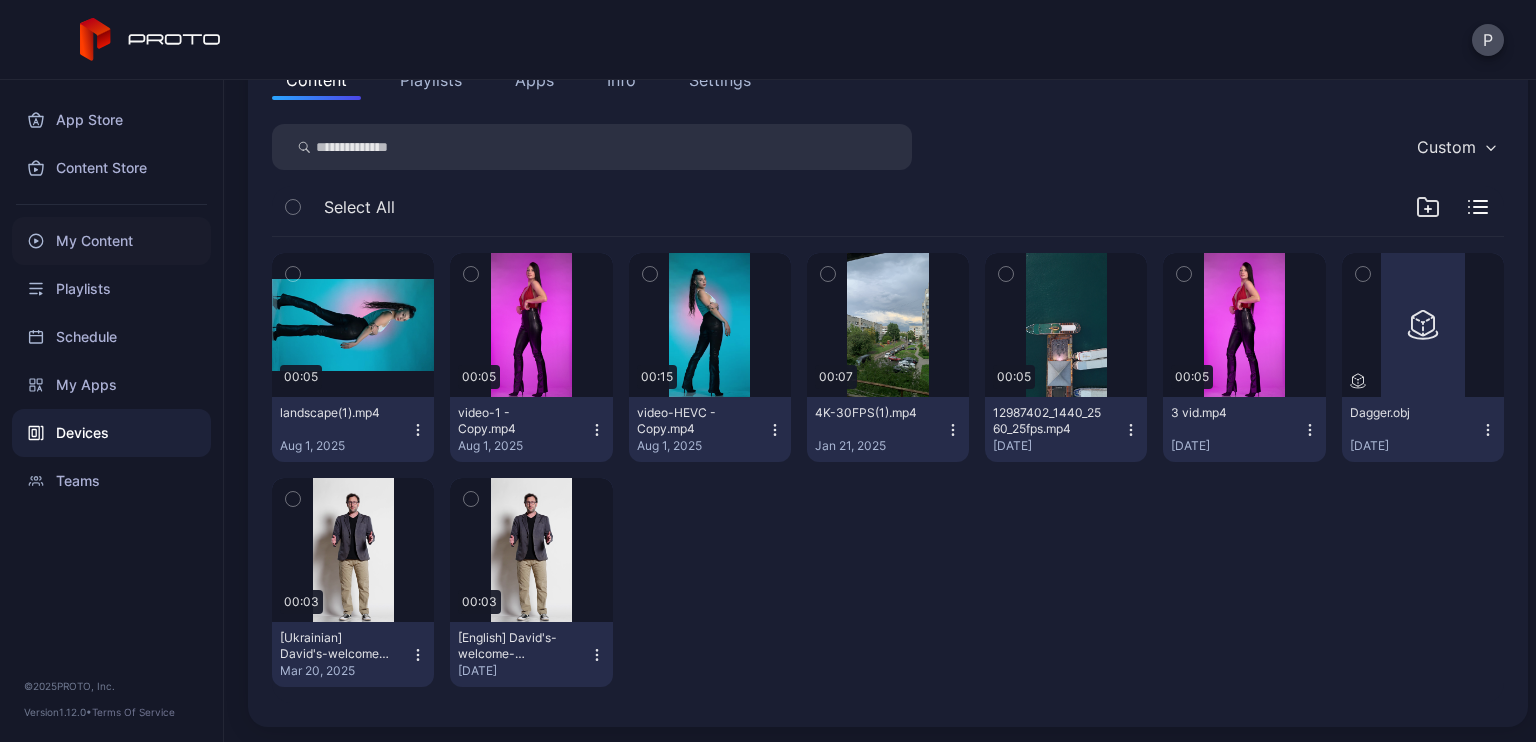 click on "My Content" at bounding box center (111, 241) 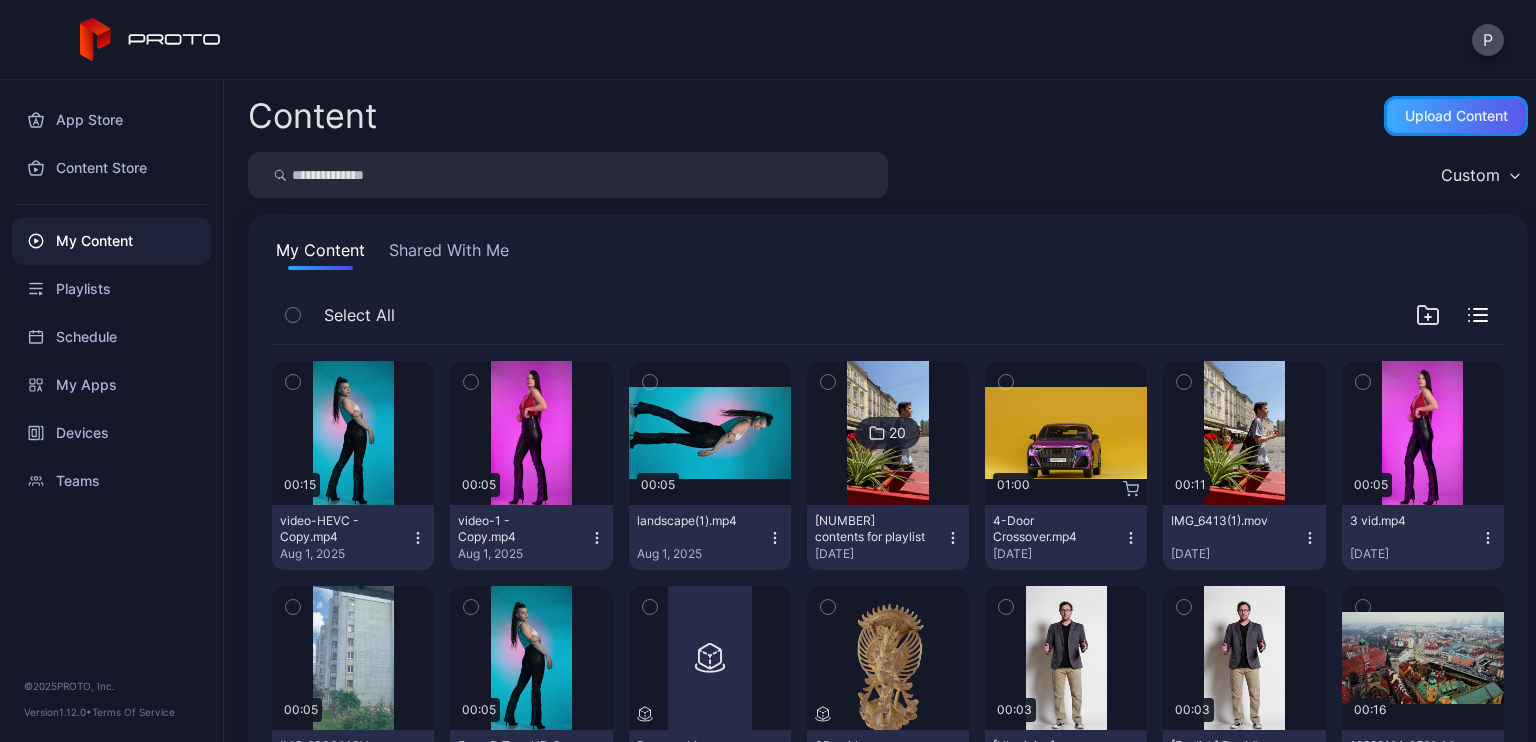 click on "Upload Content" at bounding box center (1456, 116) 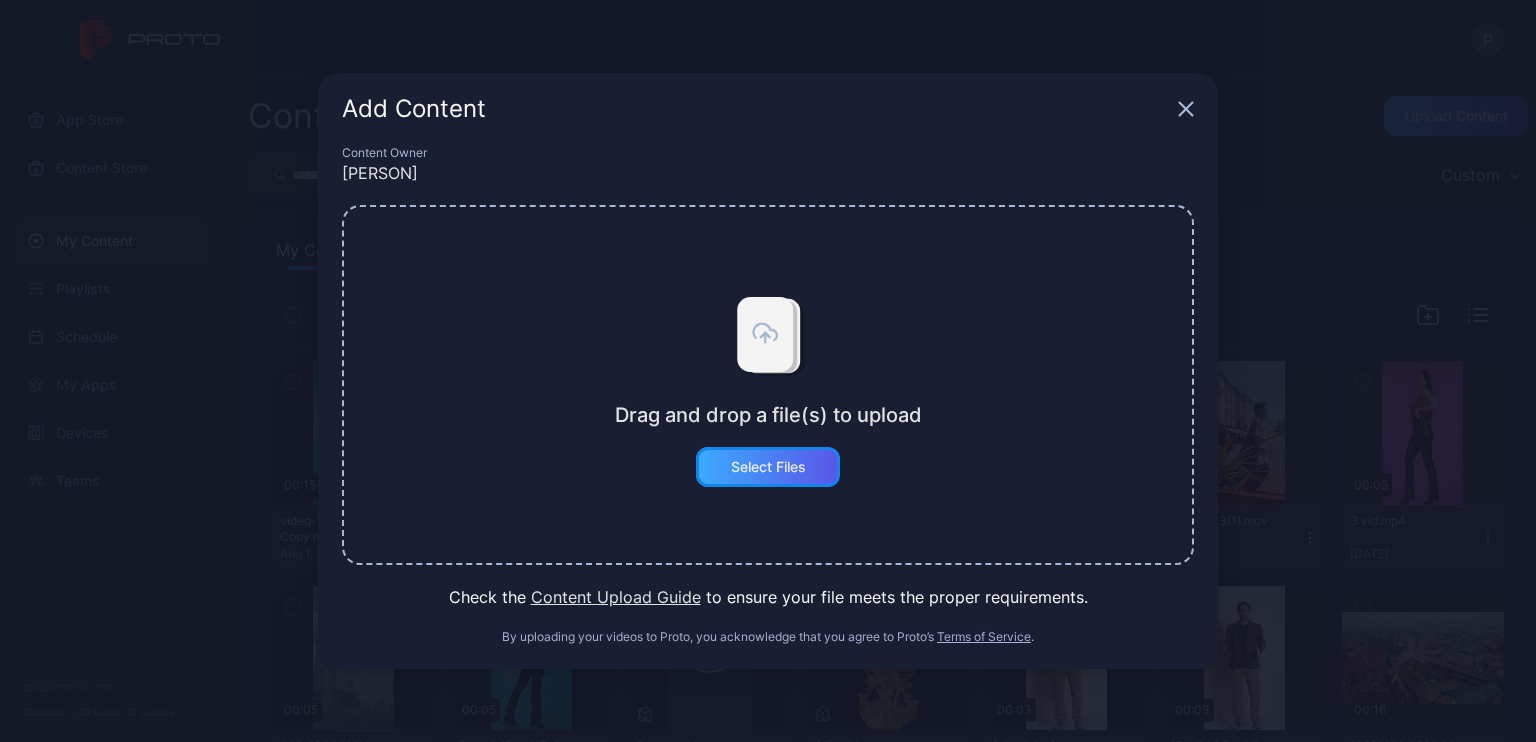 click on "Select Files" at bounding box center (768, 467) 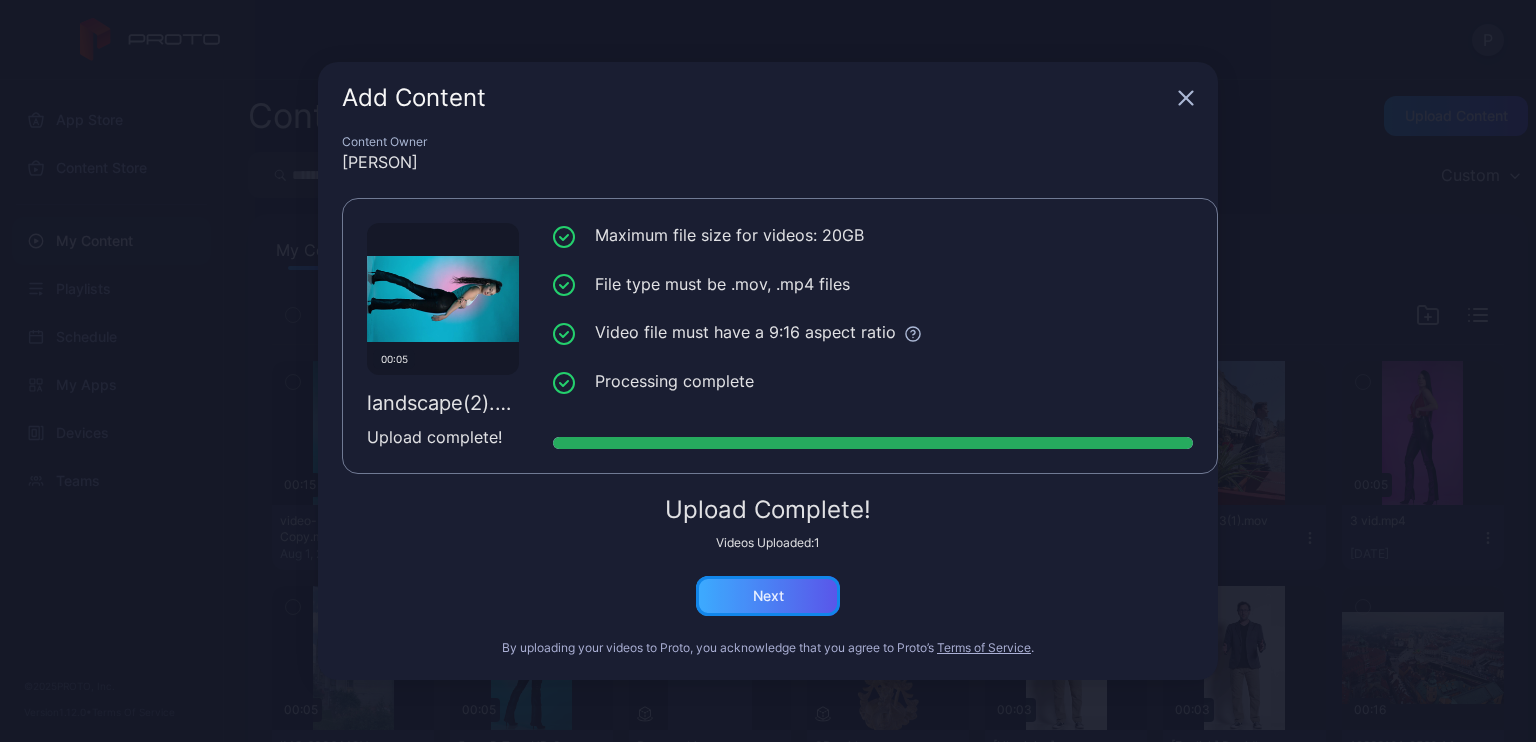 click on "Next" at bounding box center (768, 596) 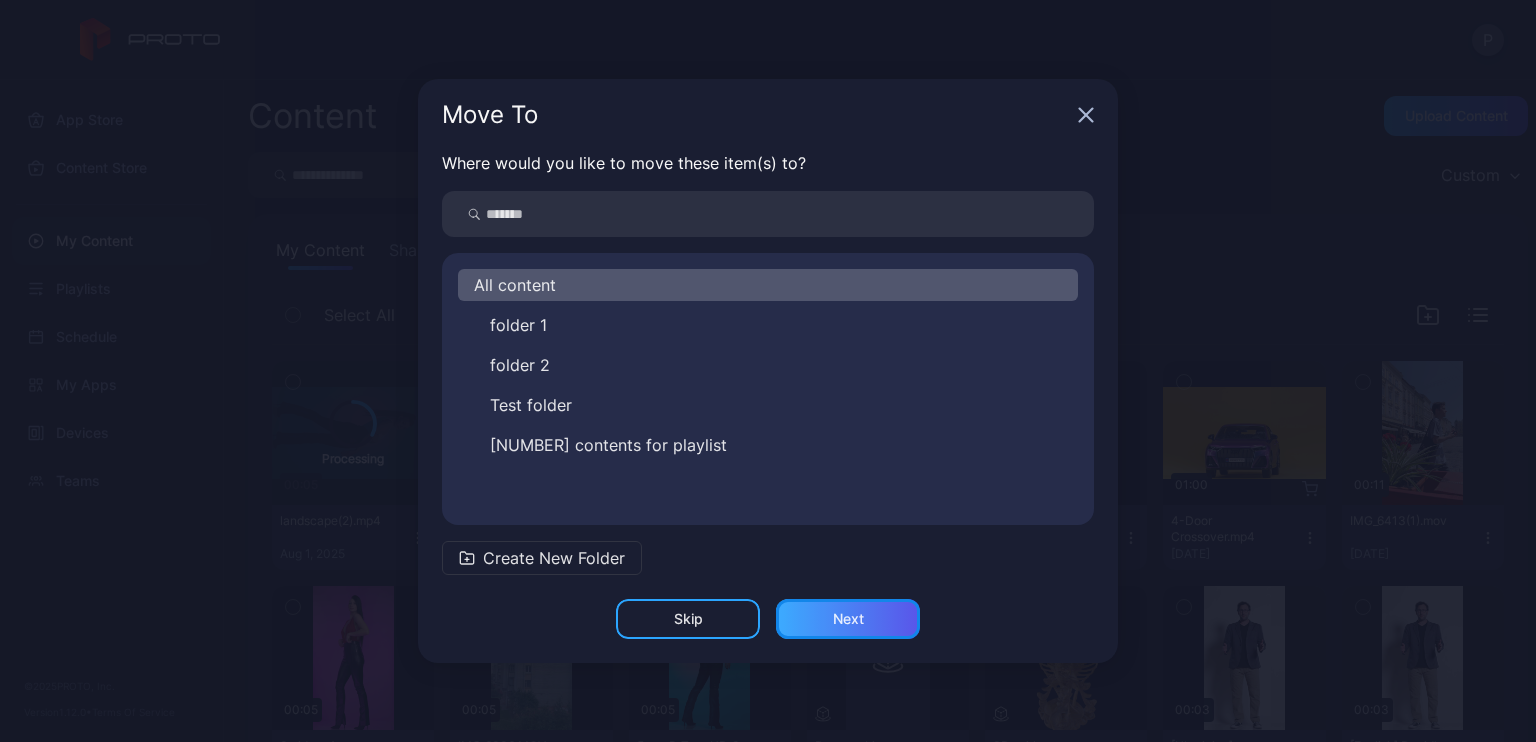 click on "Next" at bounding box center (848, 619) 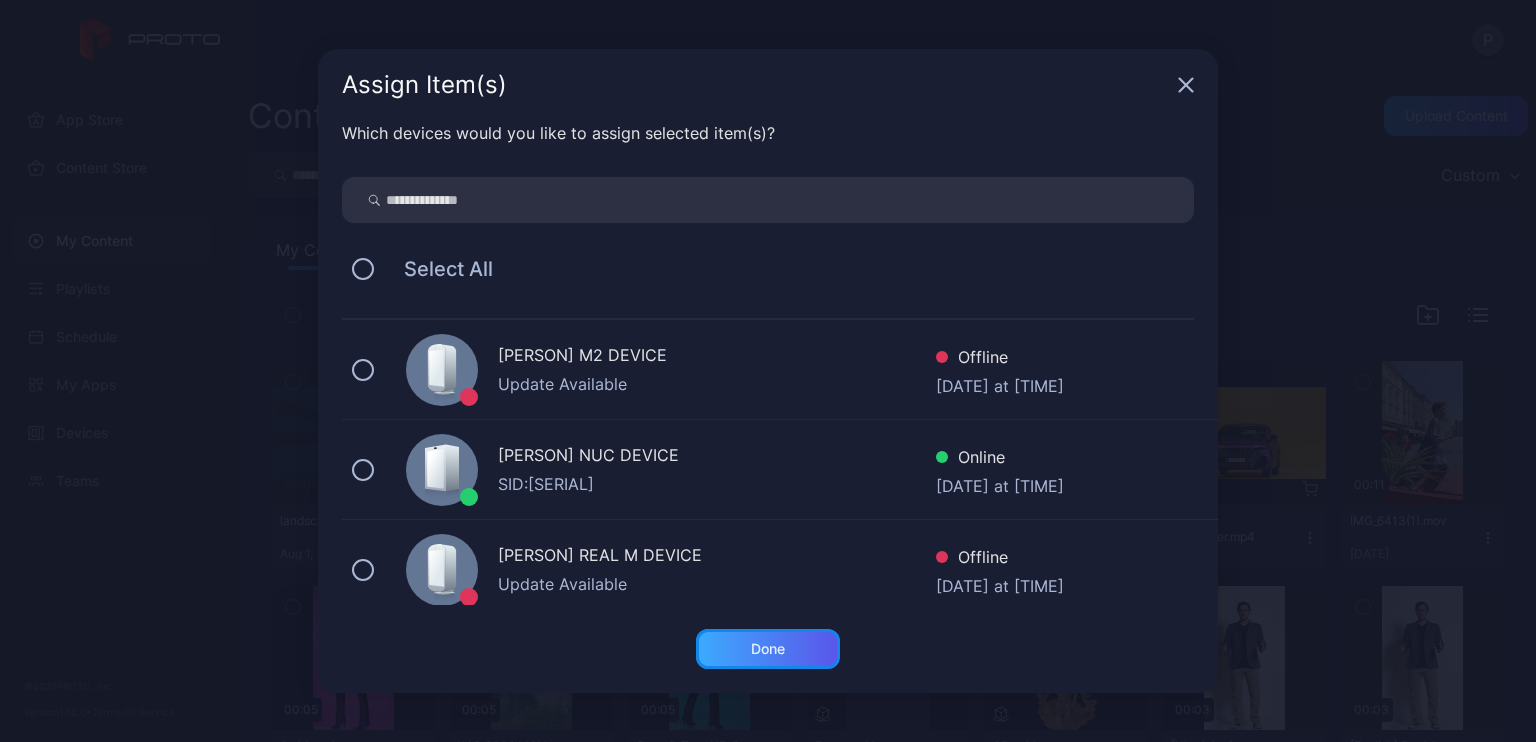 click on "Done" at bounding box center (768, 649) 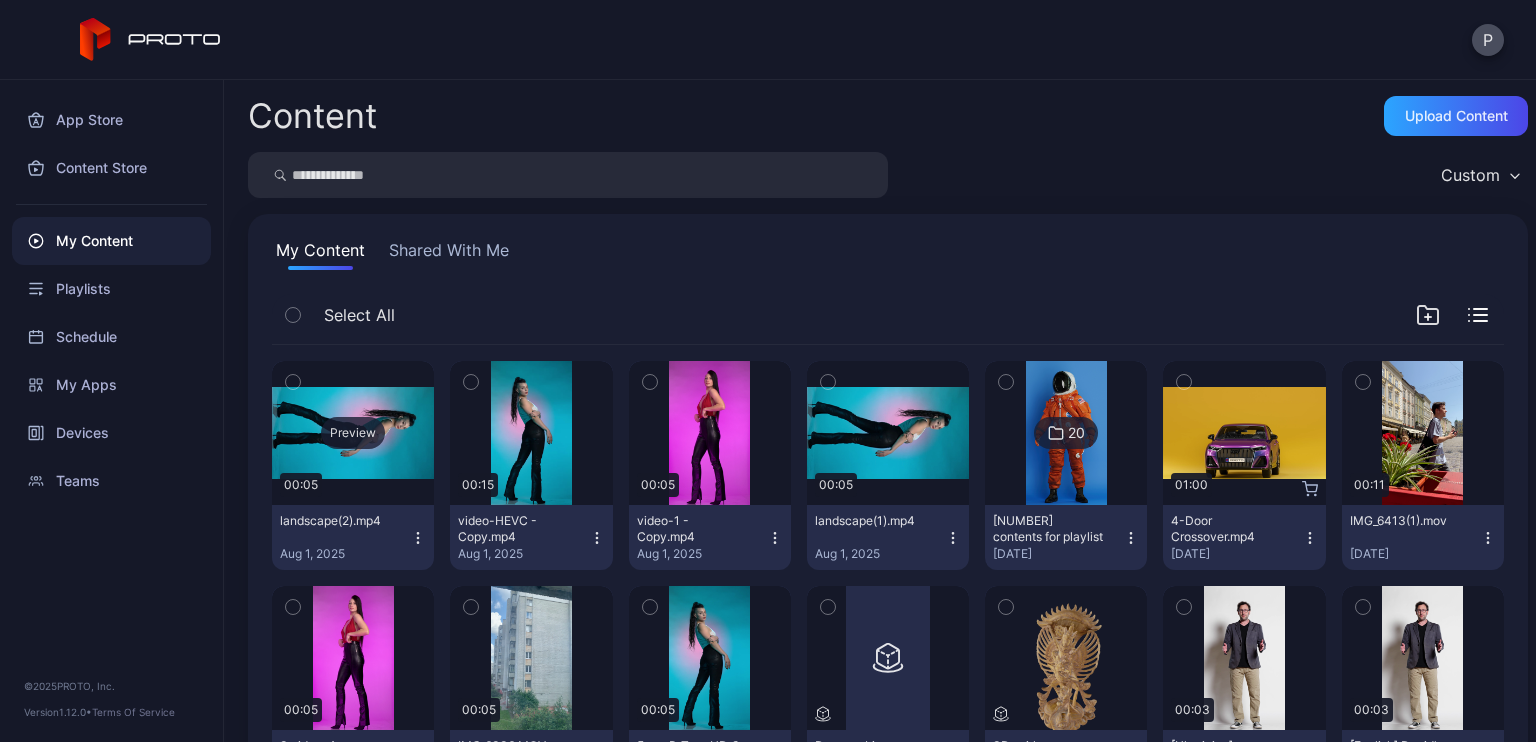 click on "Preview" at bounding box center [353, 433] 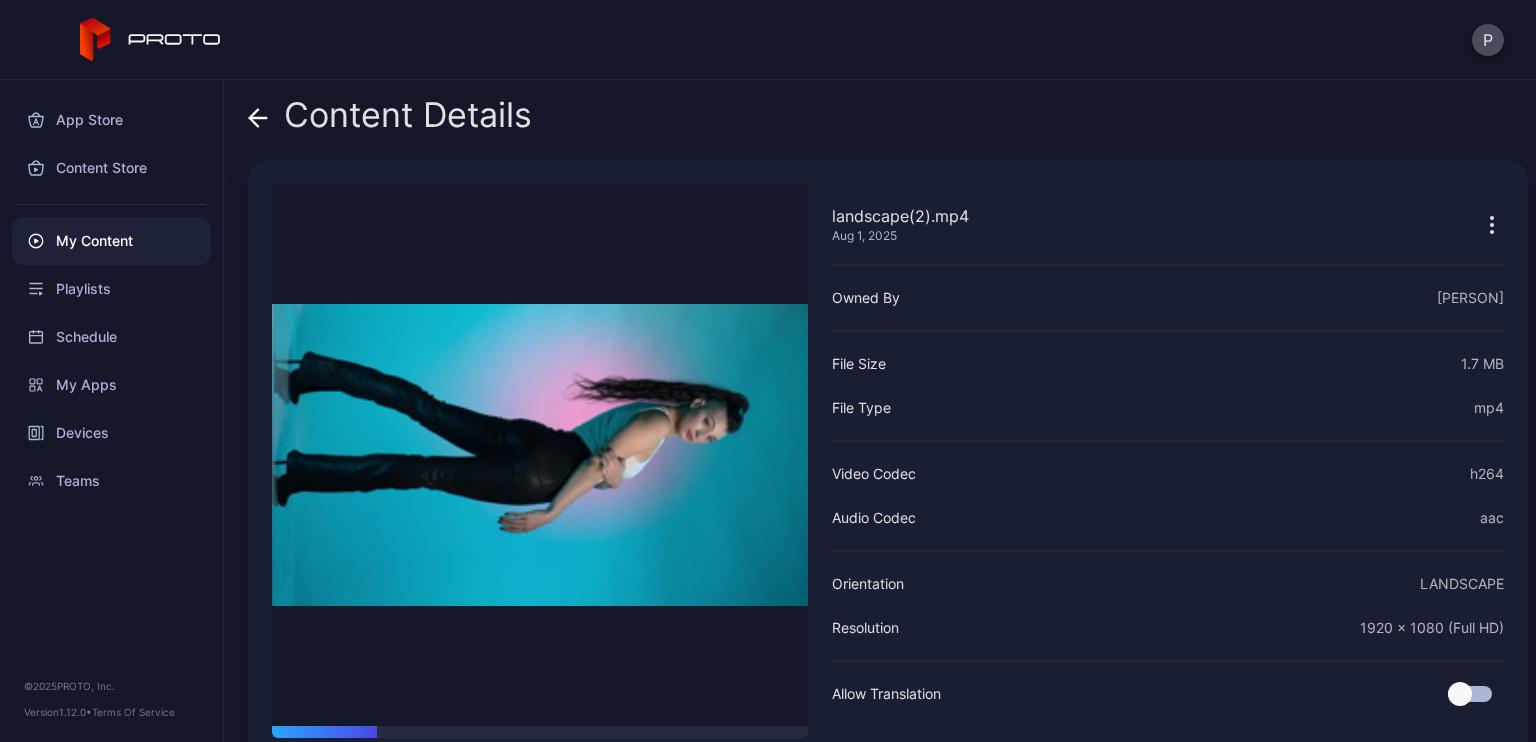 click 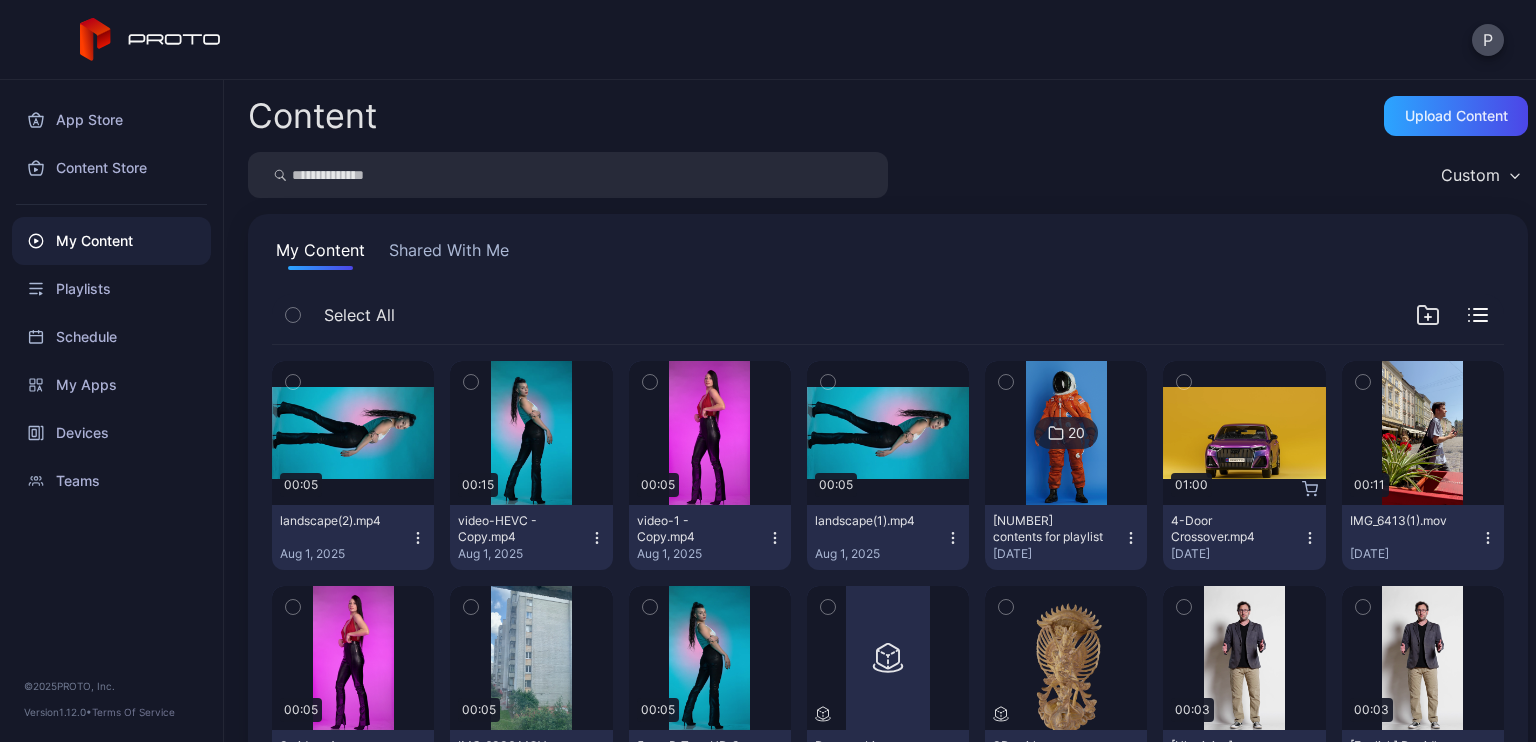 click at bounding box center (471, 382) 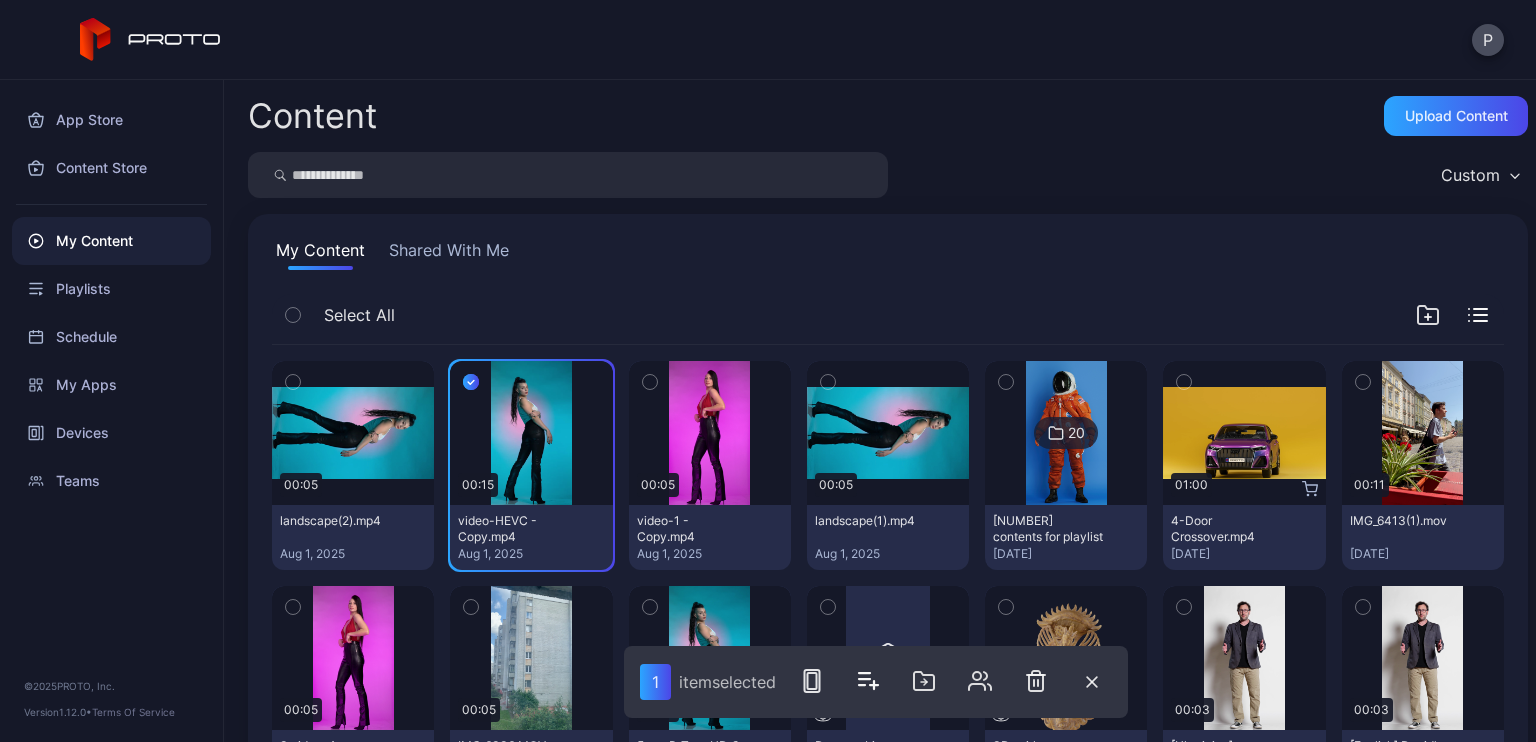 click at bounding box center (471, 382) 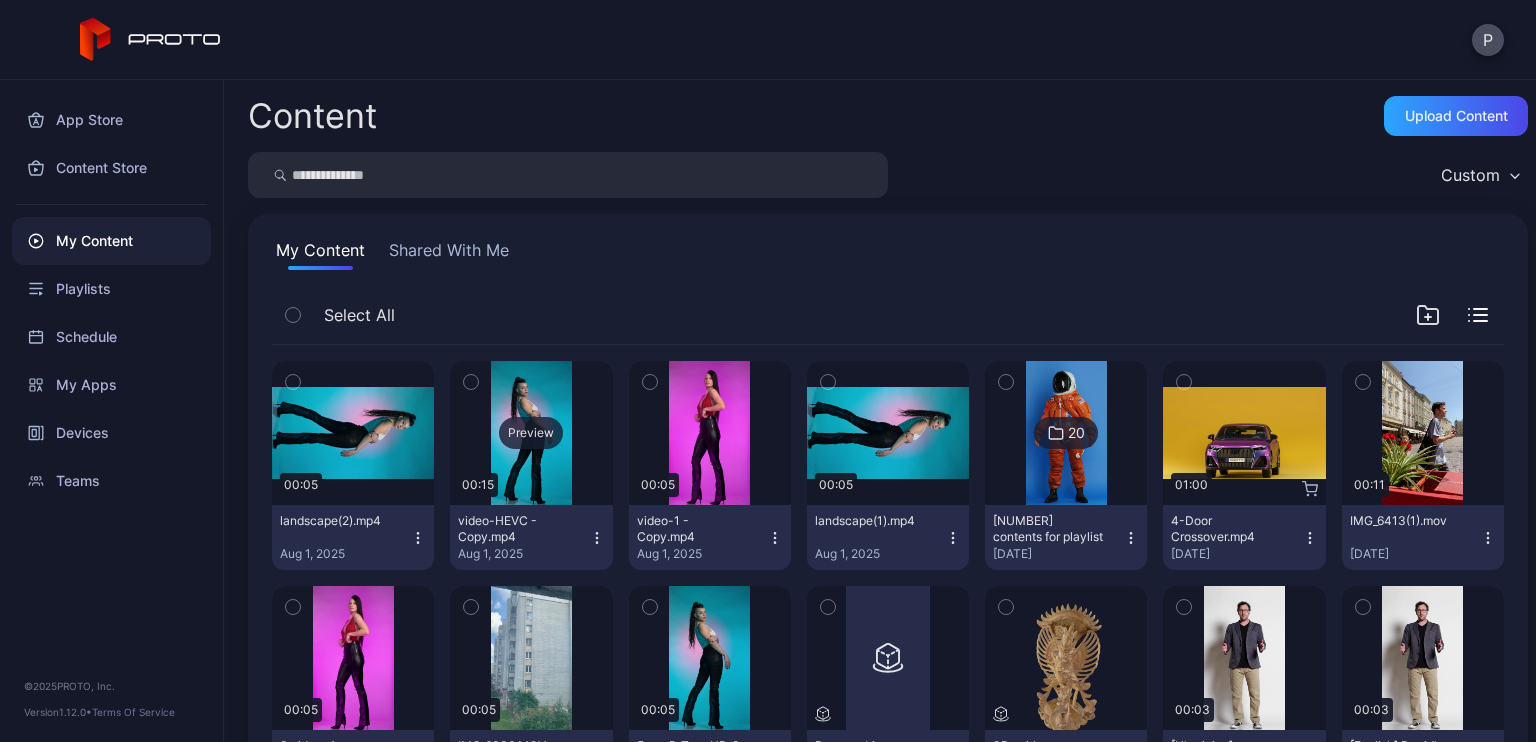 click on "Preview" at bounding box center [531, 433] 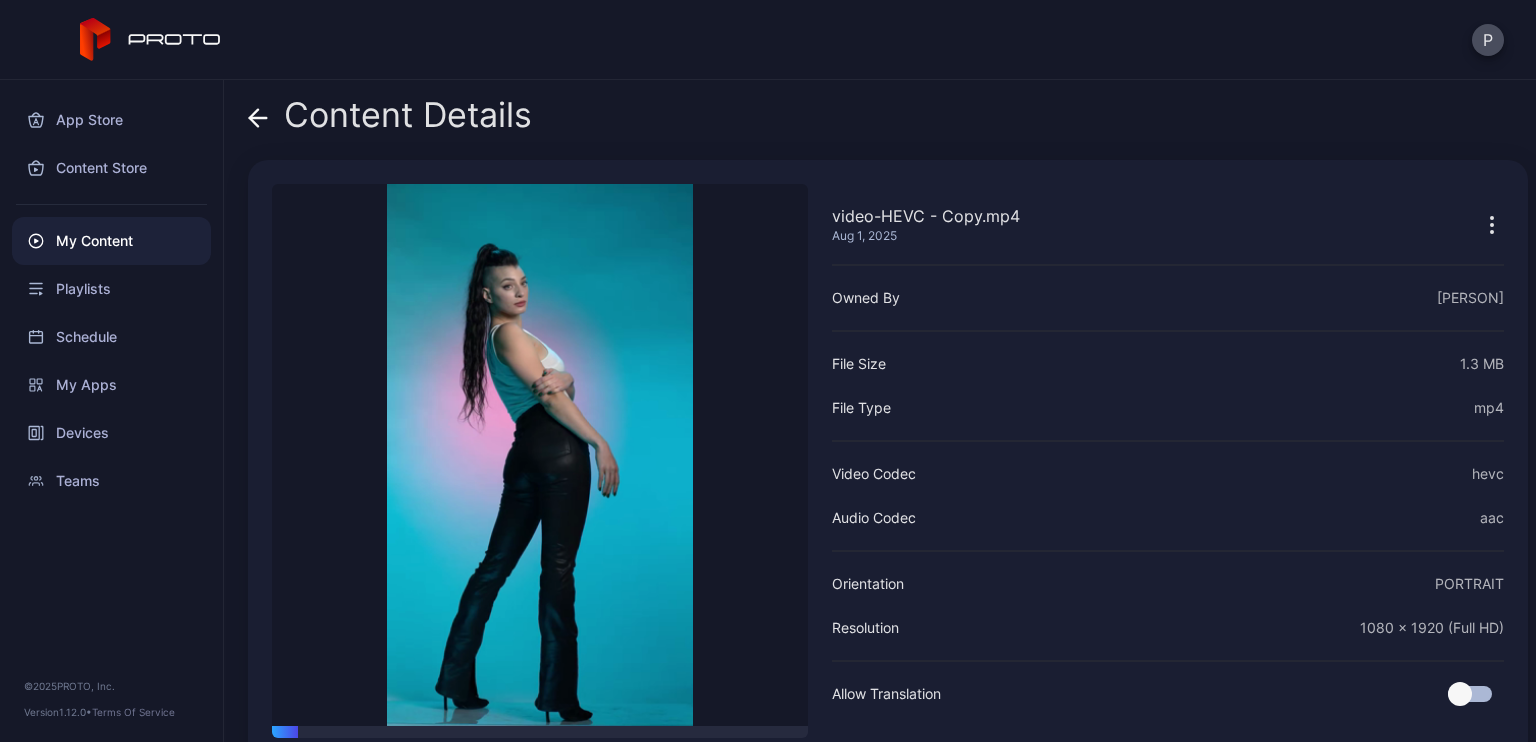click 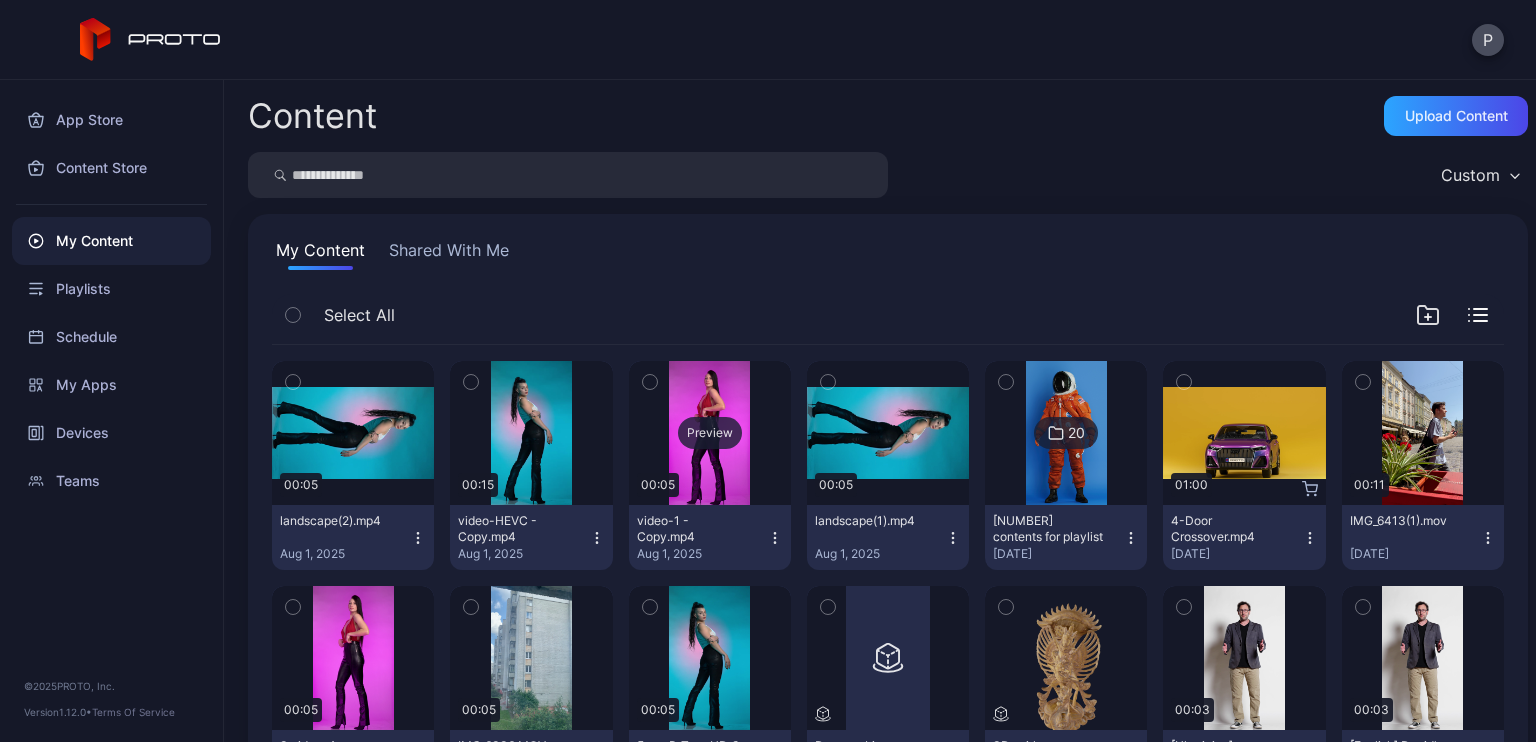 click on "Preview" at bounding box center [710, 433] 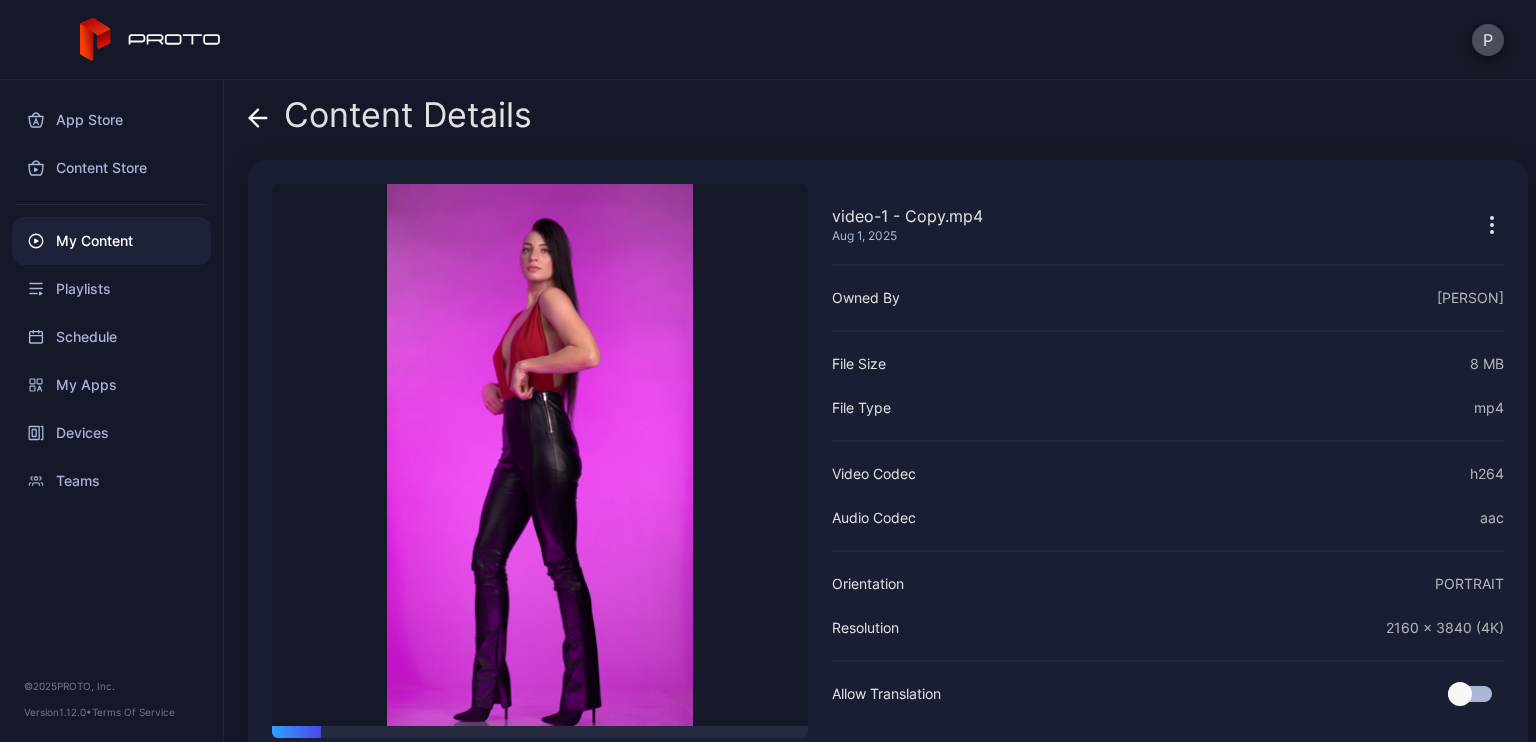 click 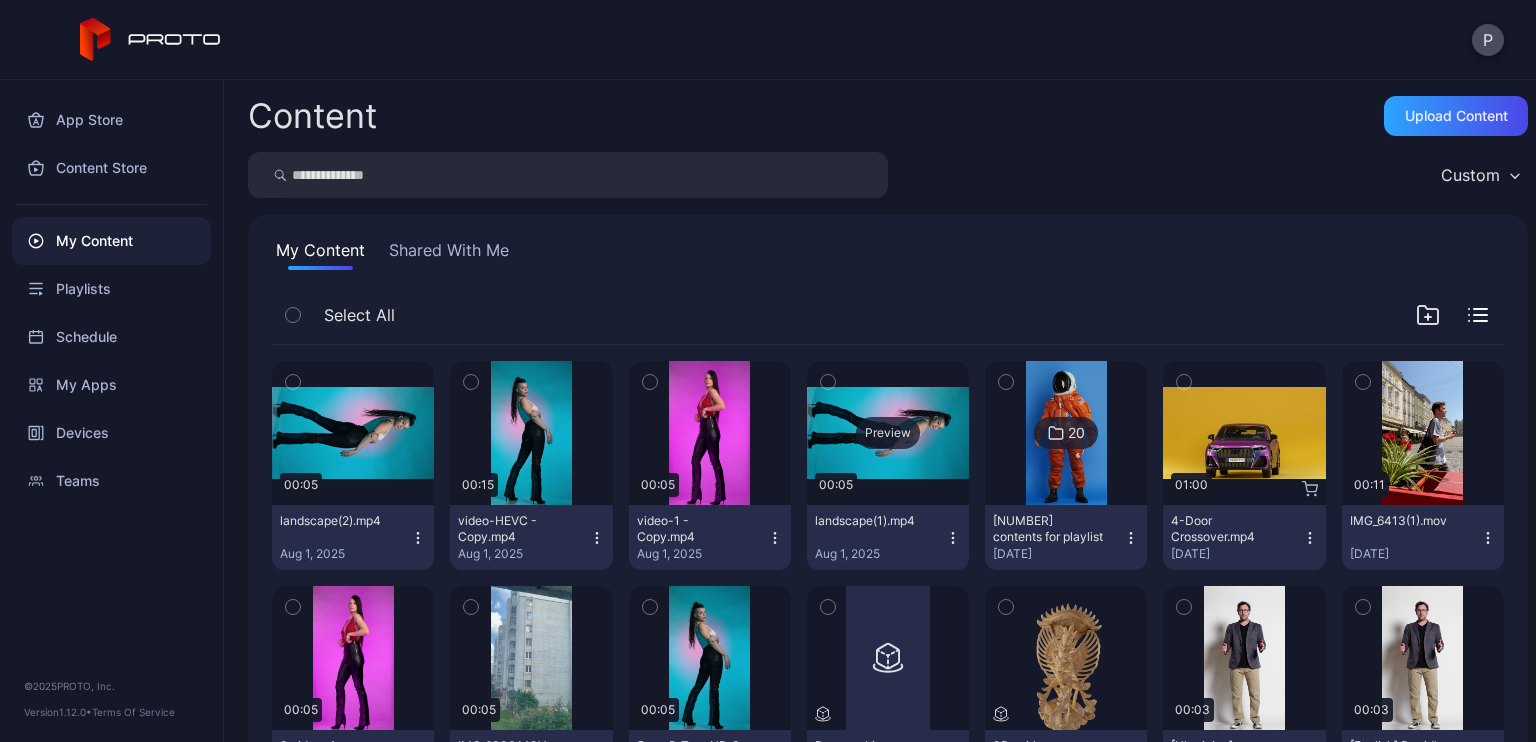 click on "Preview" at bounding box center [888, 433] 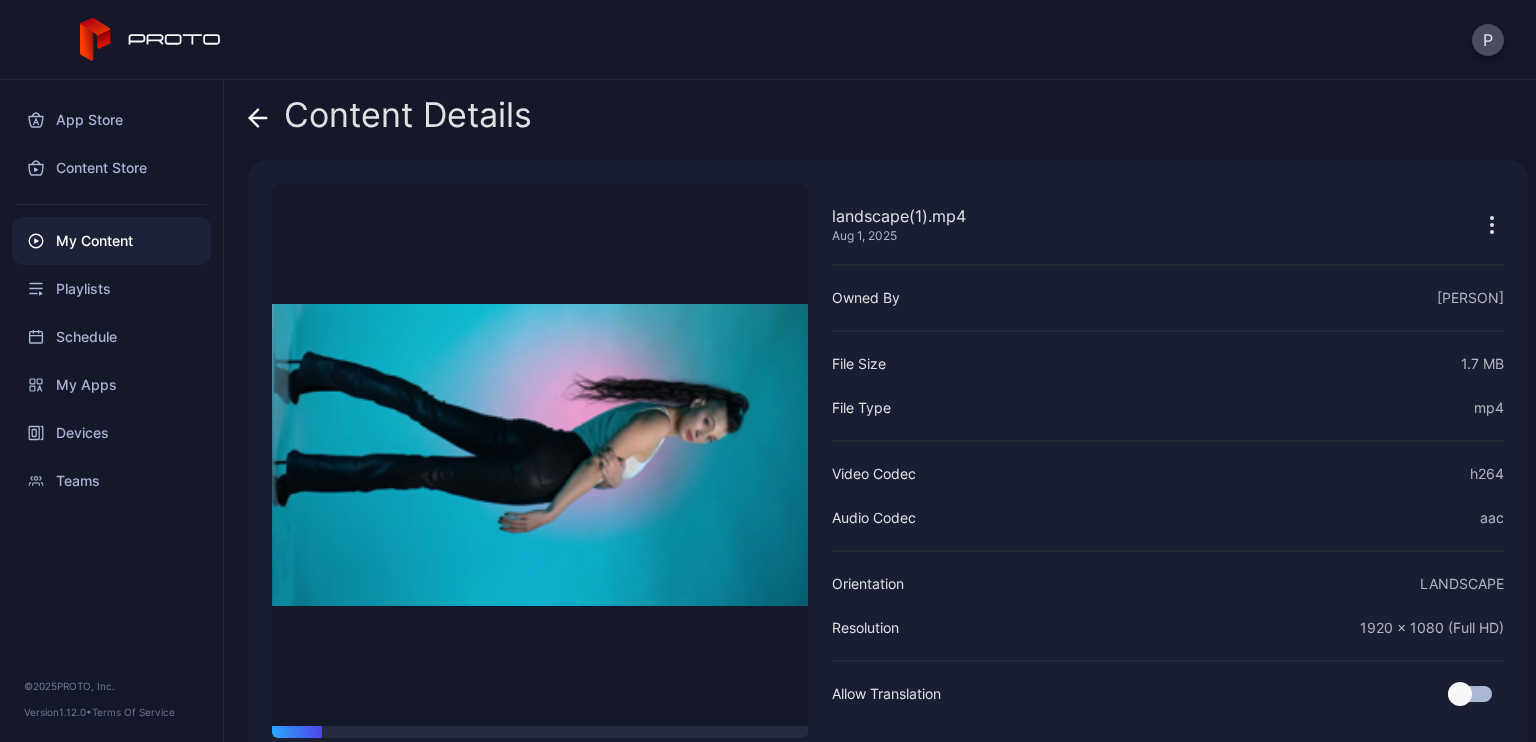 click 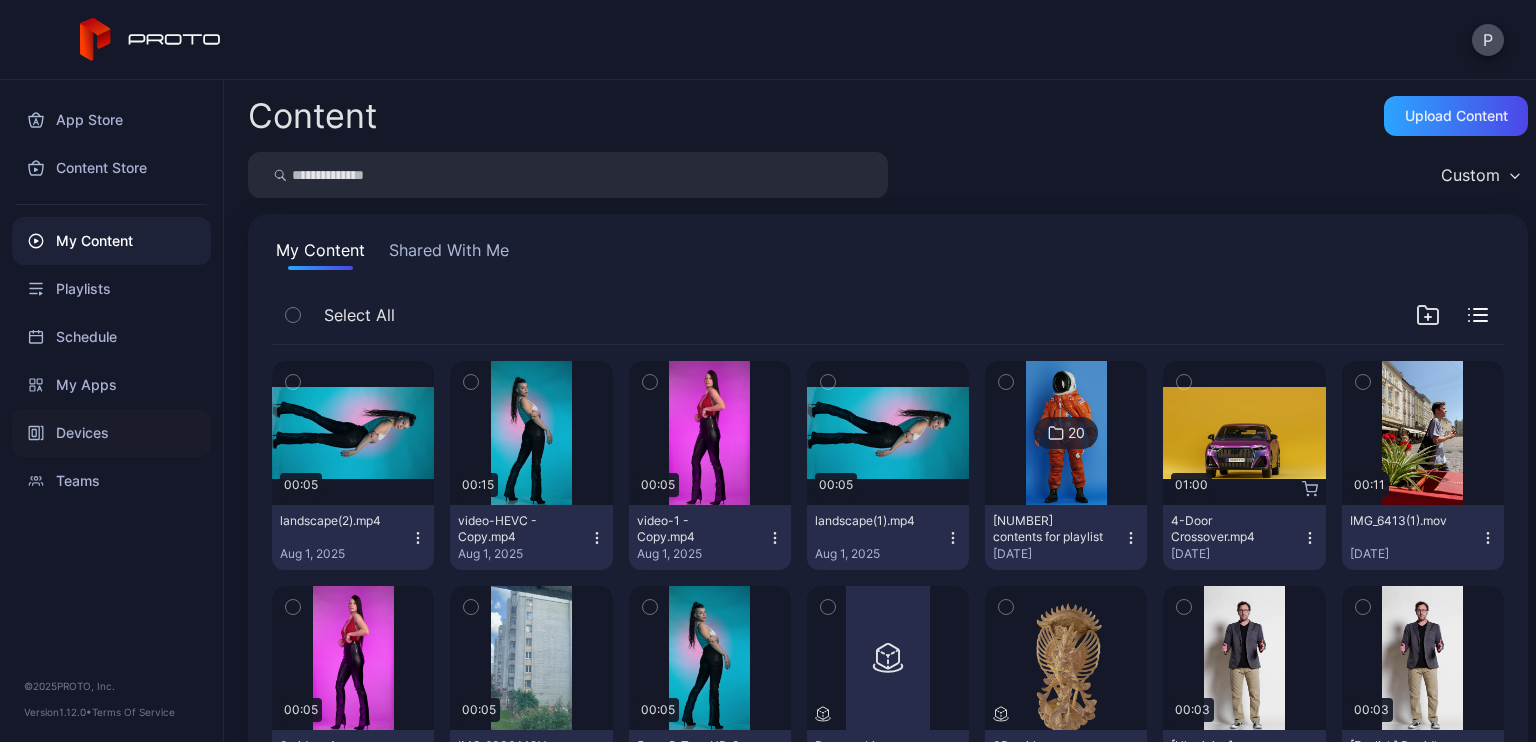 click on "Devices" at bounding box center (111, 433) 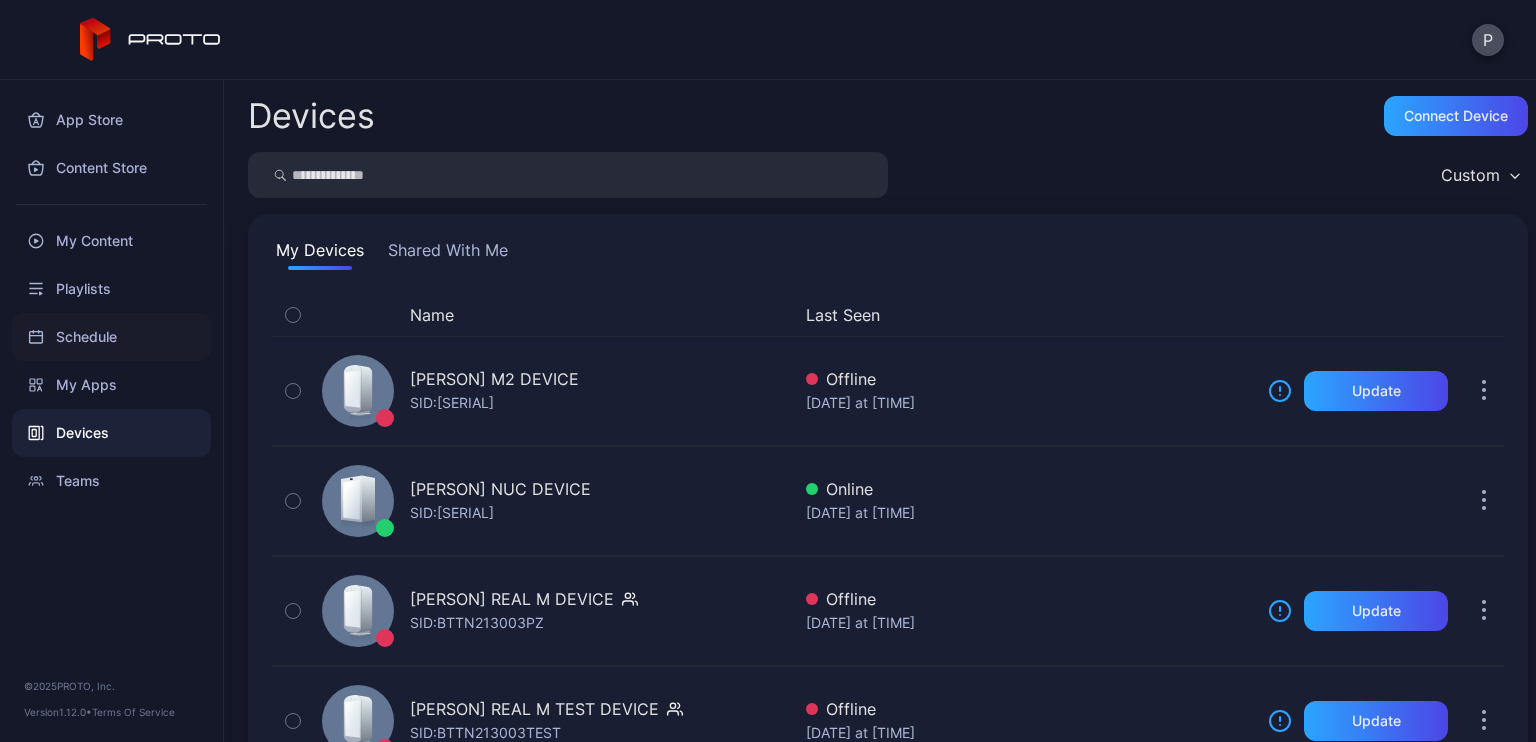 click on "Schedule" at bounding box center [111, 337] 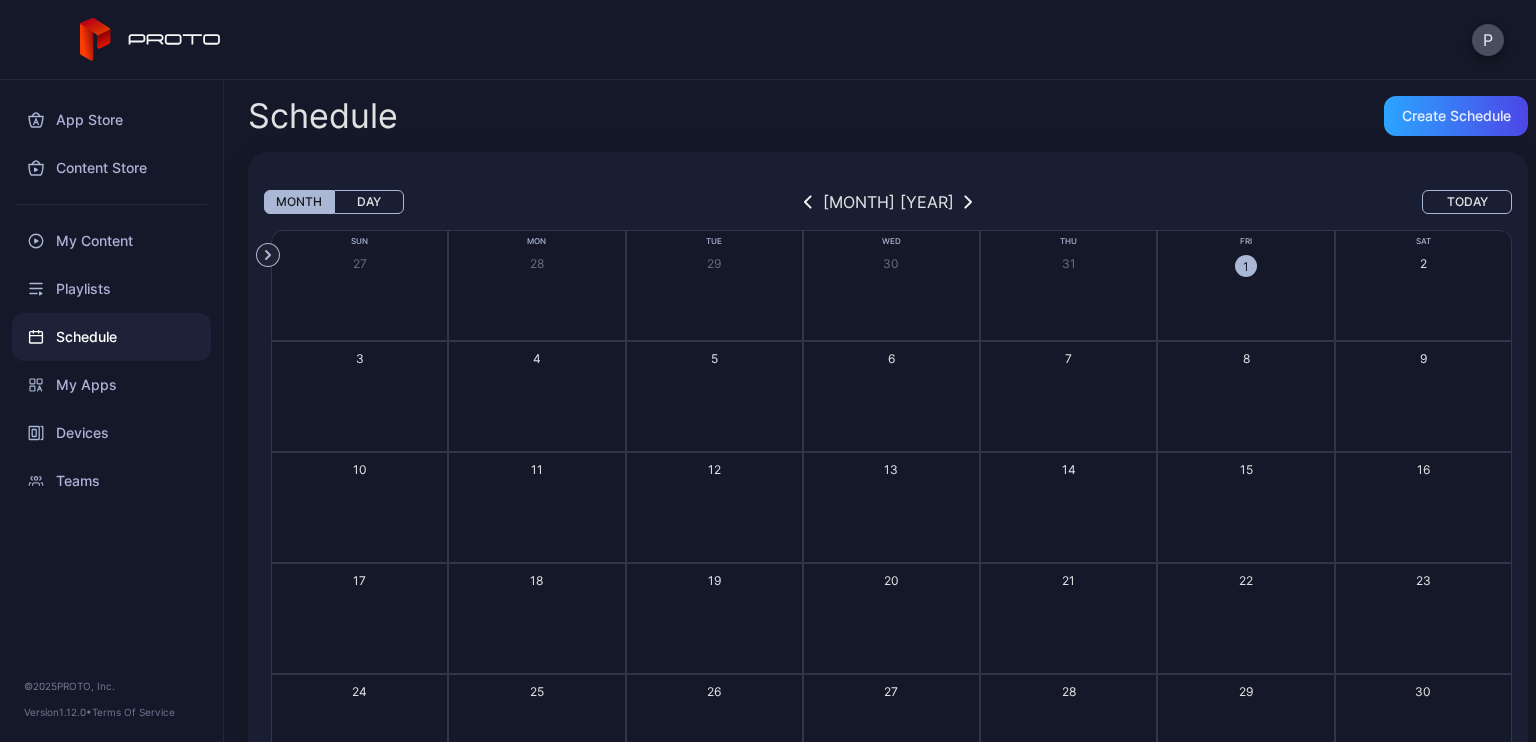 click on "Playlists" at bounding box center (111, 289) 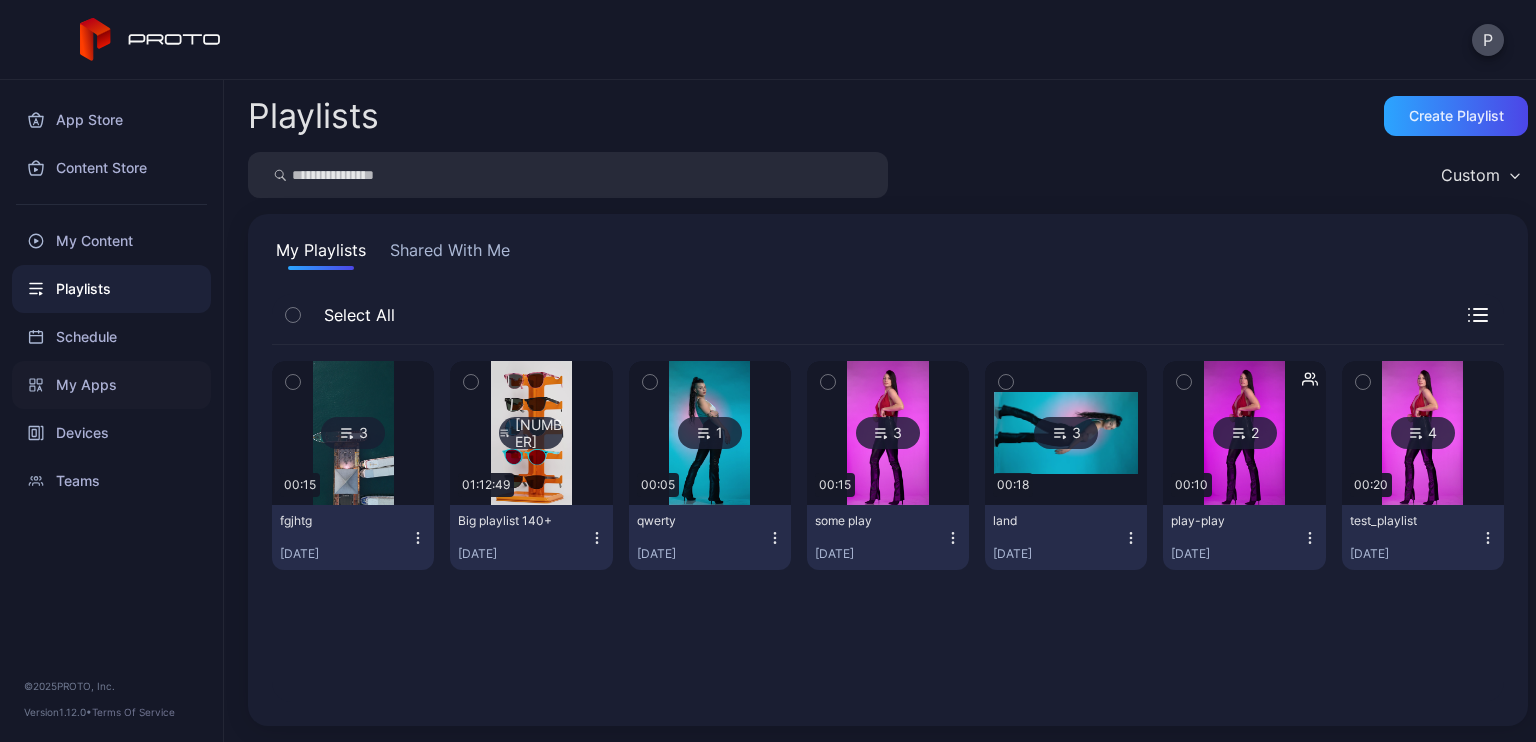 click on "My Apps" at bounding box center [111, 385] 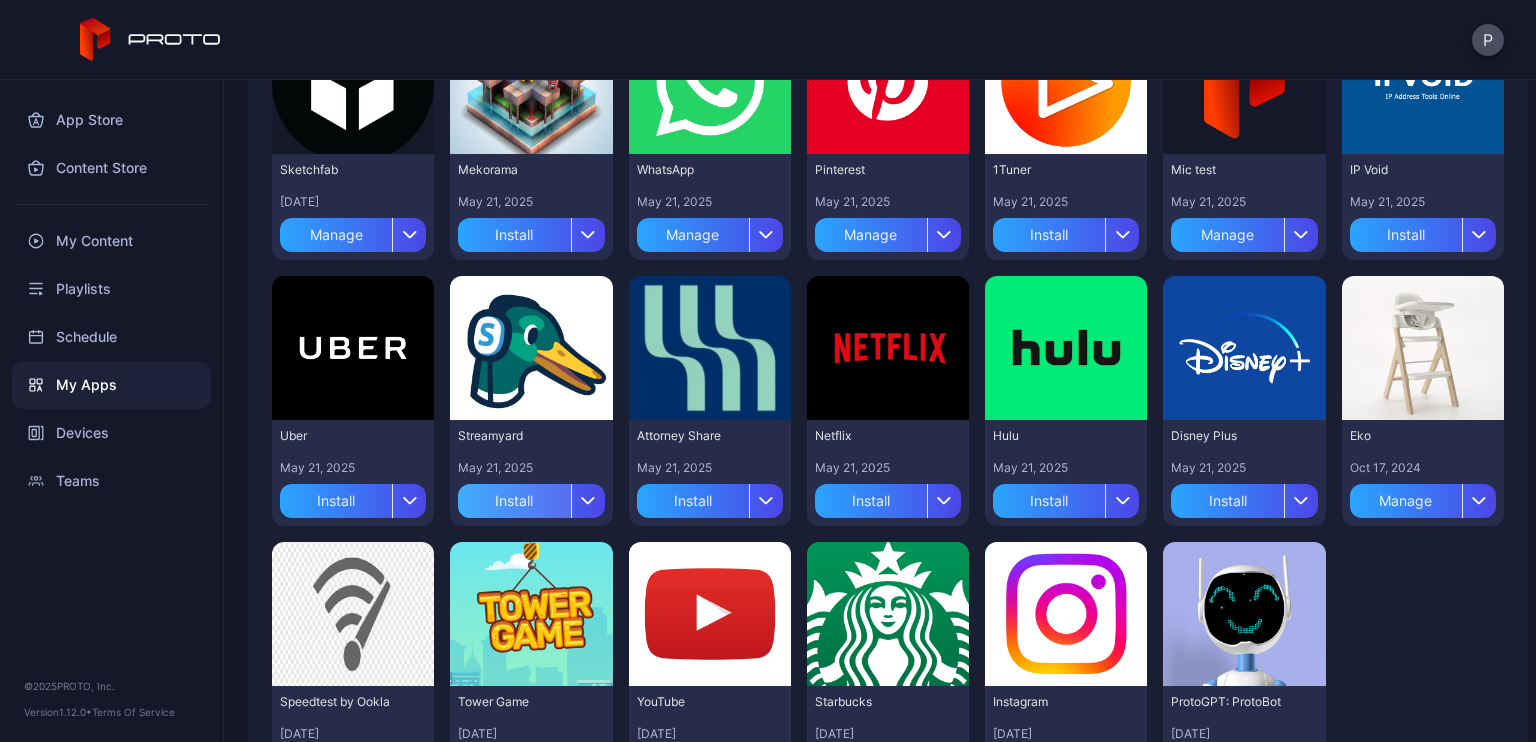 scroll, scrollTop: 389, scrollLeft: 0, axis: vertical 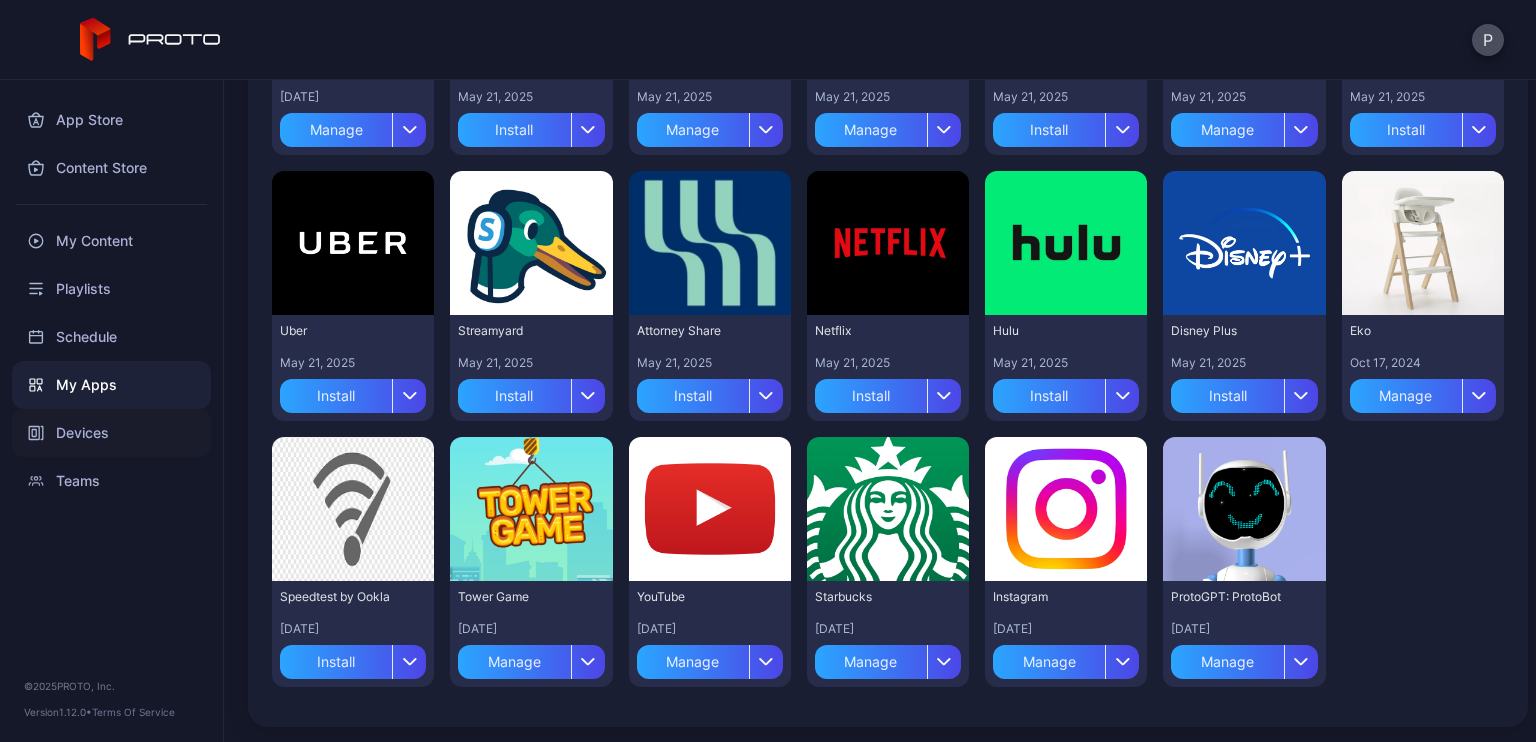 click on "Devices" at bounding box center [111, 433] 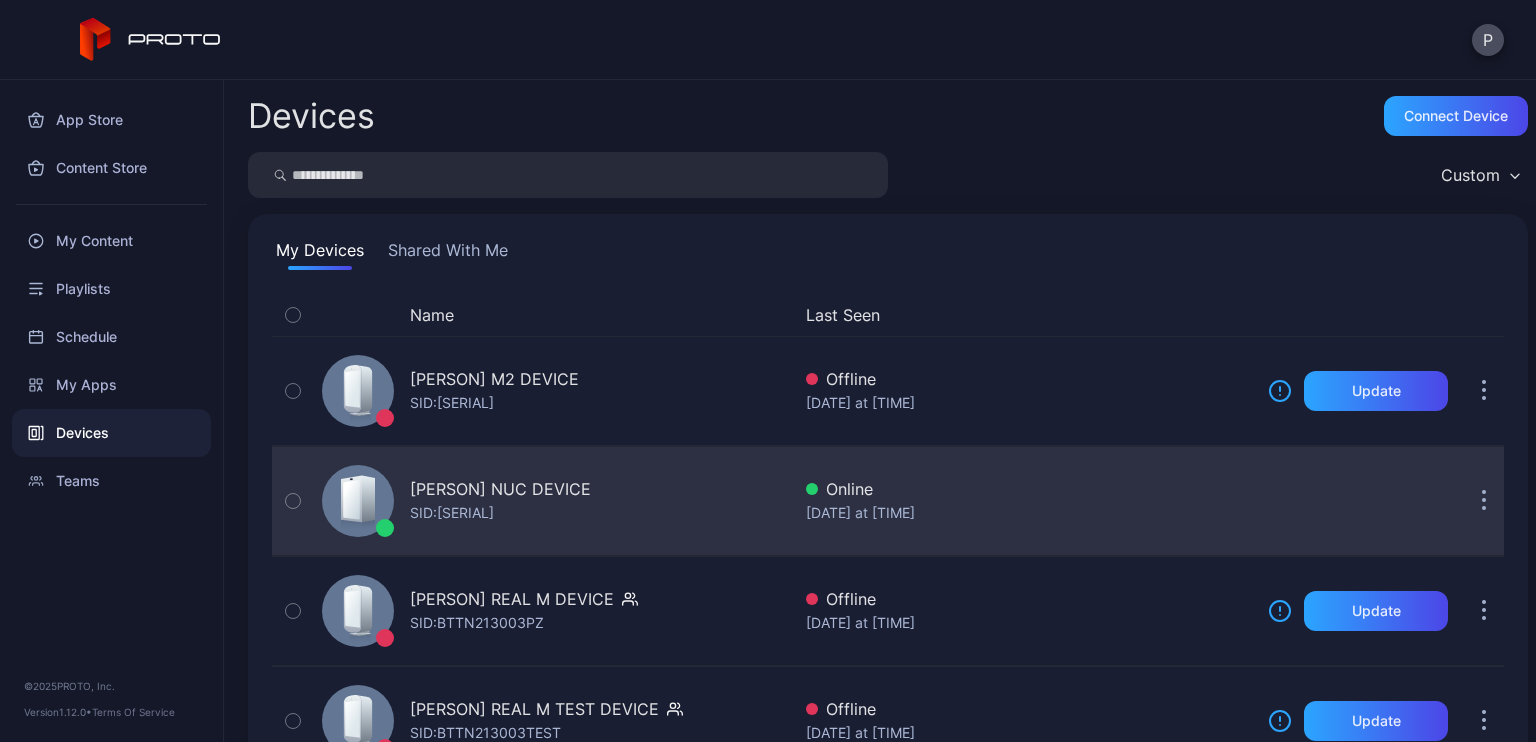 click on "[PERSON] NUC DEVICE SID: [SERIAL]" at bounding box center (552, 501) 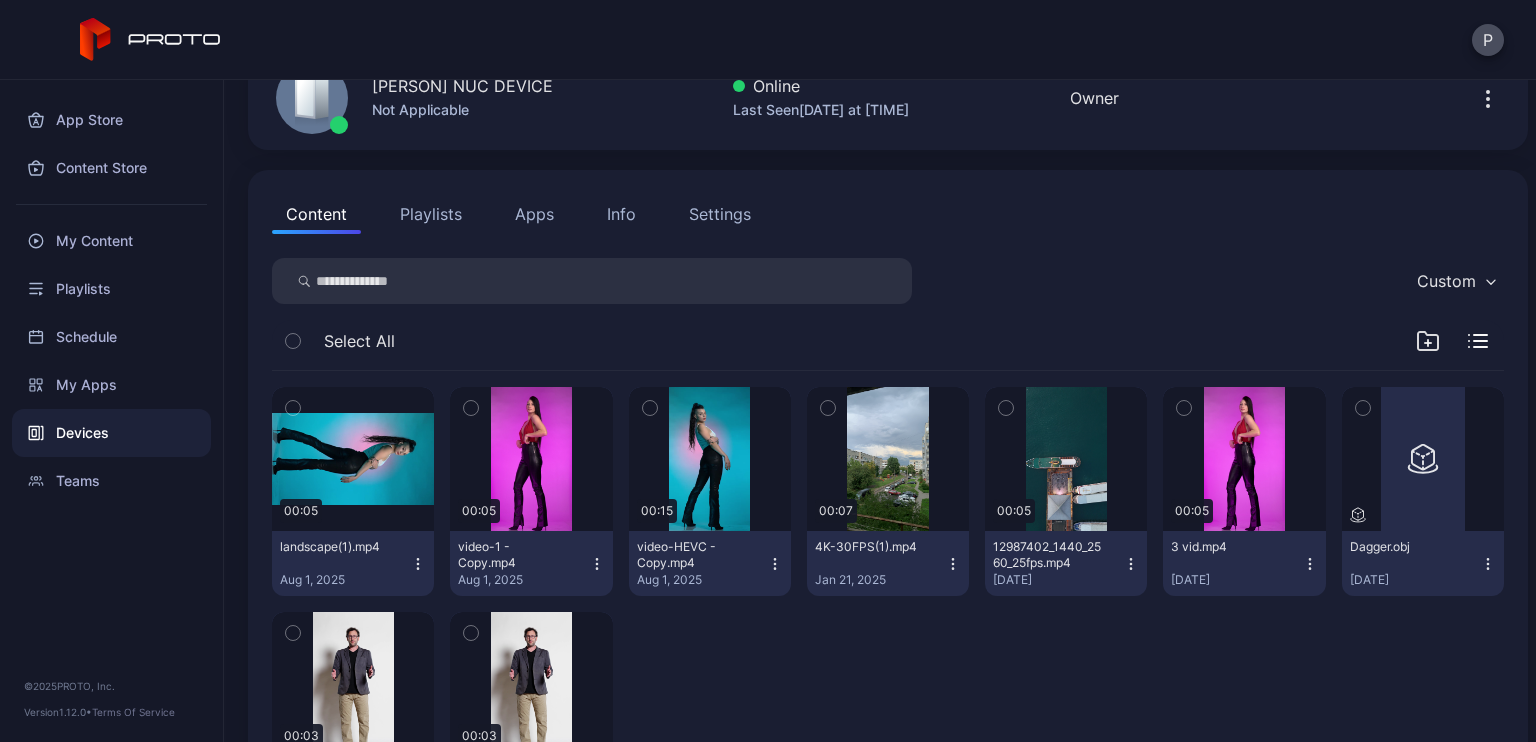 scroll, scrollTop: 248, scrollLeft: 0, axis: vertical 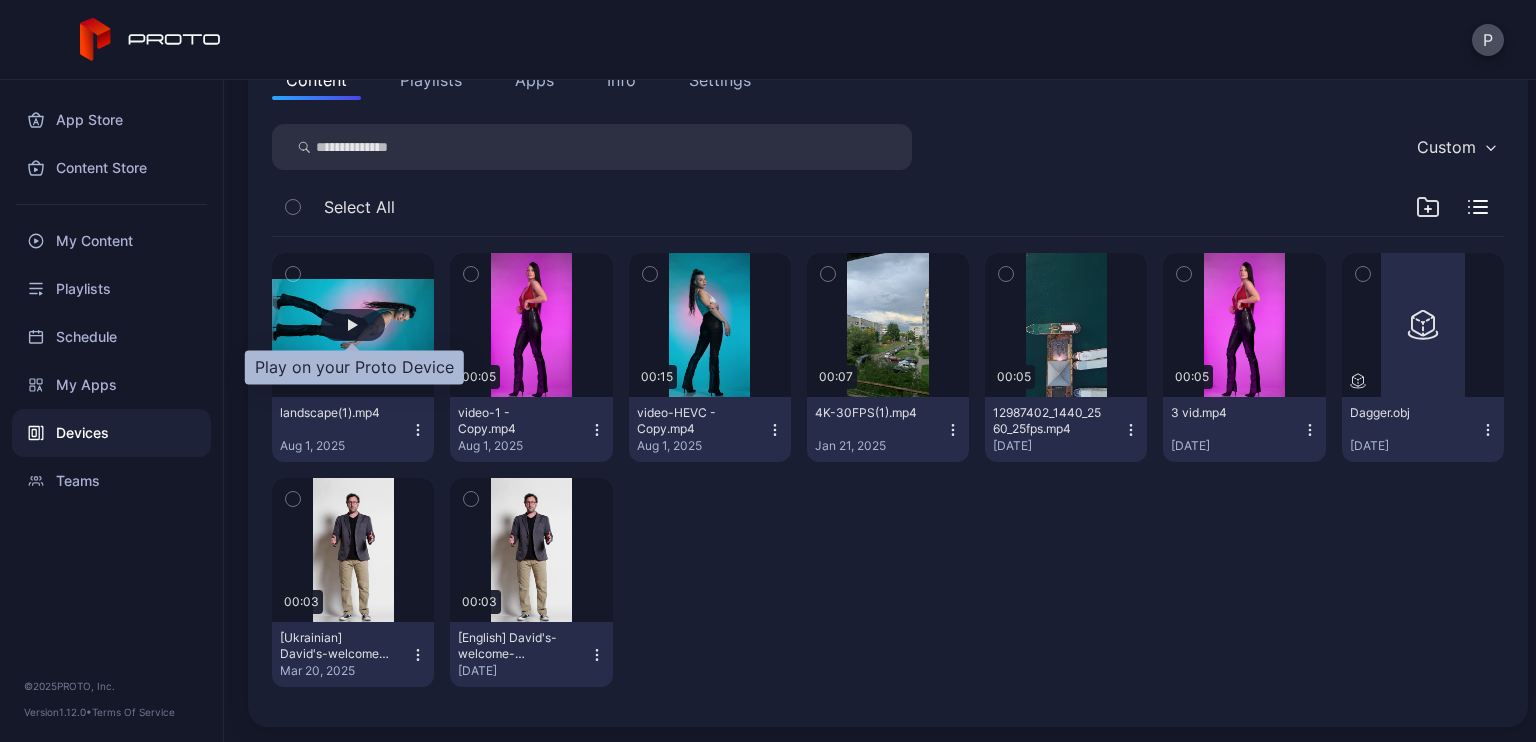 click at bounding box center [353, 325] 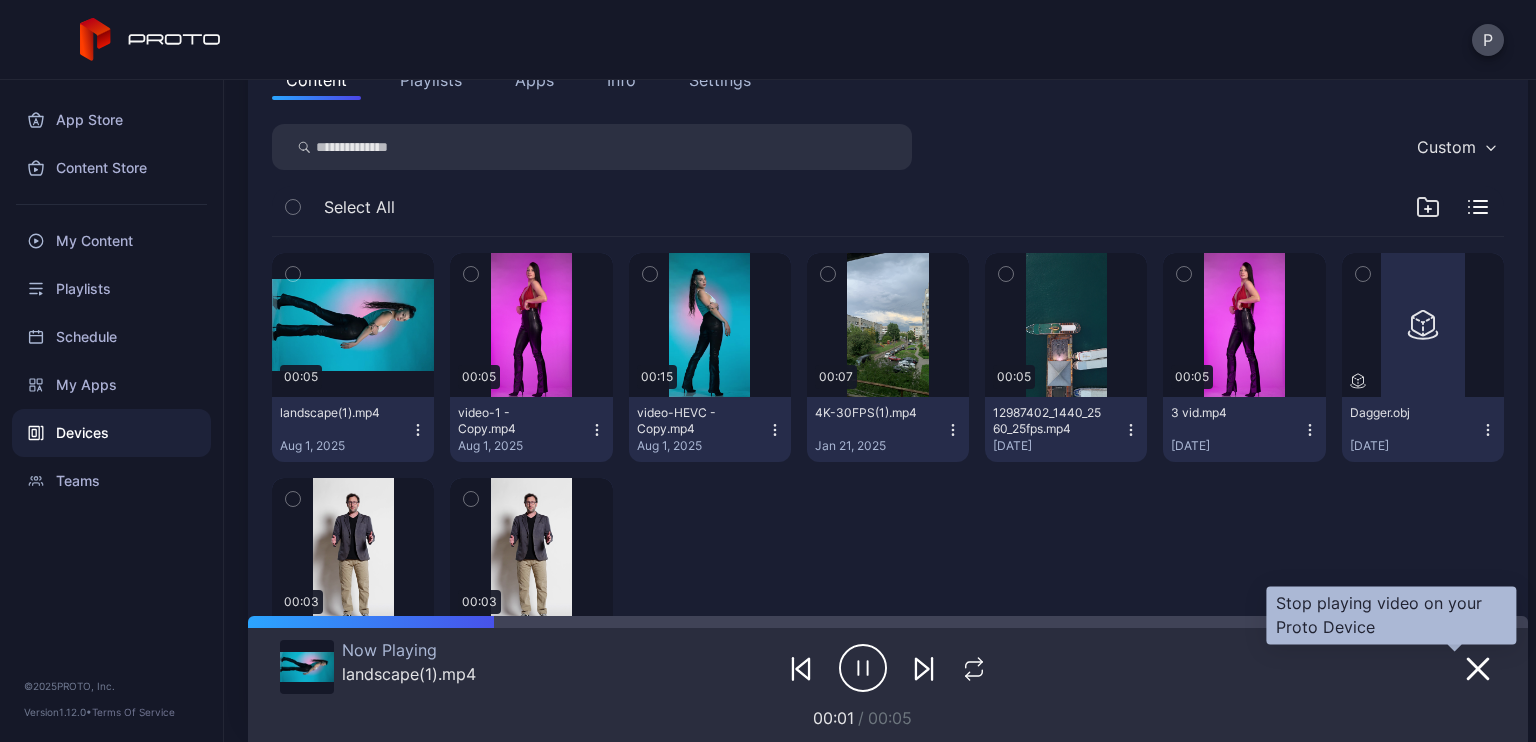 click at bounding box center (1478, 668) 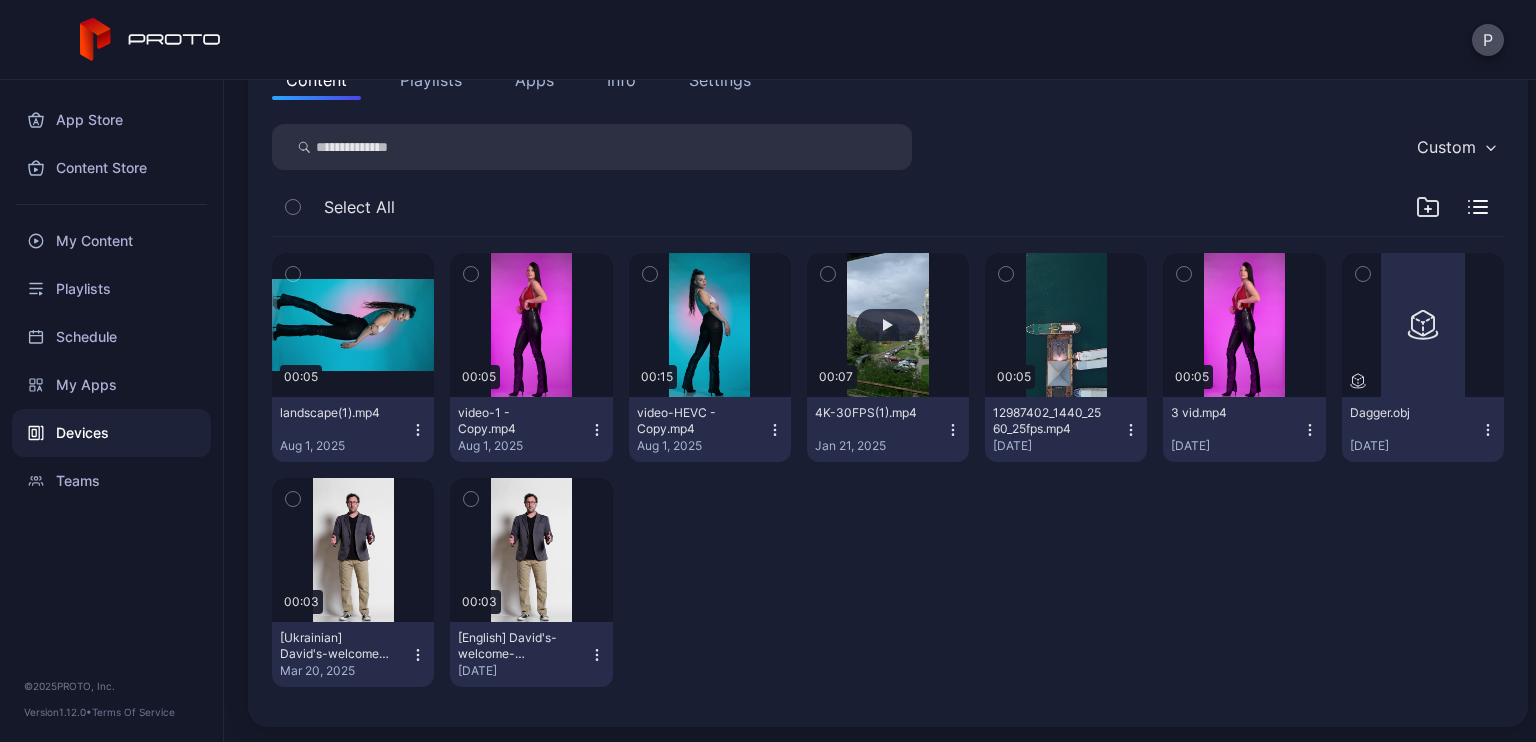 click at bounding box center (888, 325) 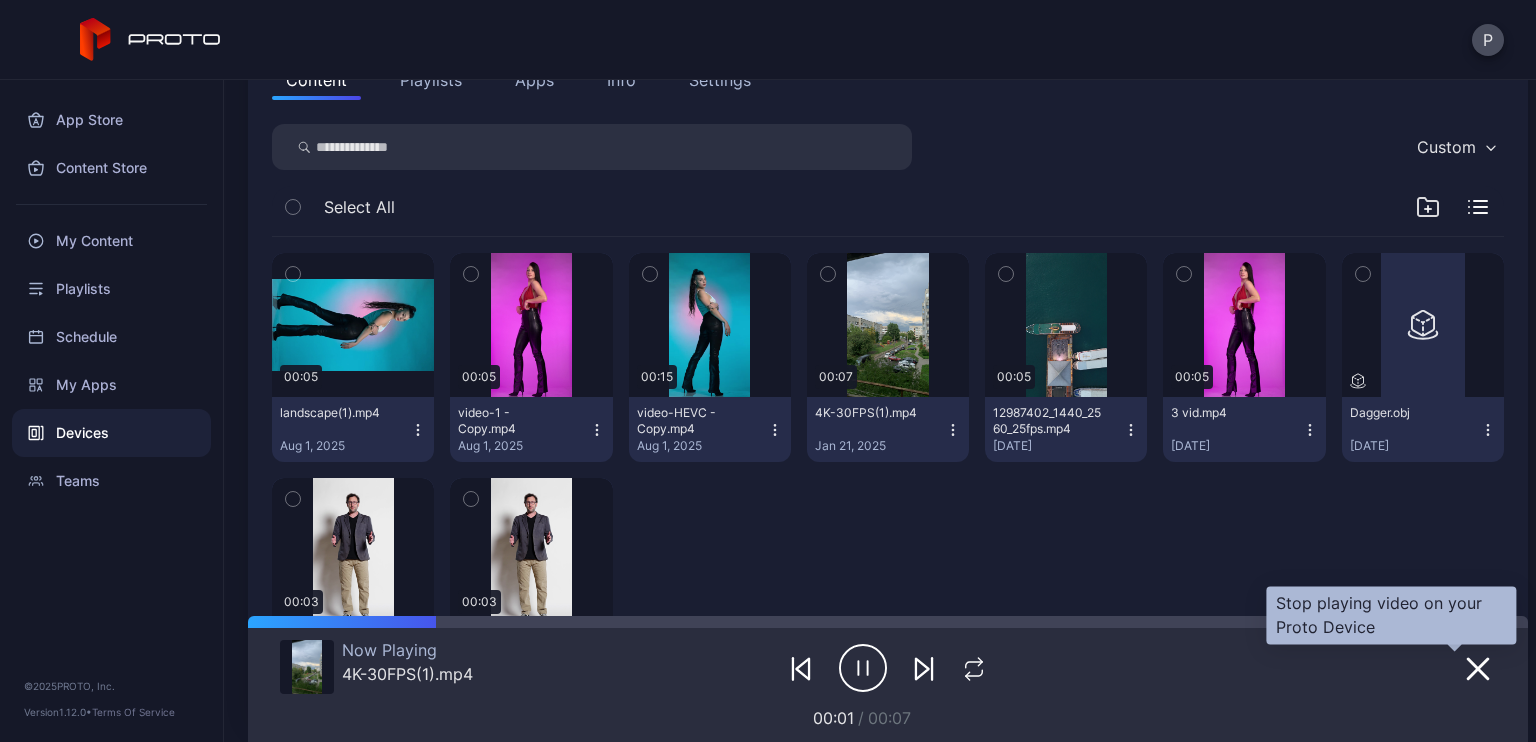 click 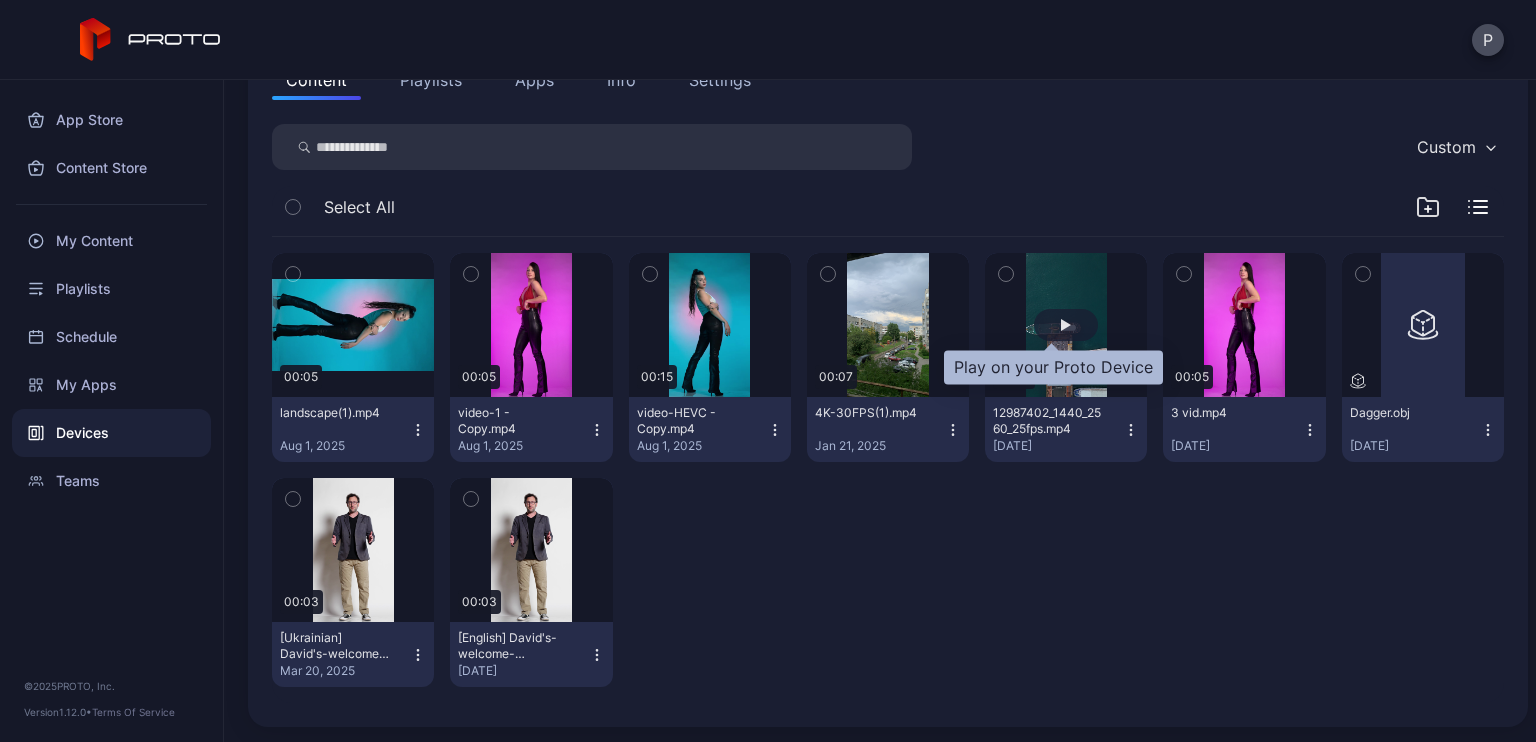 click at bounding box center [1066, 325] 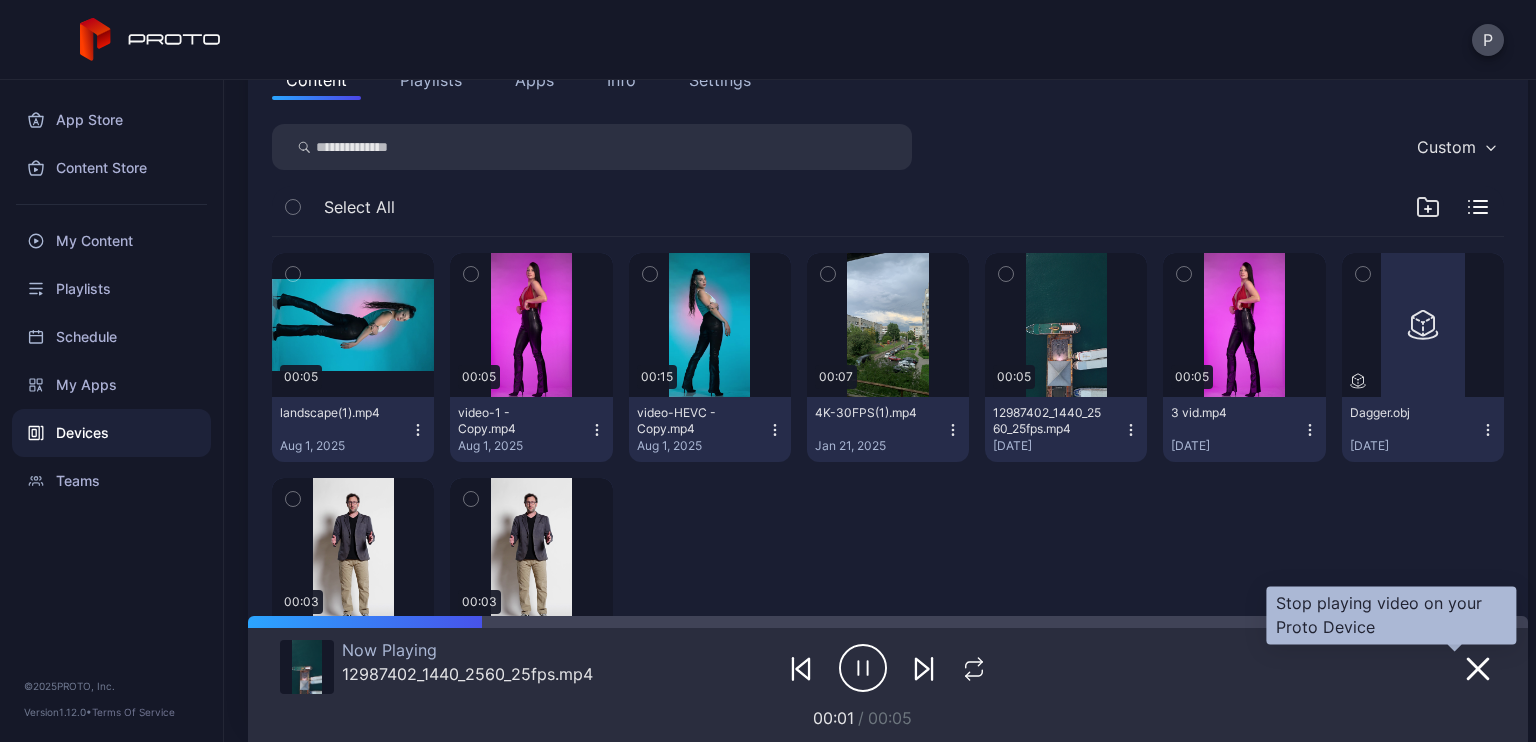 click 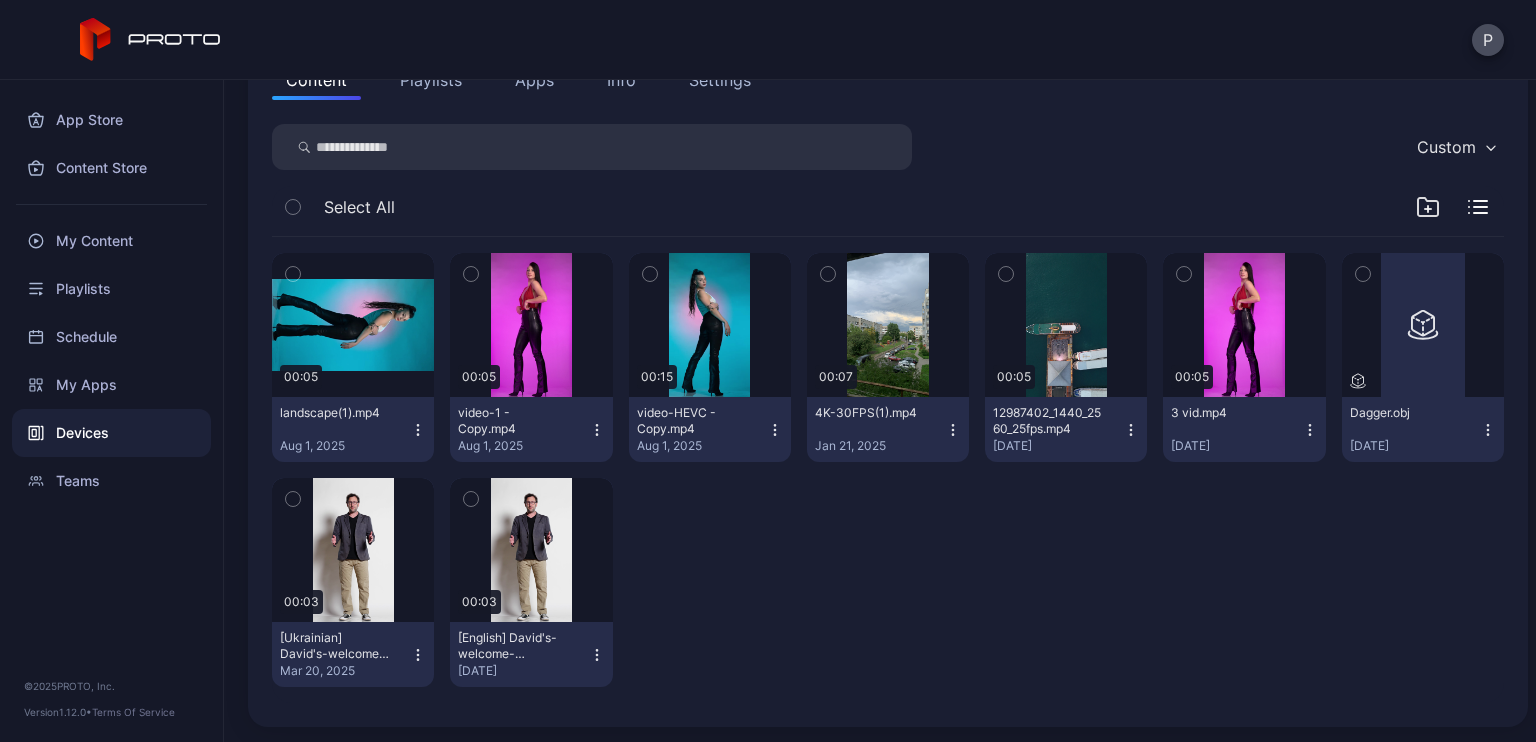 click on "Playlists" at bounding box center [431, 80] 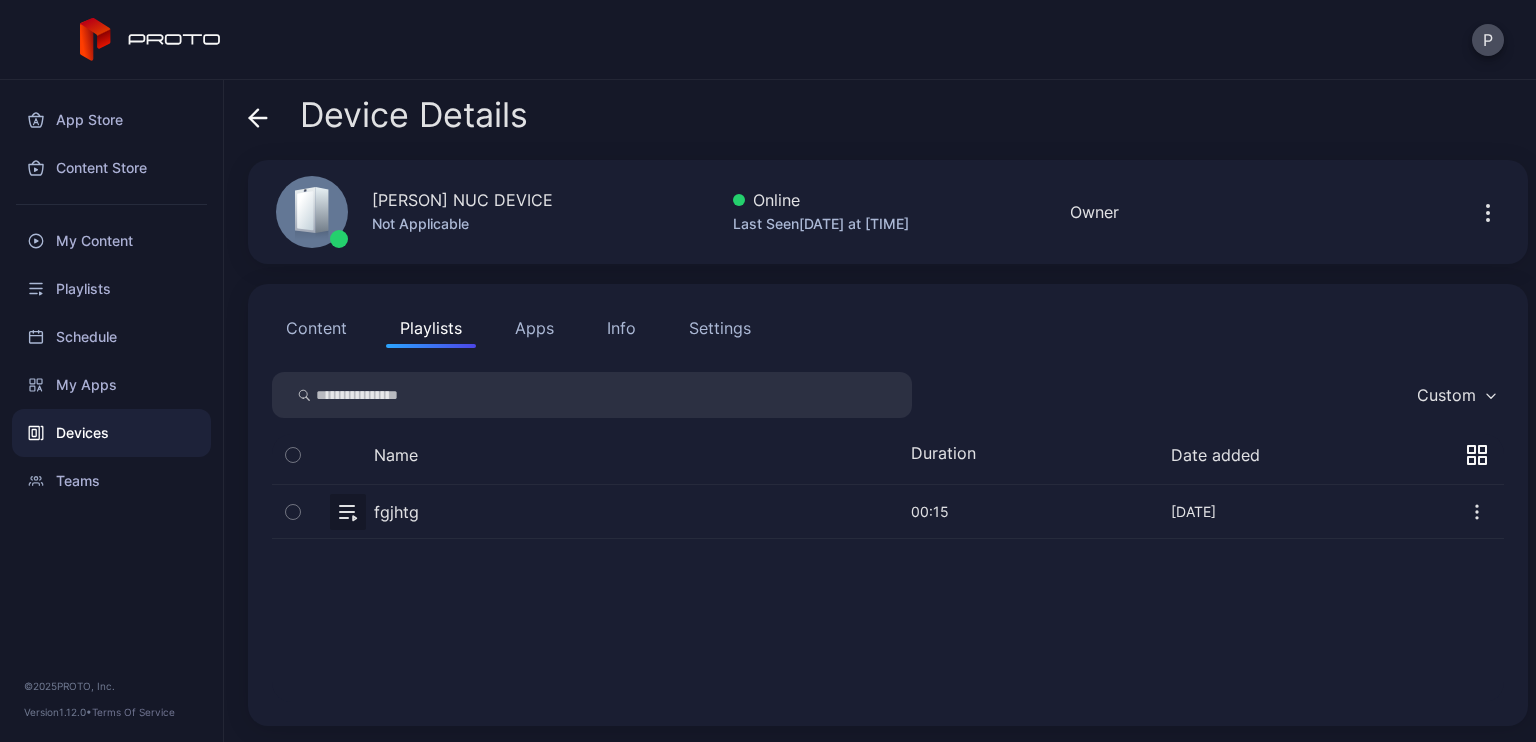 click at bounding box center (888, 511) 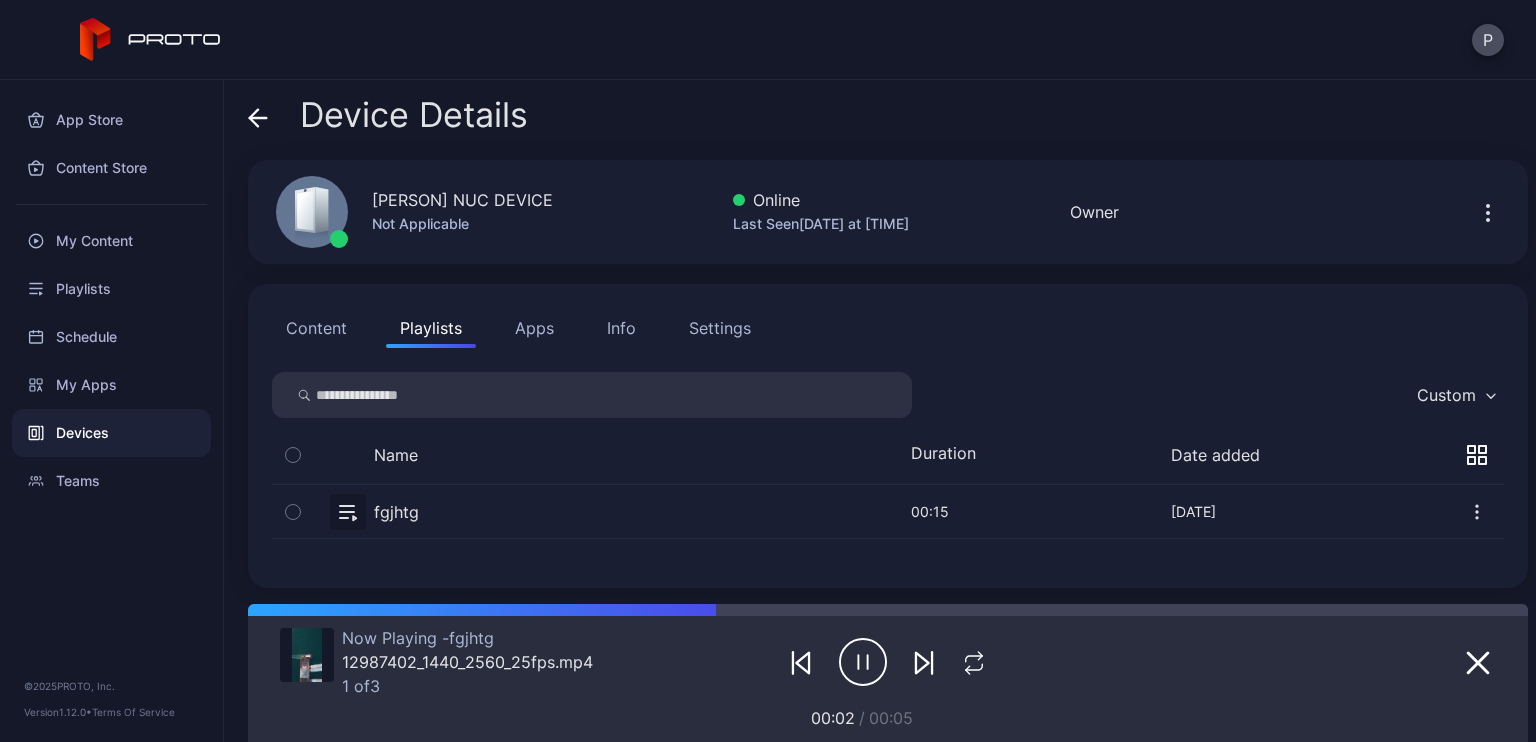click 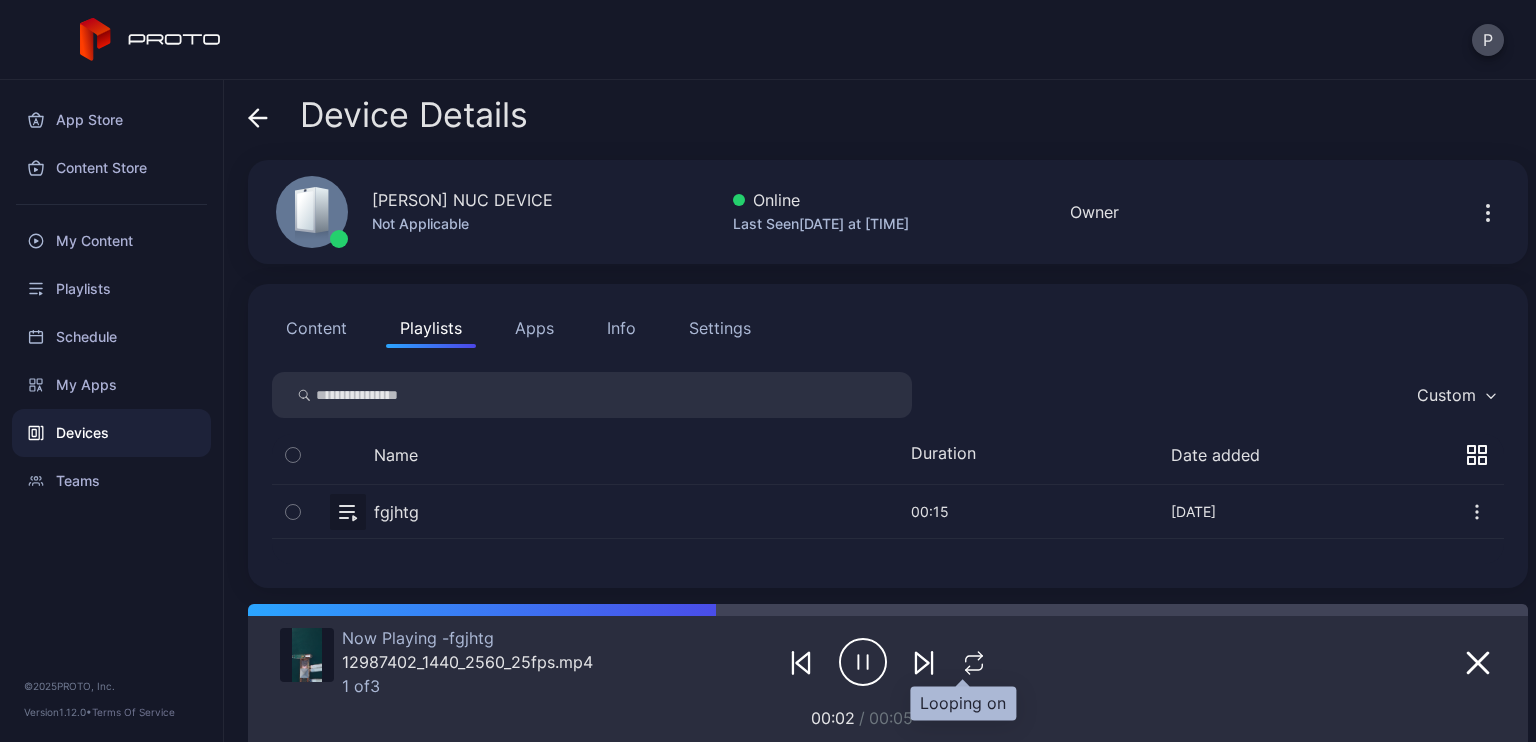 click 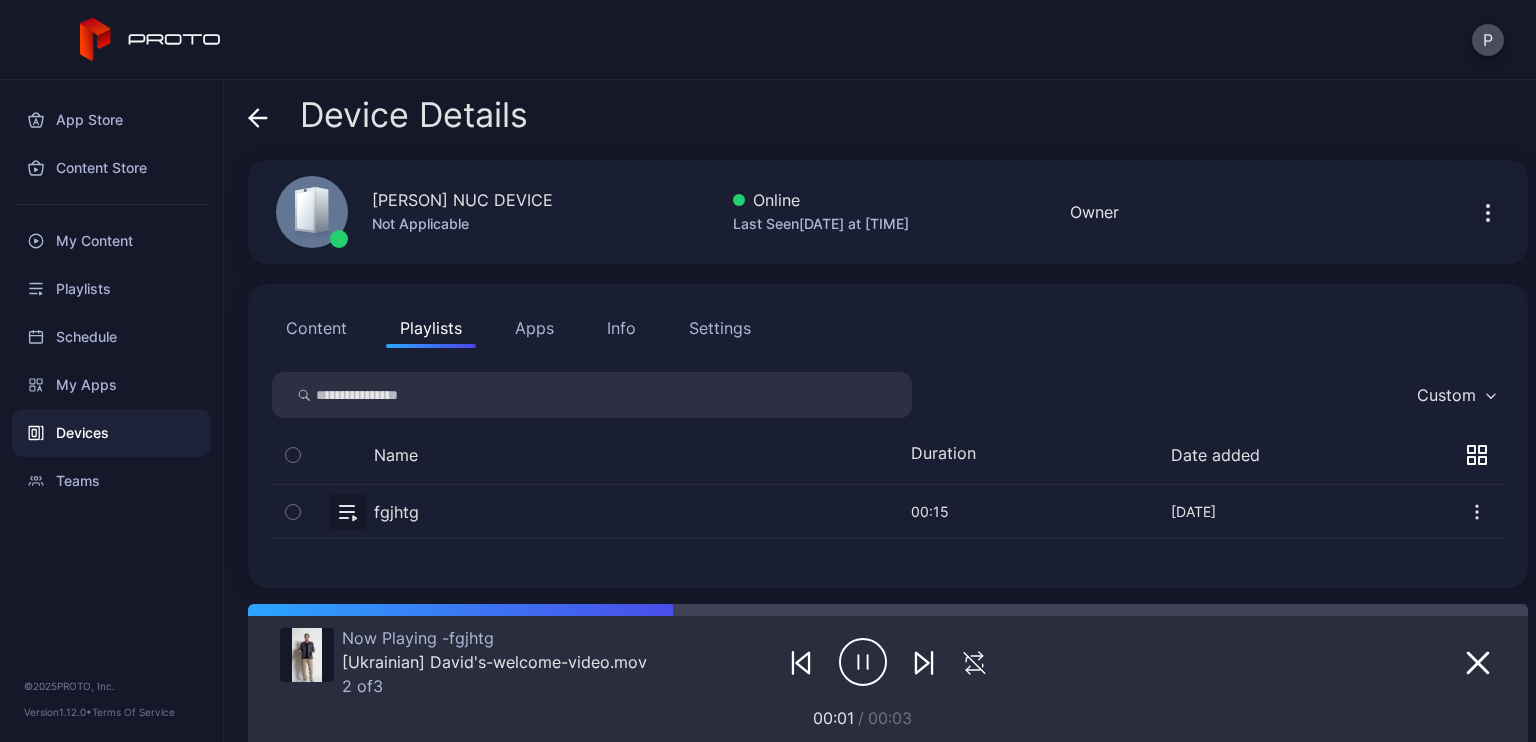 click 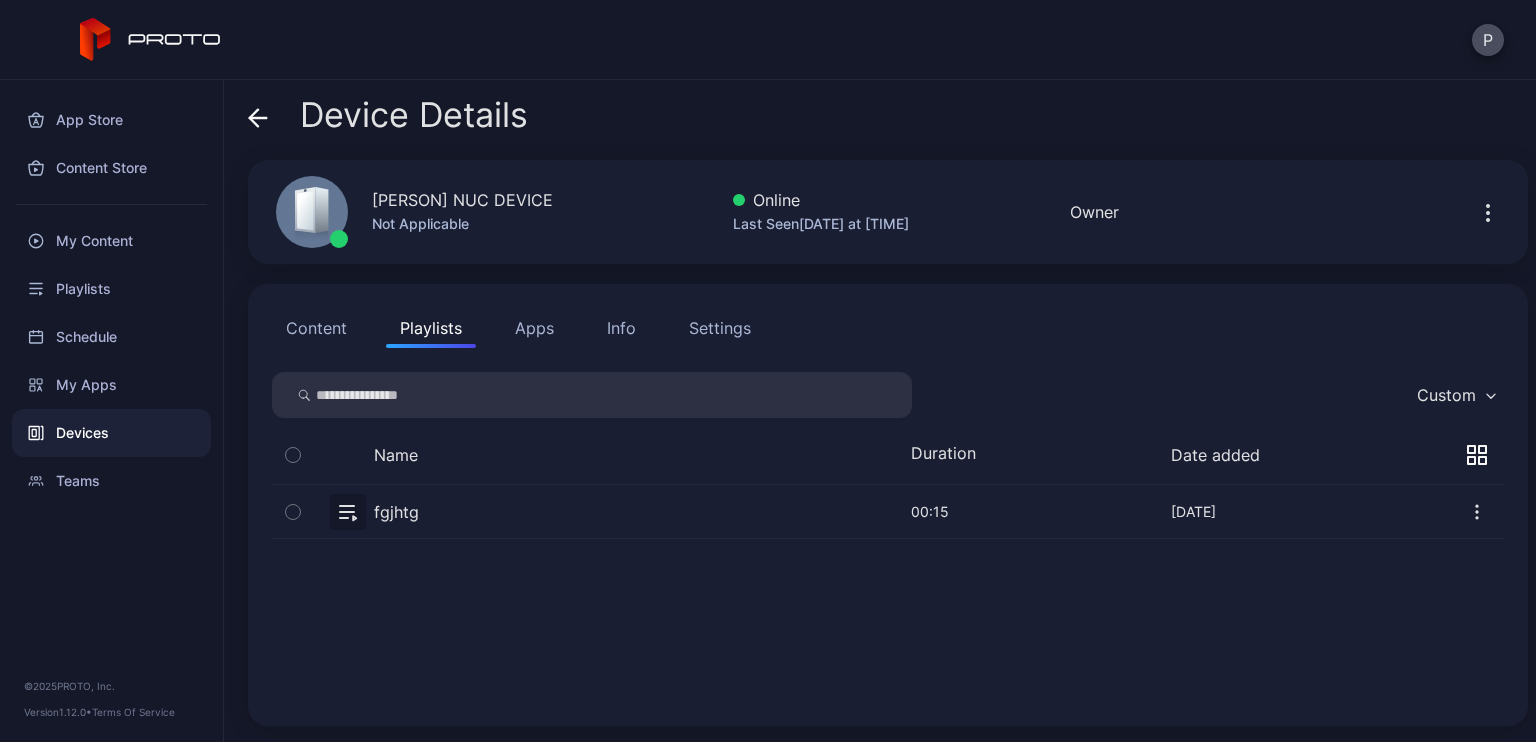 click on "Apps" at bounding box center [534, 328] 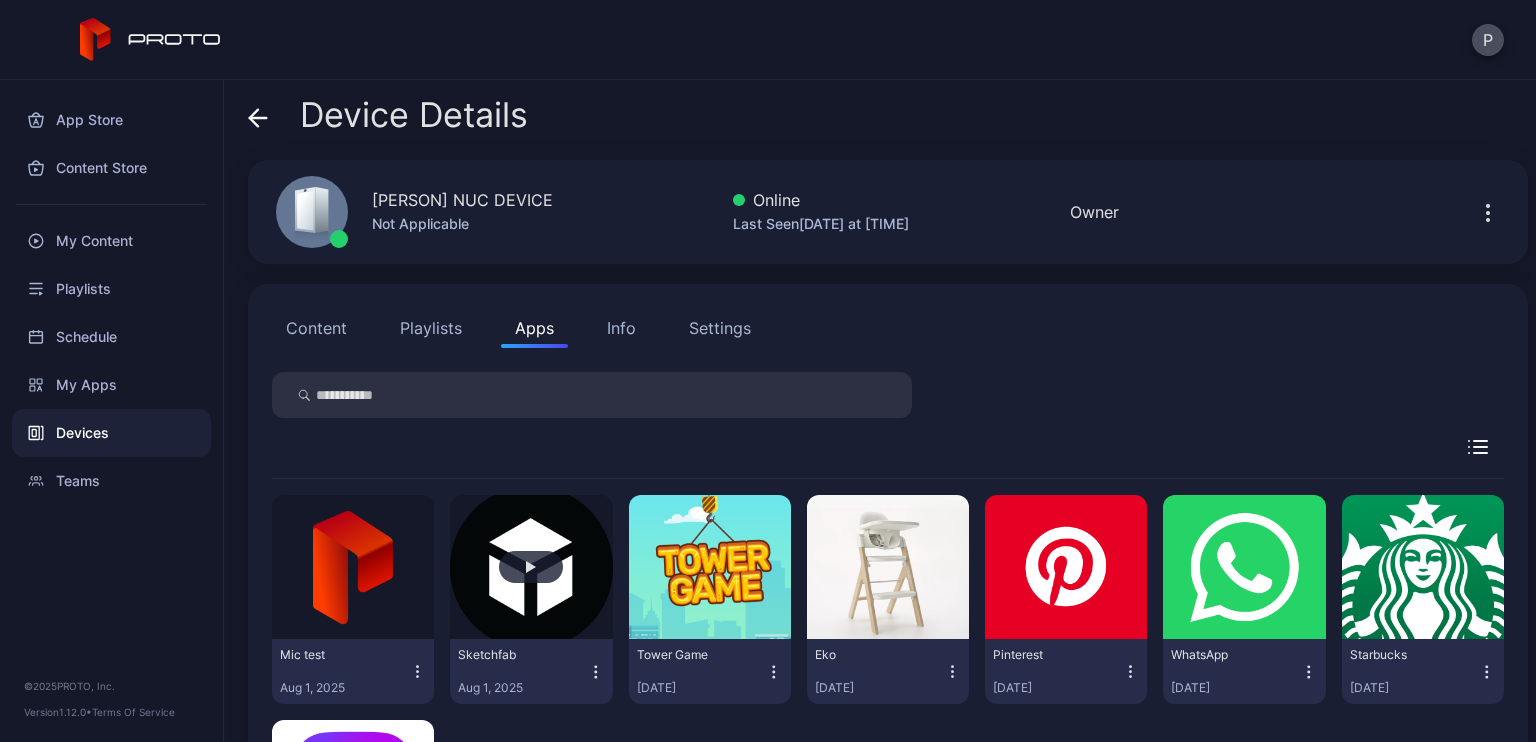 click at bounding box center [531, 567] 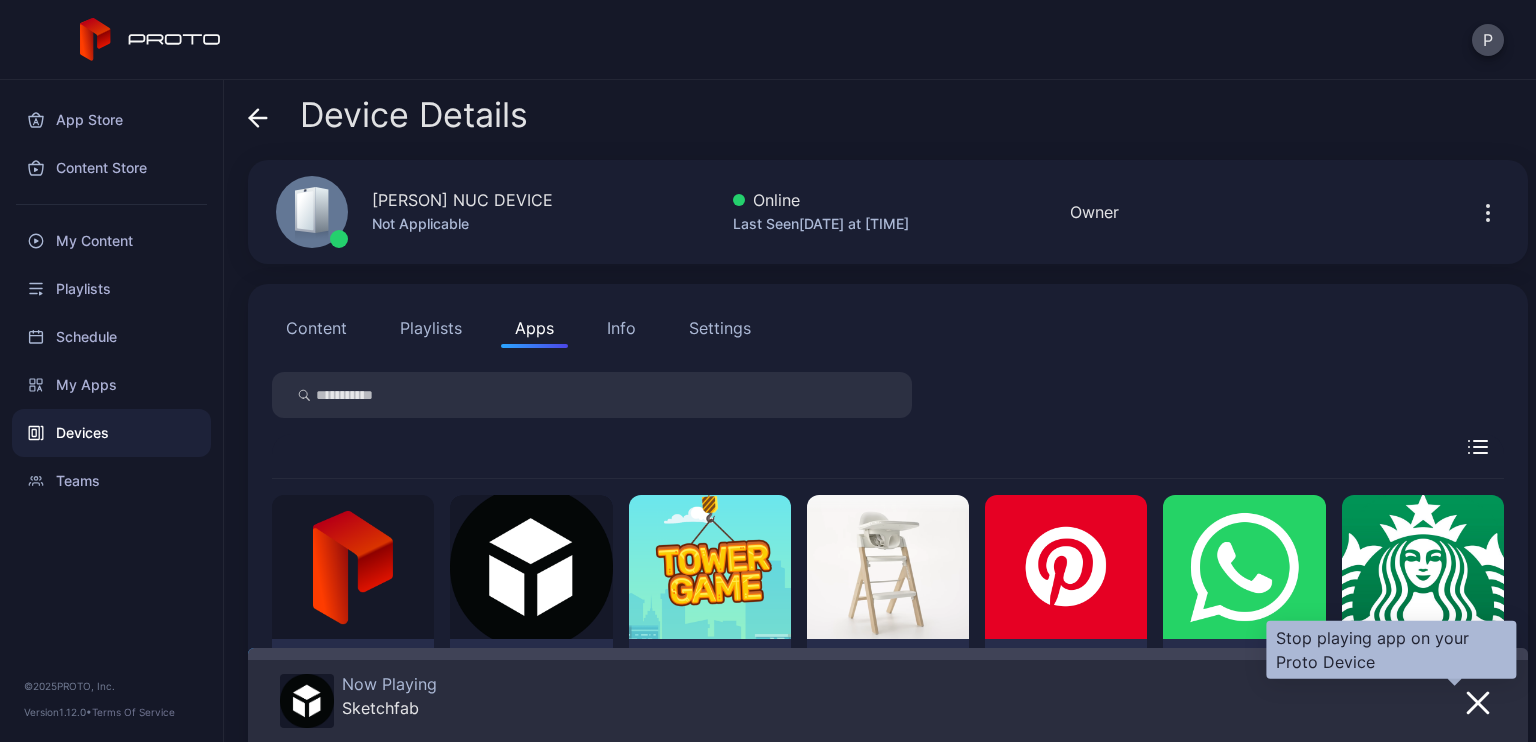click 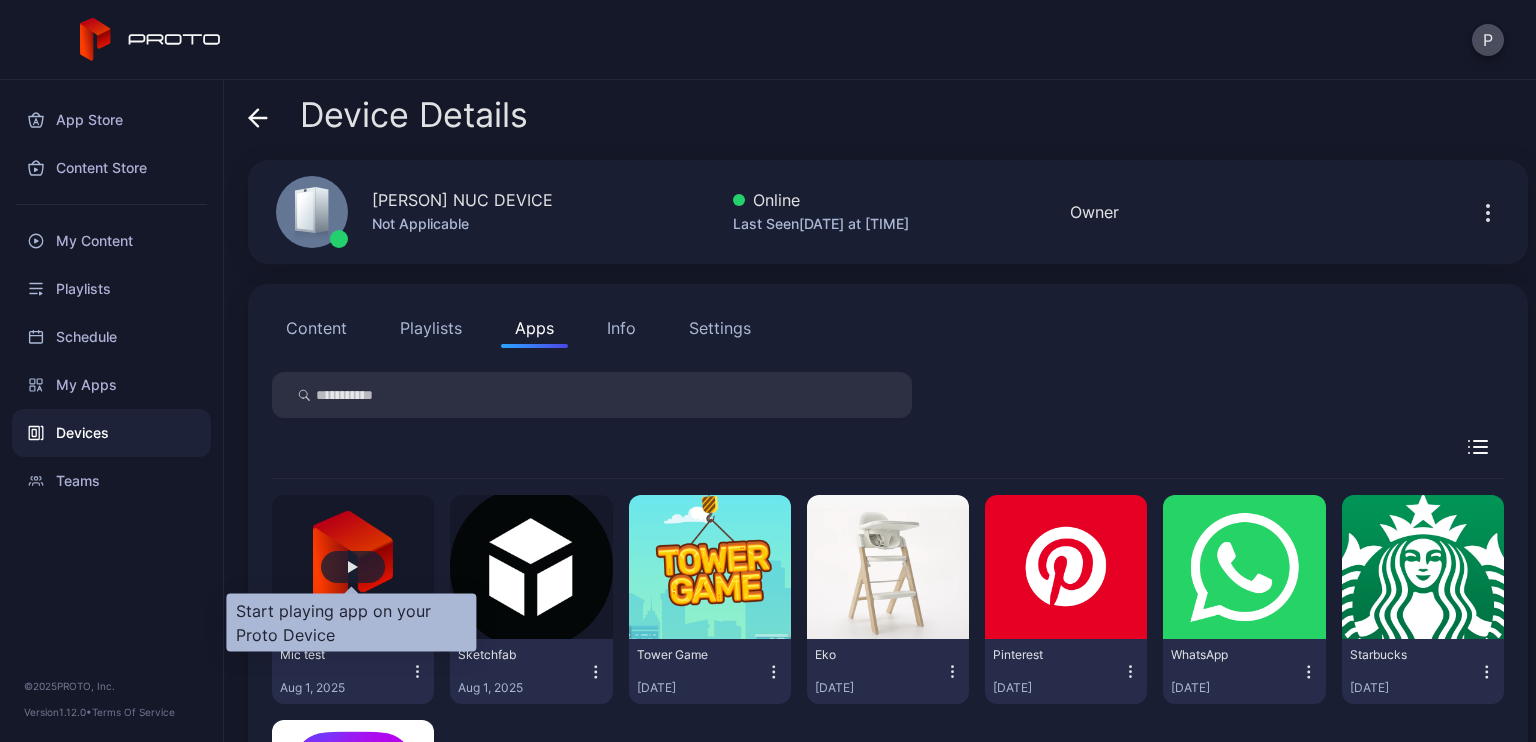 click at bounding box center (353, 567) 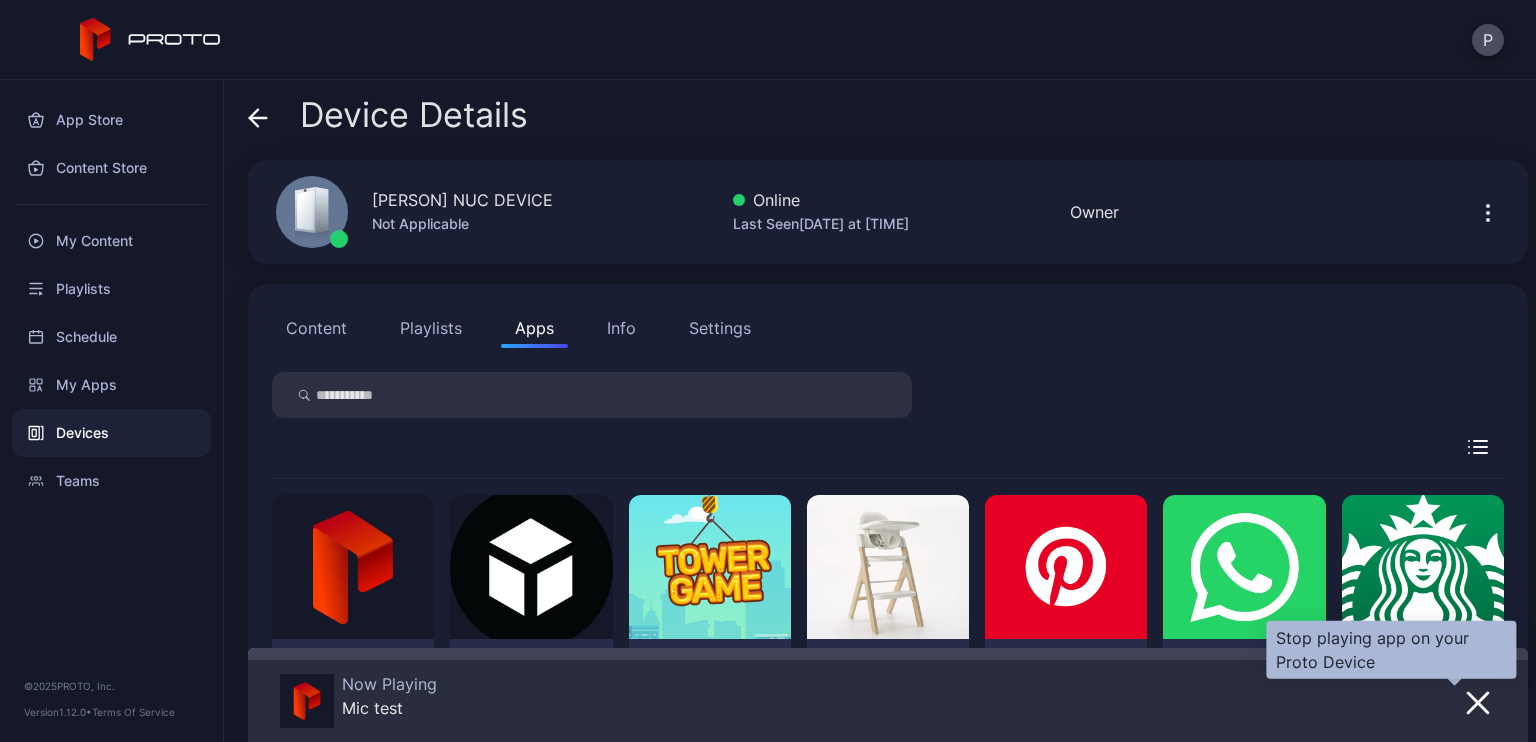 click 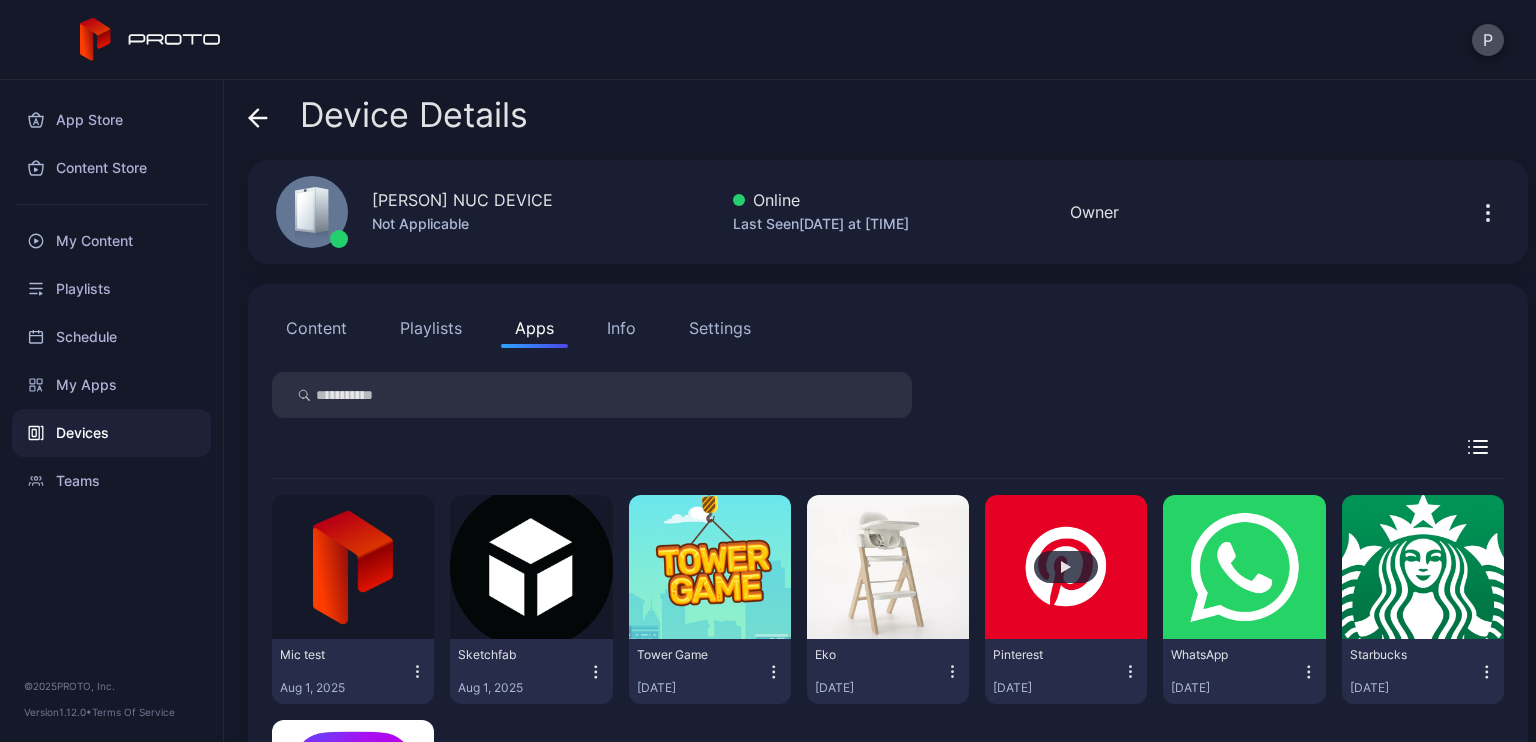 click at bounding box center [1066, 567] 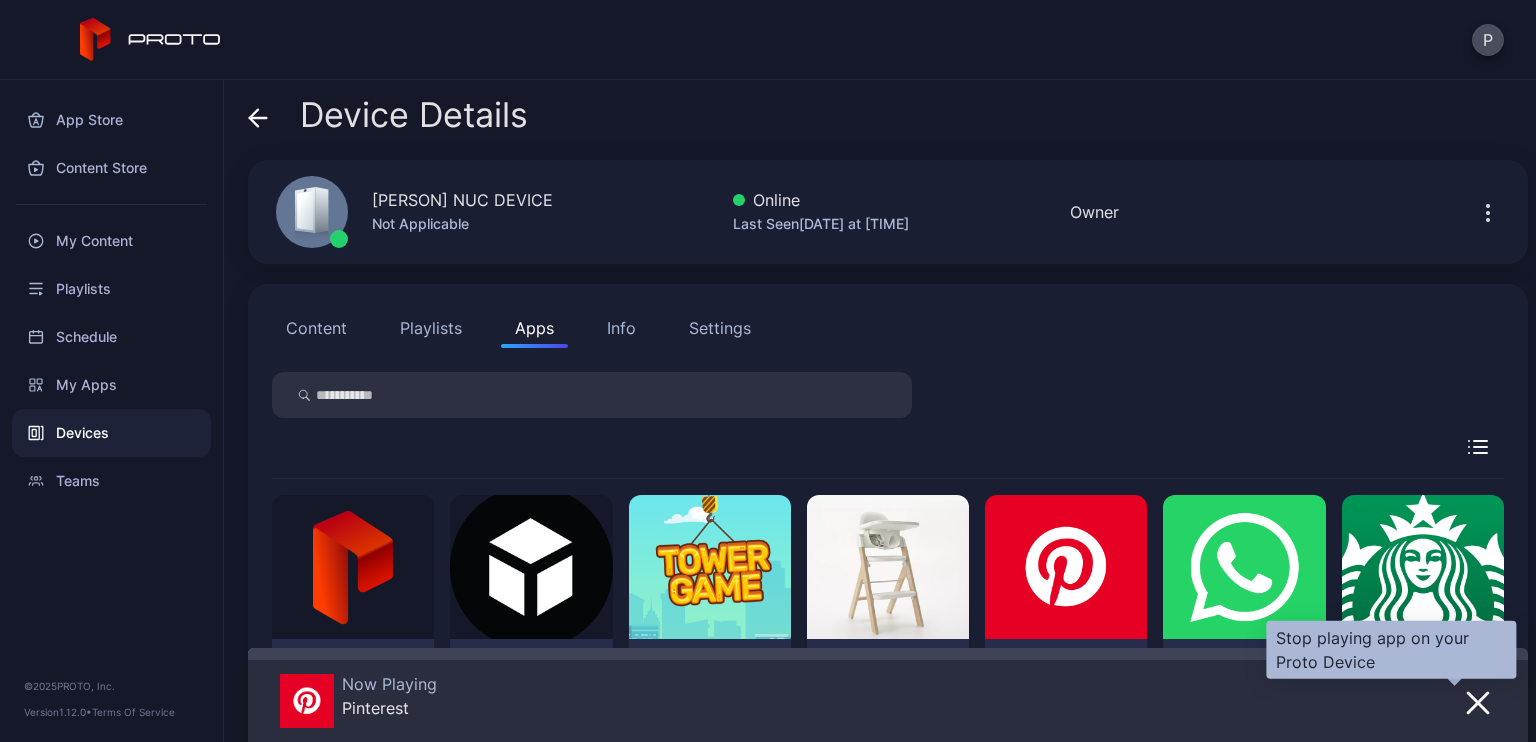 click 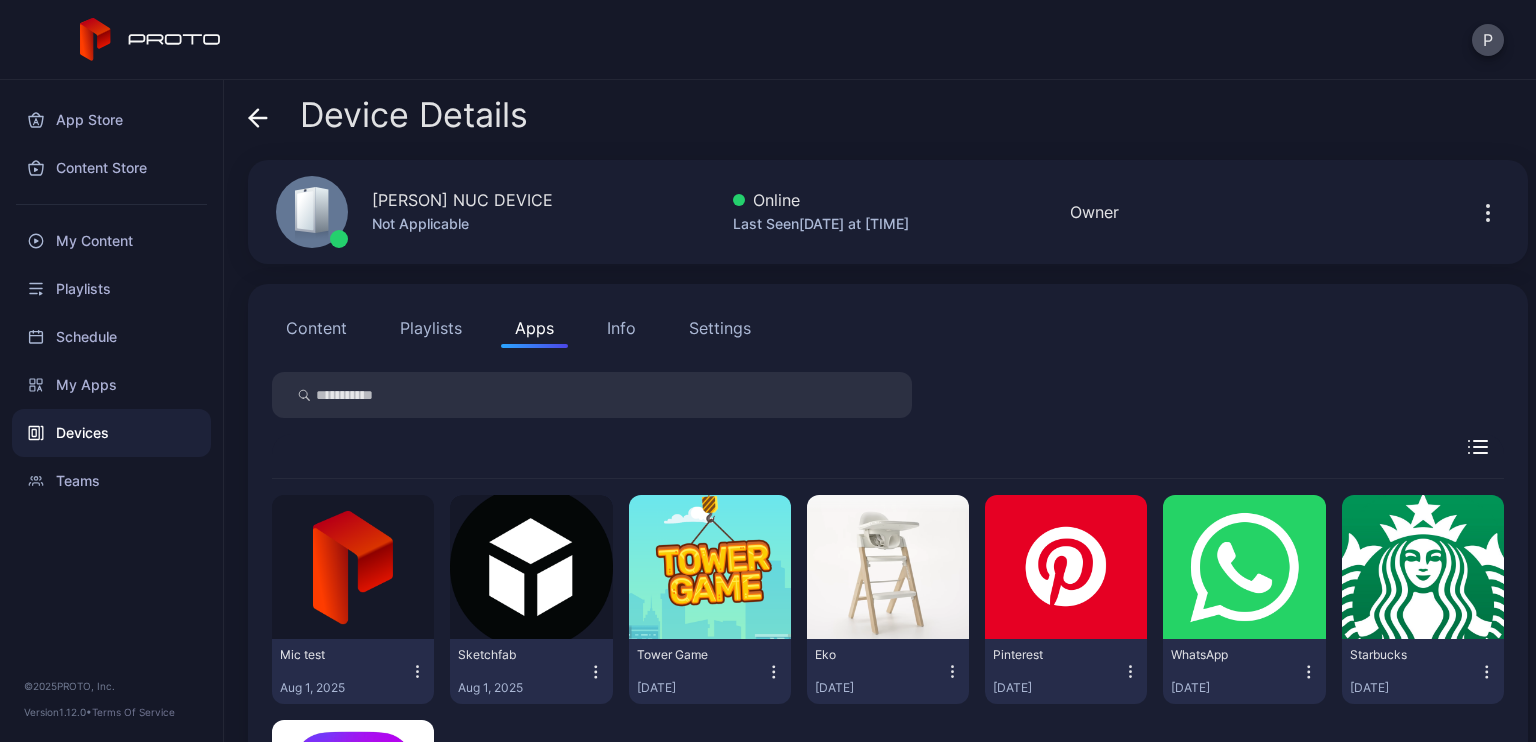 click 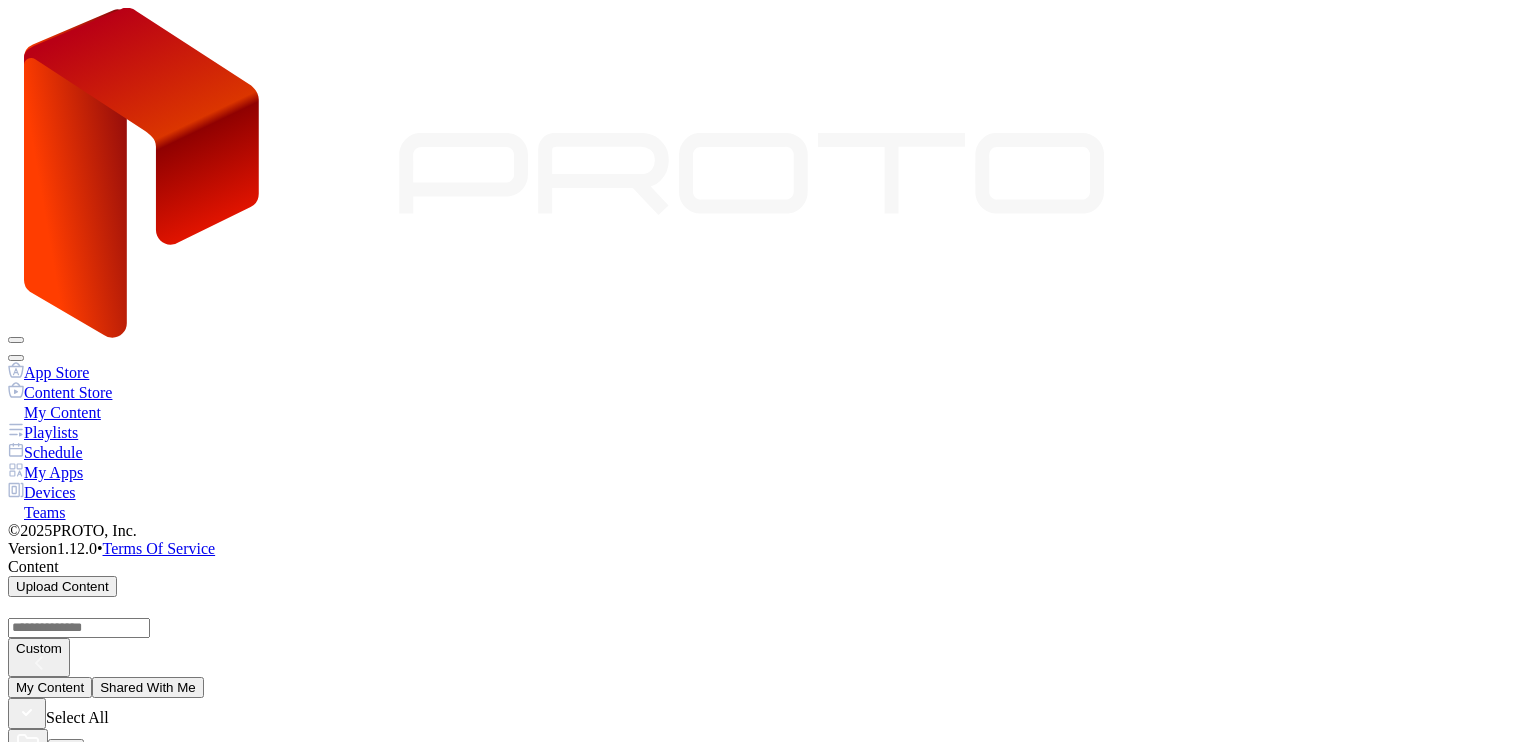 scroll, scrollTop: 0, scrollLeft: 0, axis: both 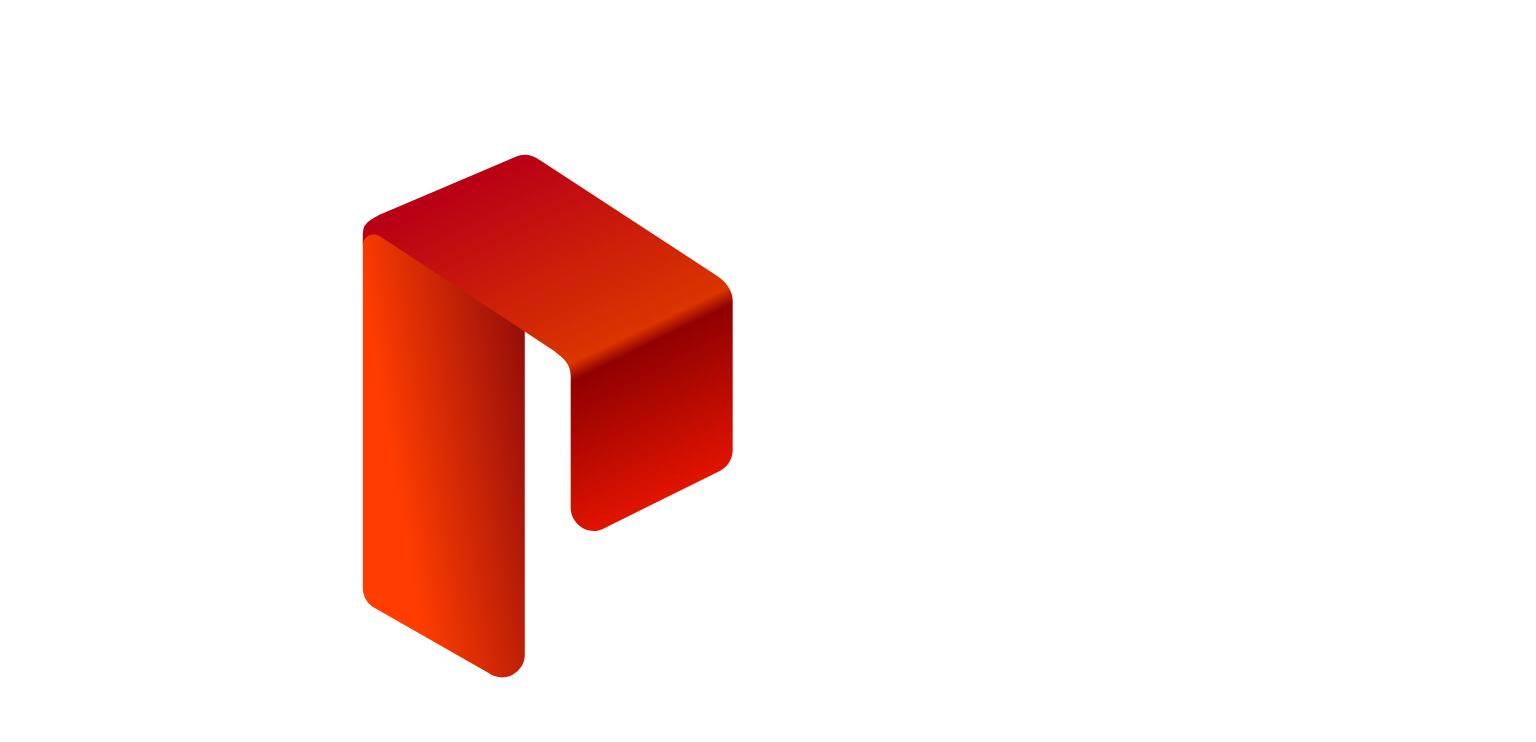 type on "**********" 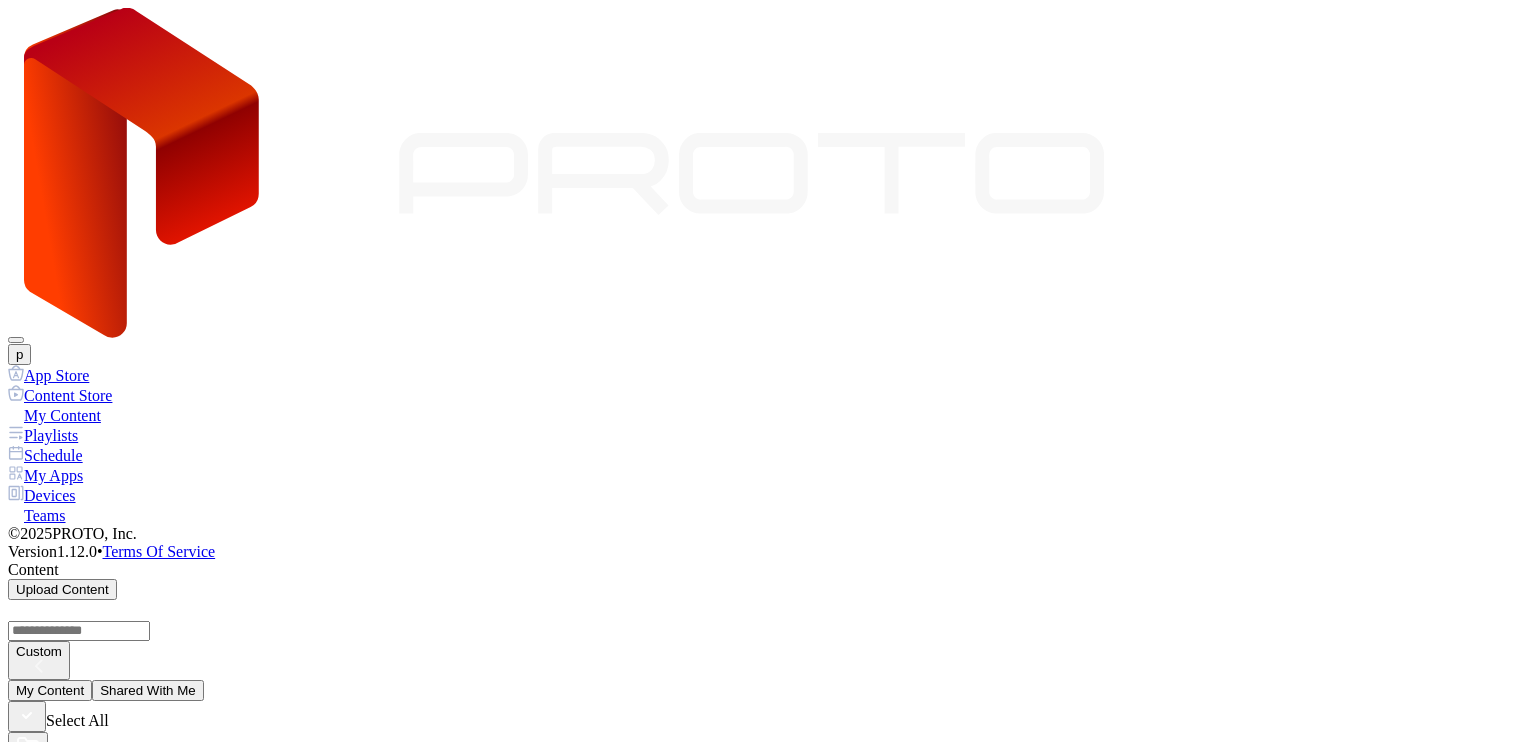 scroll, scrollTop: 0, scrollLeft: 0, axis: both 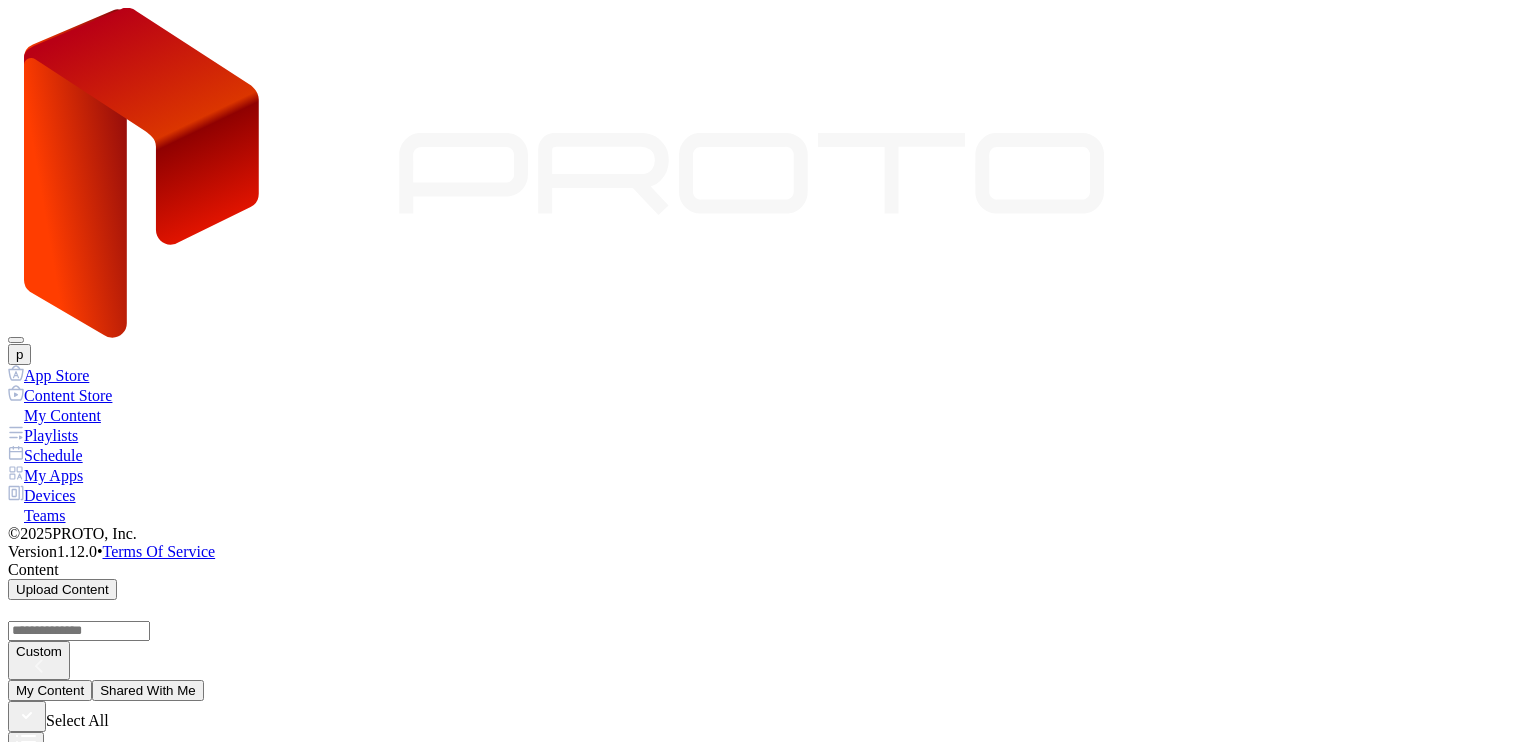 click on "Playlists" at bounding box center [768, 435] 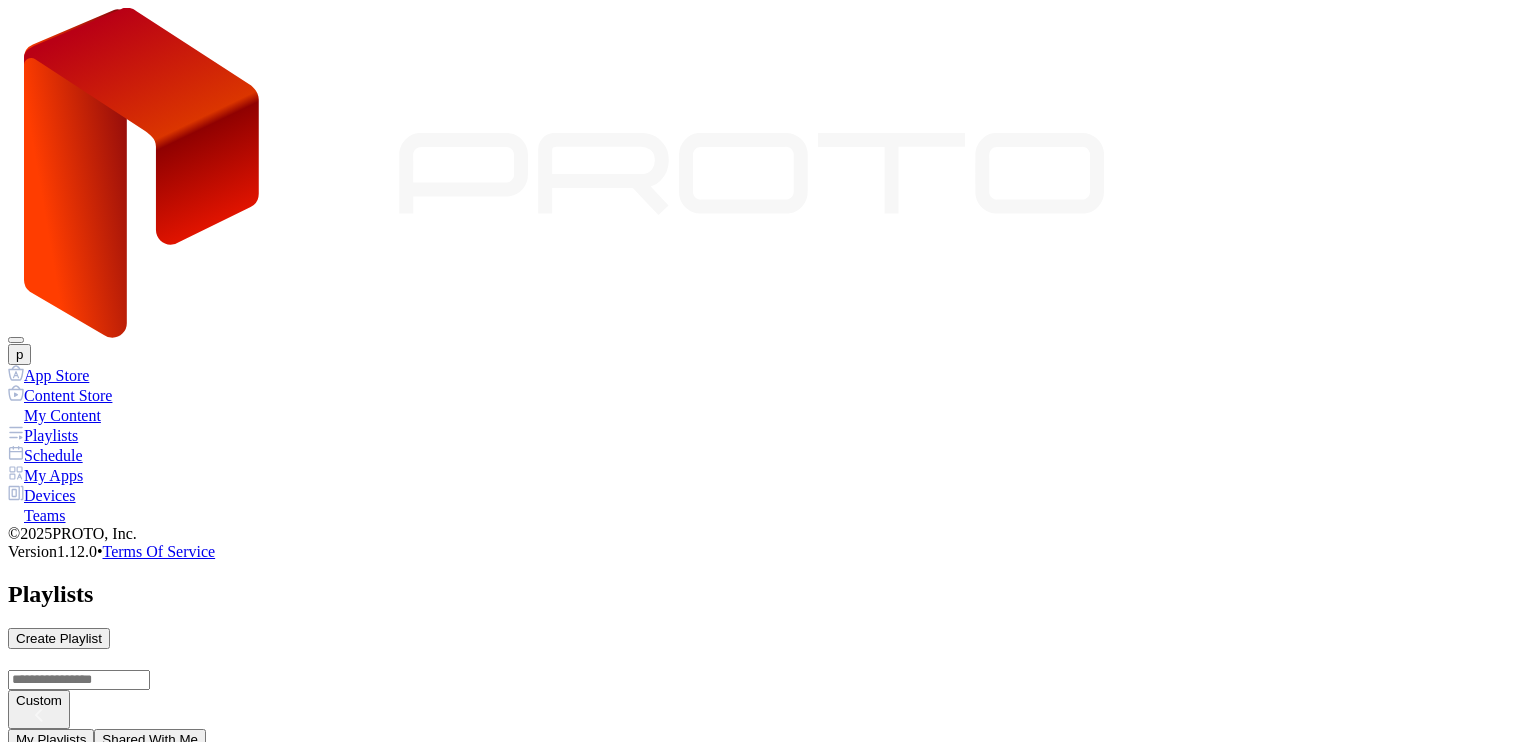 click on "Shared With Me" at bounding box center (150, 739) 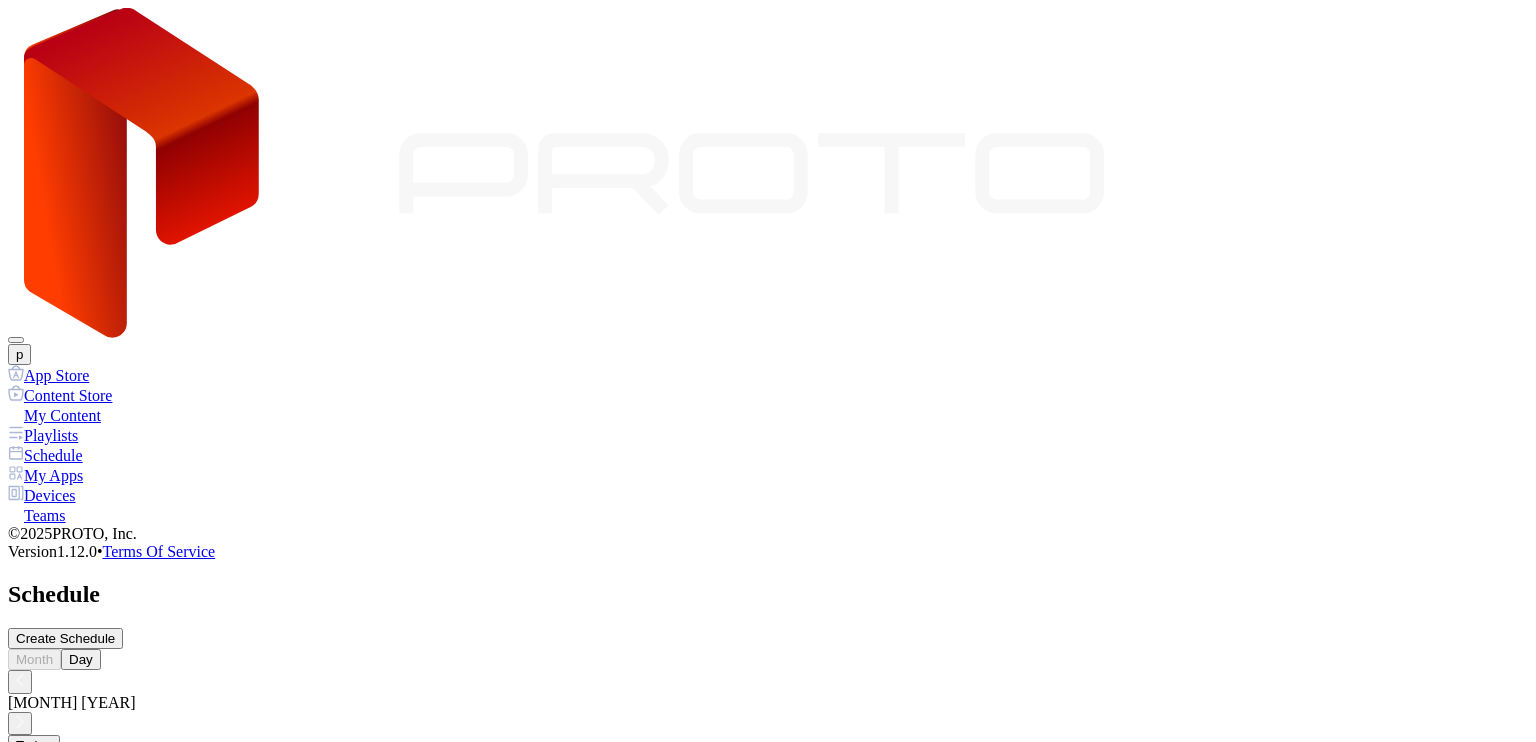 scroll, scrollTop: 0, scrollLeft: 0, axis: both 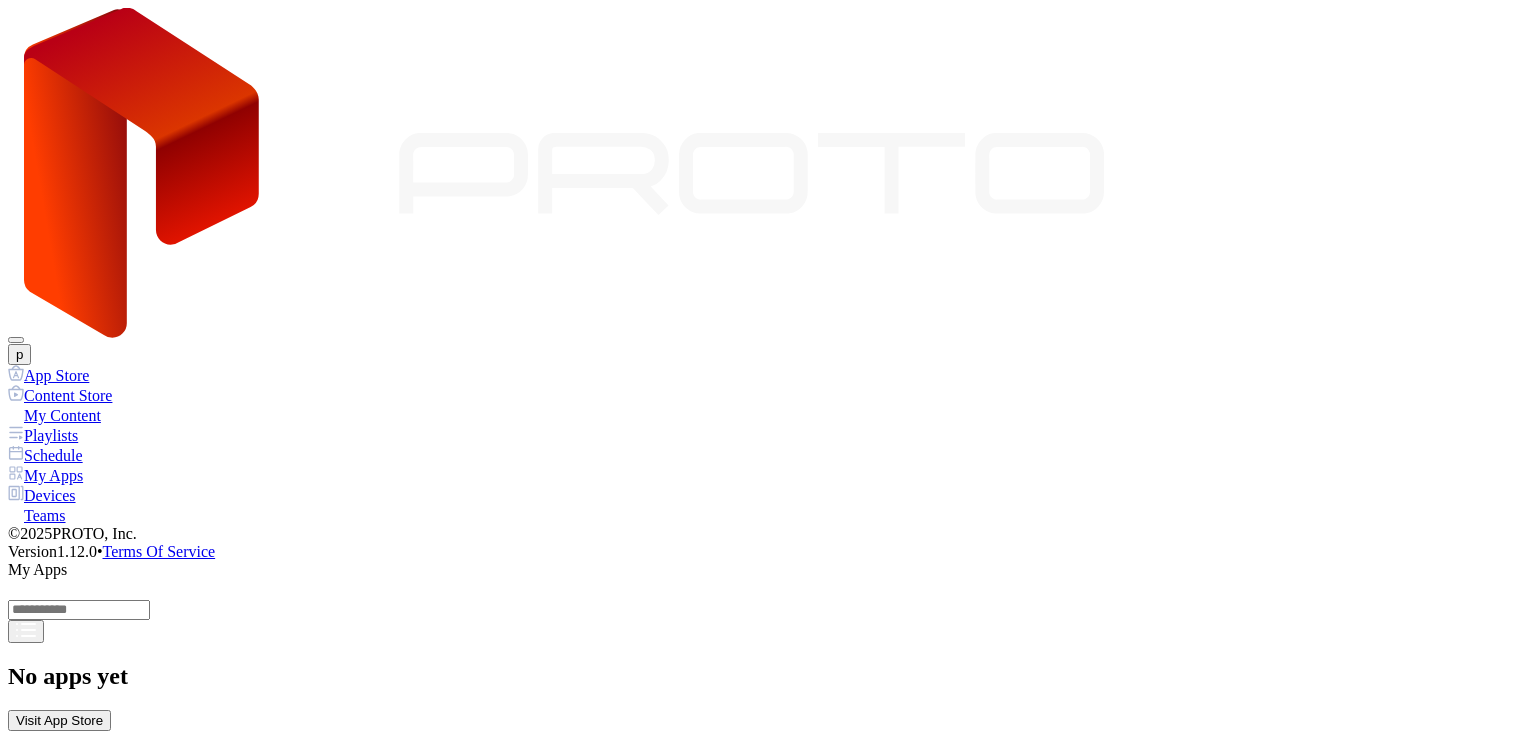 click on "Devices" at bounding box center [768, 495] 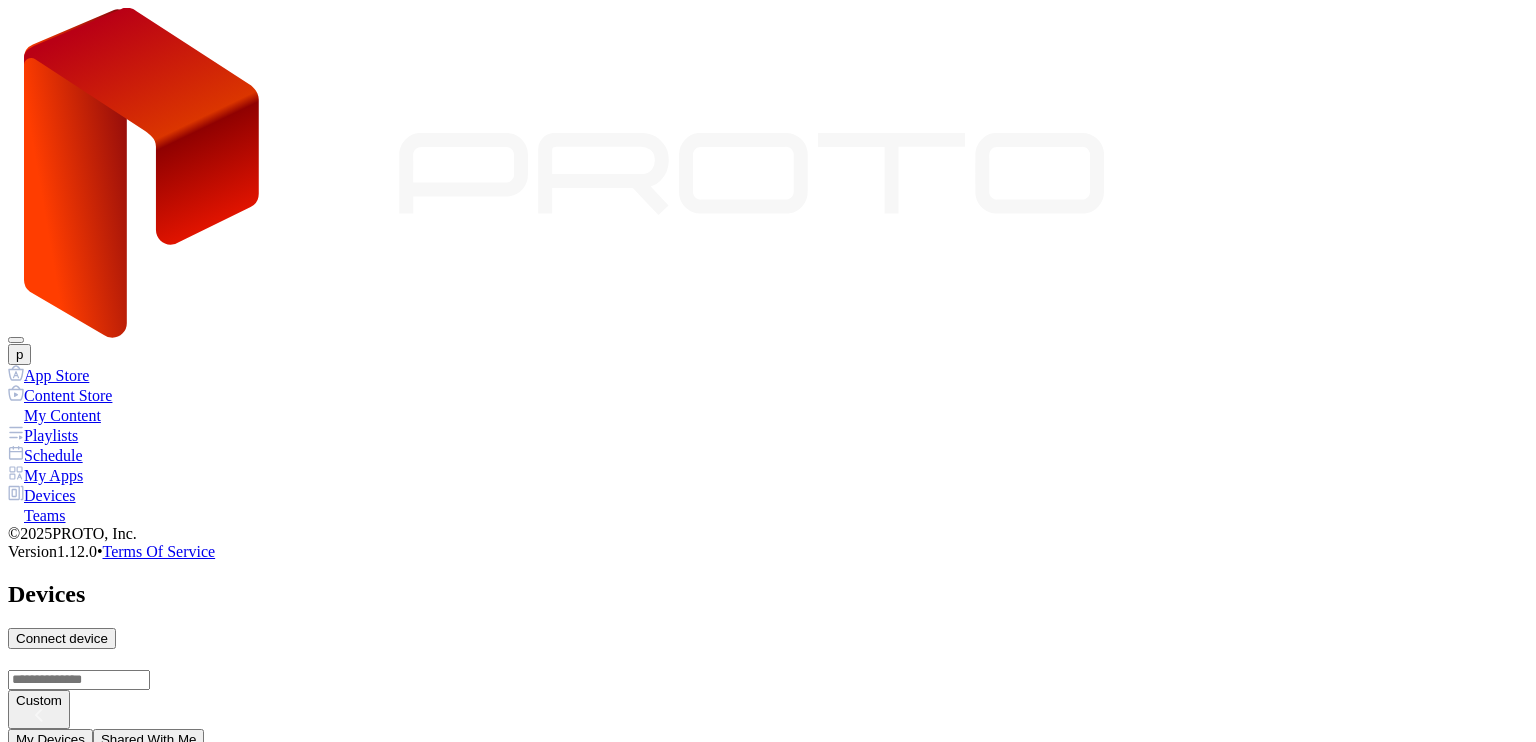 click on "Teams" at bounding box center (768, 515) 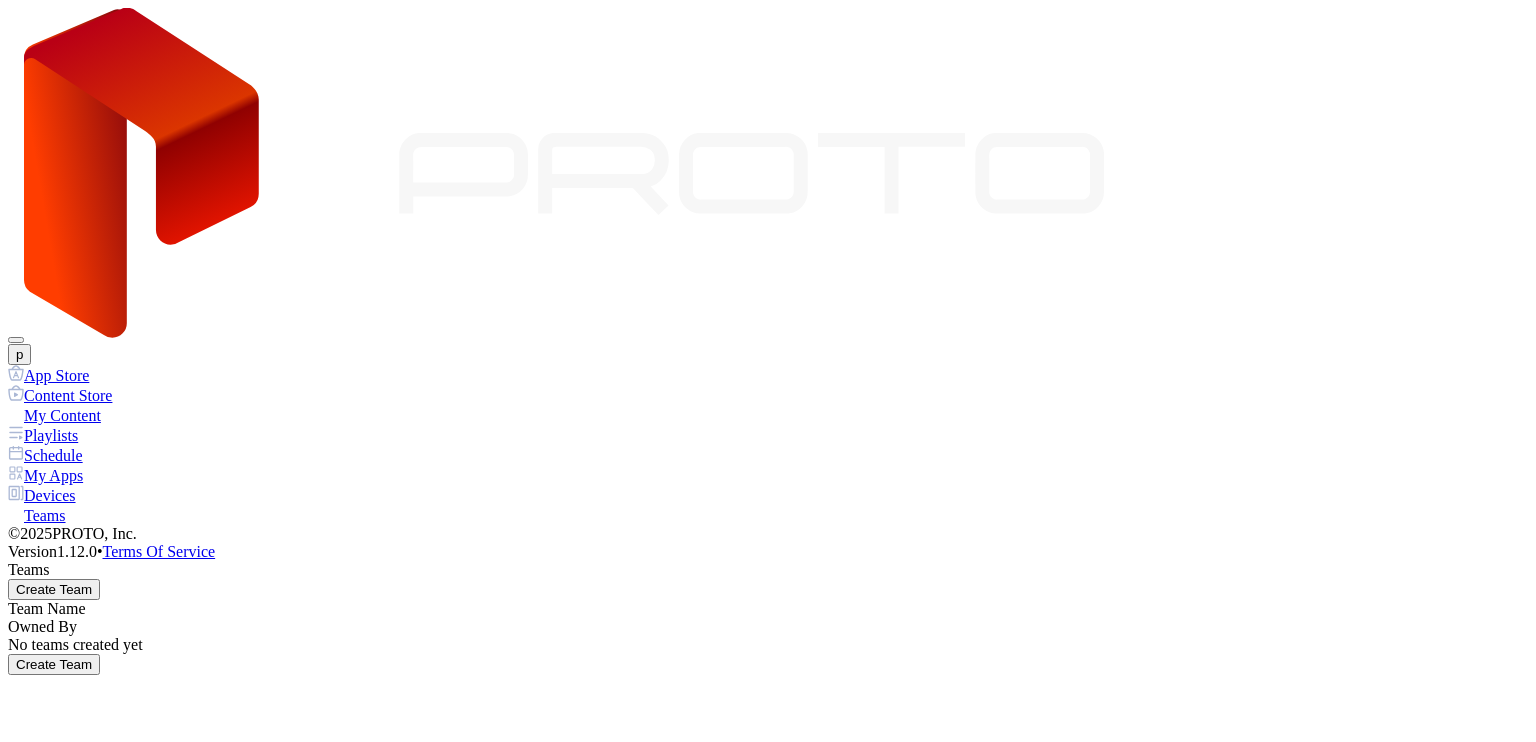 click on "Devices" at bounding box center [768, 495] 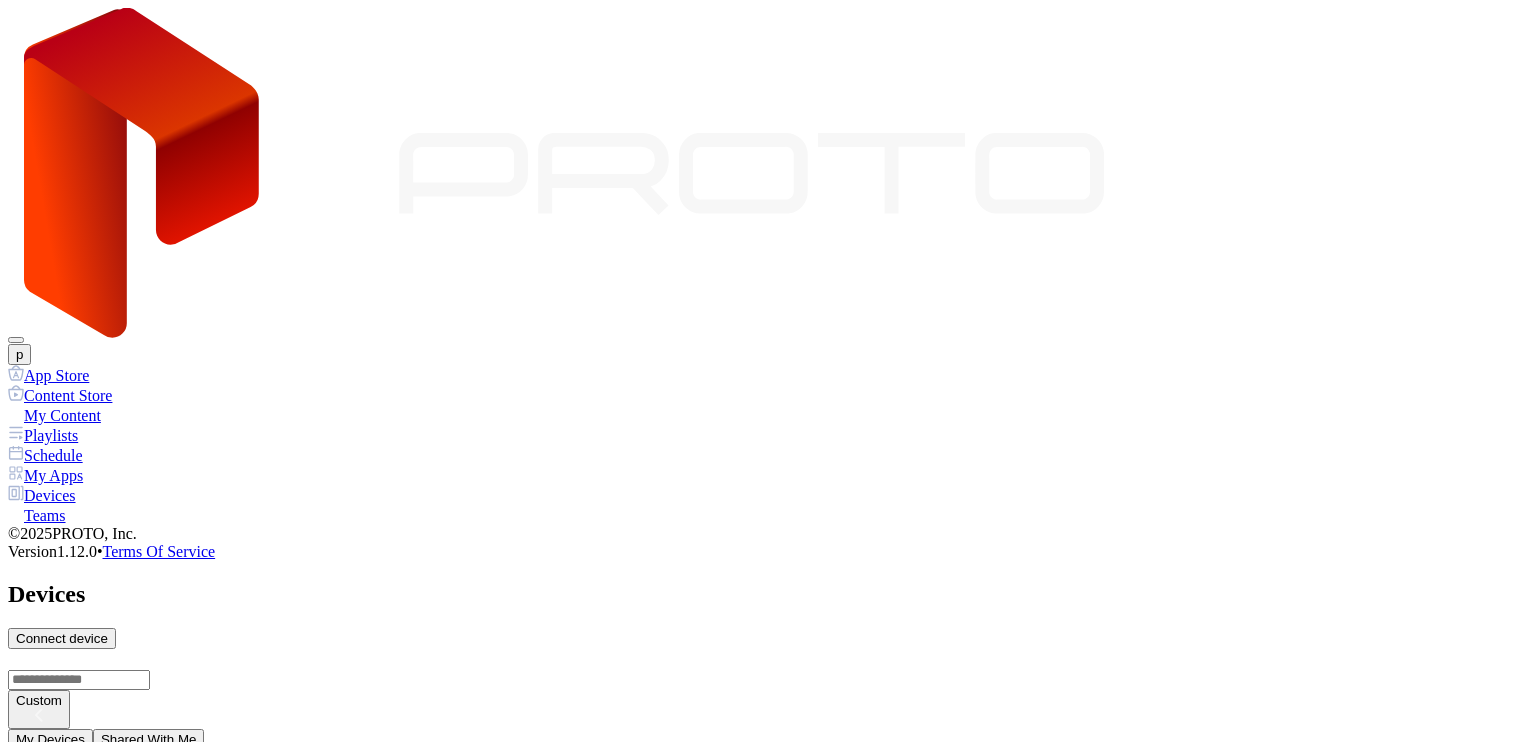 click on "Shared With Me" at bounding box center [149, 739] 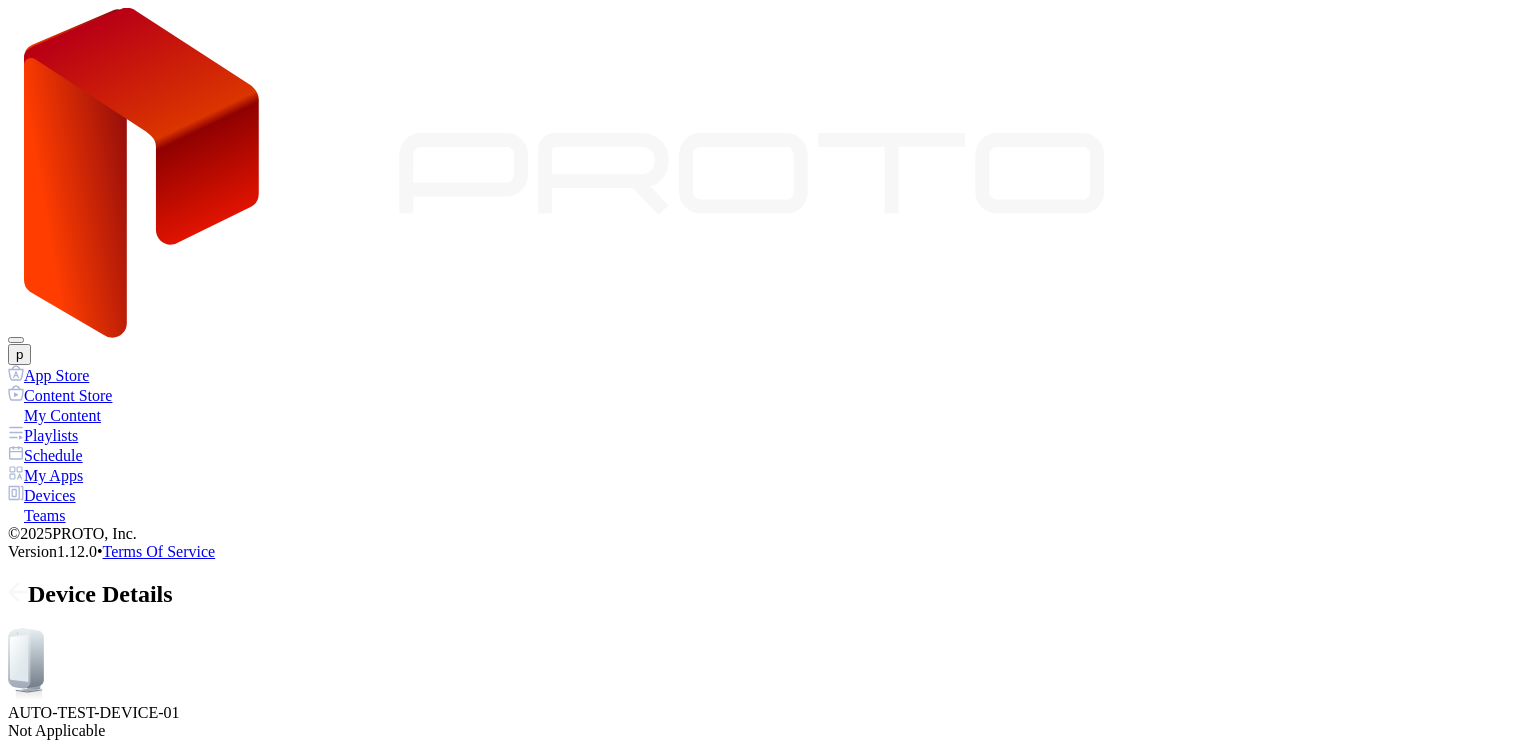 click on "Playlists" at bounding box center [103, 837] 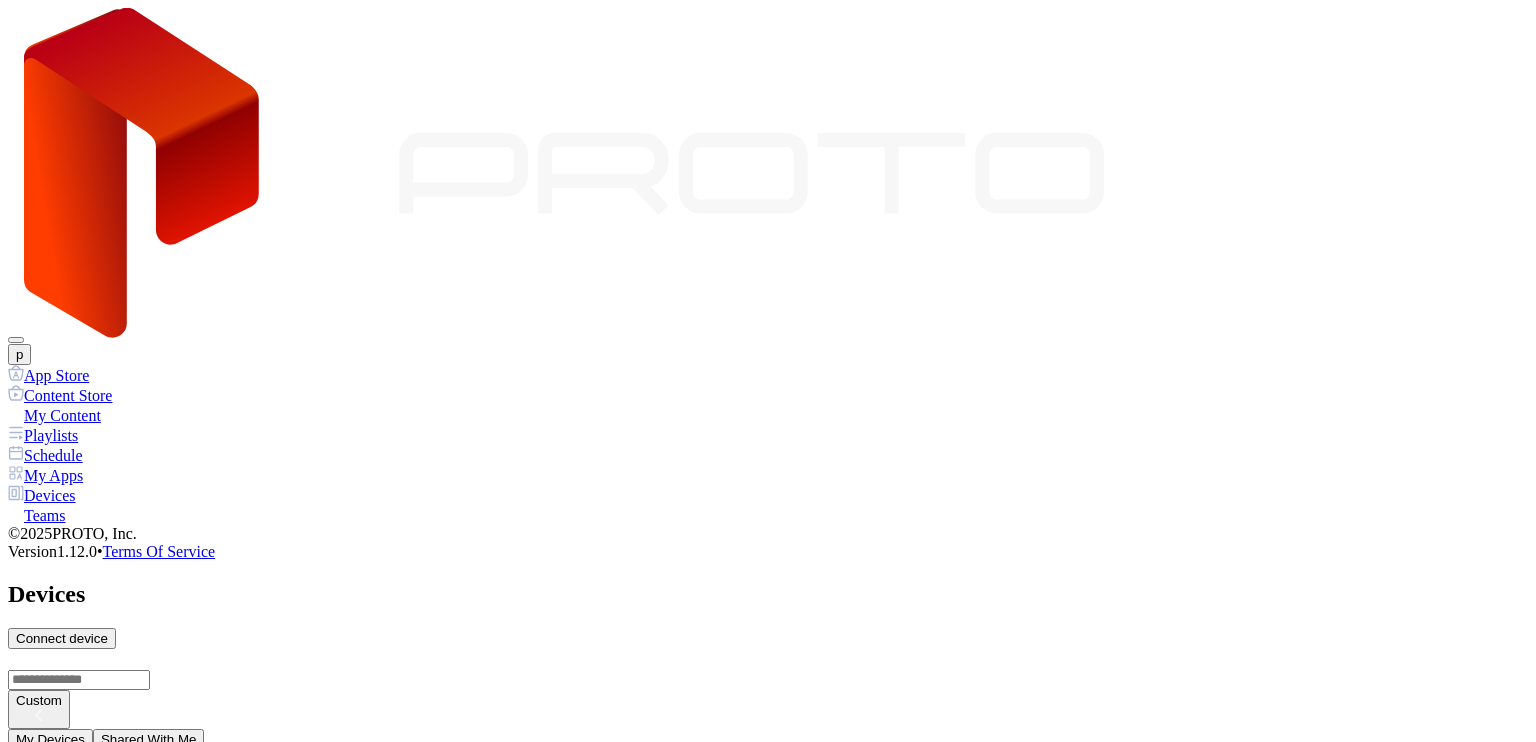 click on "LOCAL-AUTOTESTING-ONLINE" at bounding box center (768, 1135) 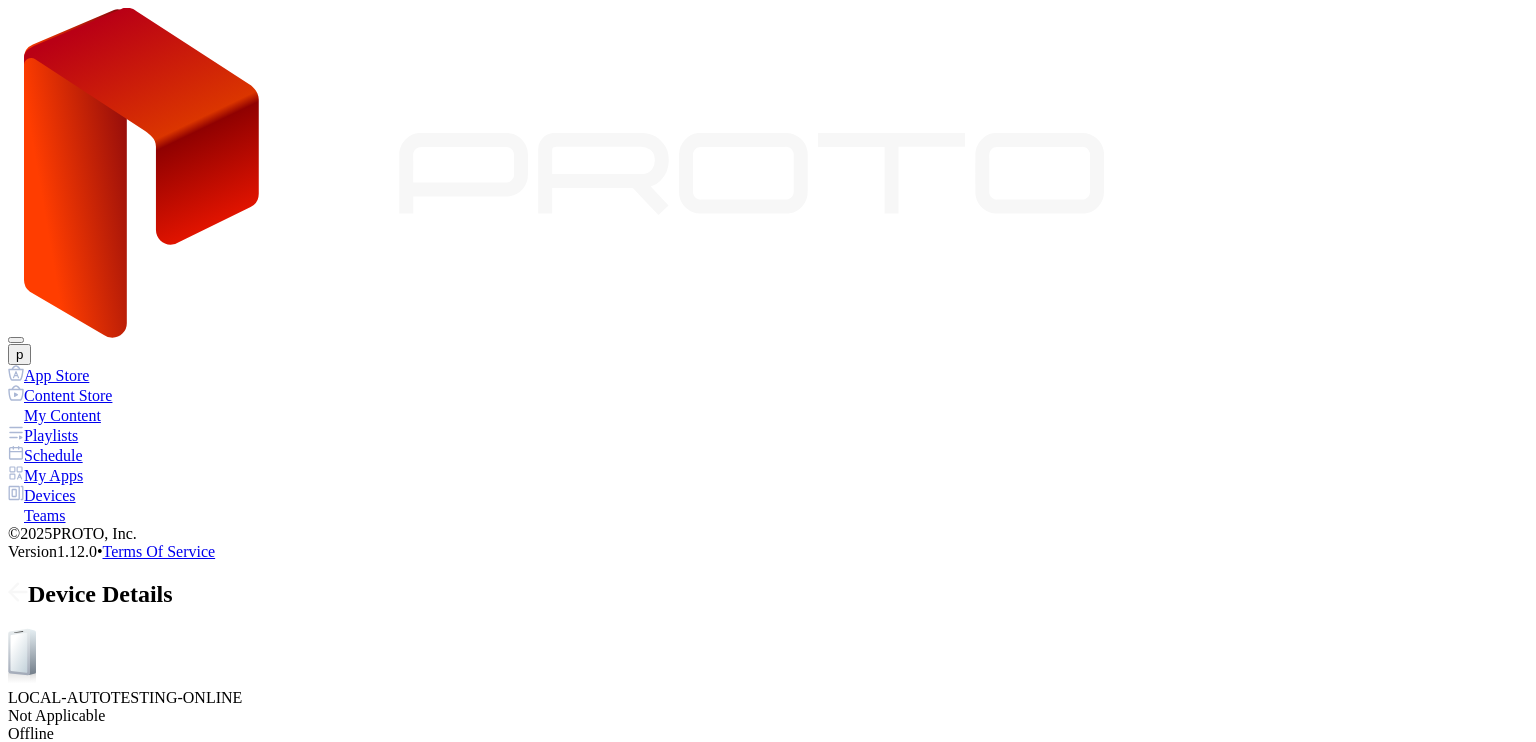 click on "Playlists" at bounding box center [103, 822] 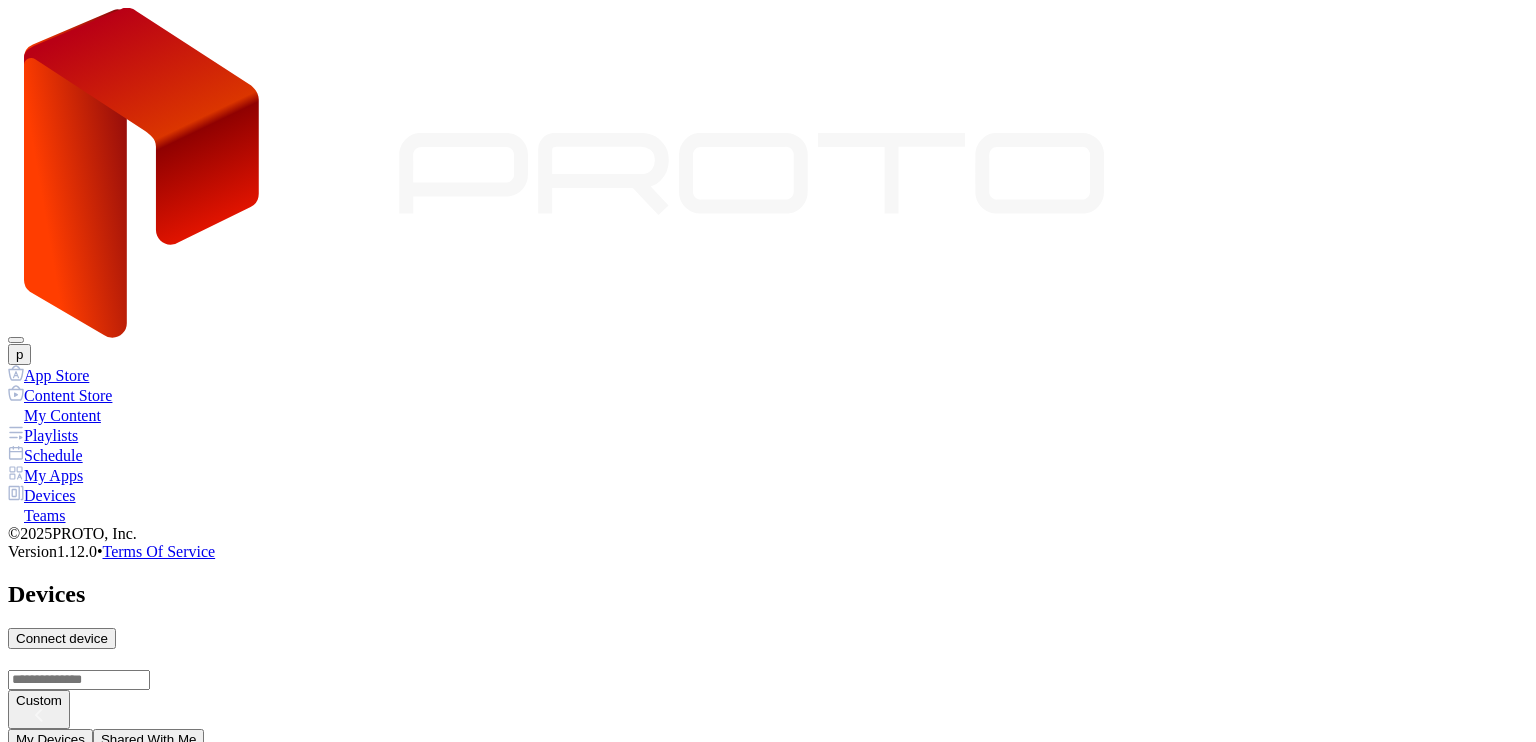 click on "2HBM163 SID:  2HBM163" at bounding box center [768, 1320] 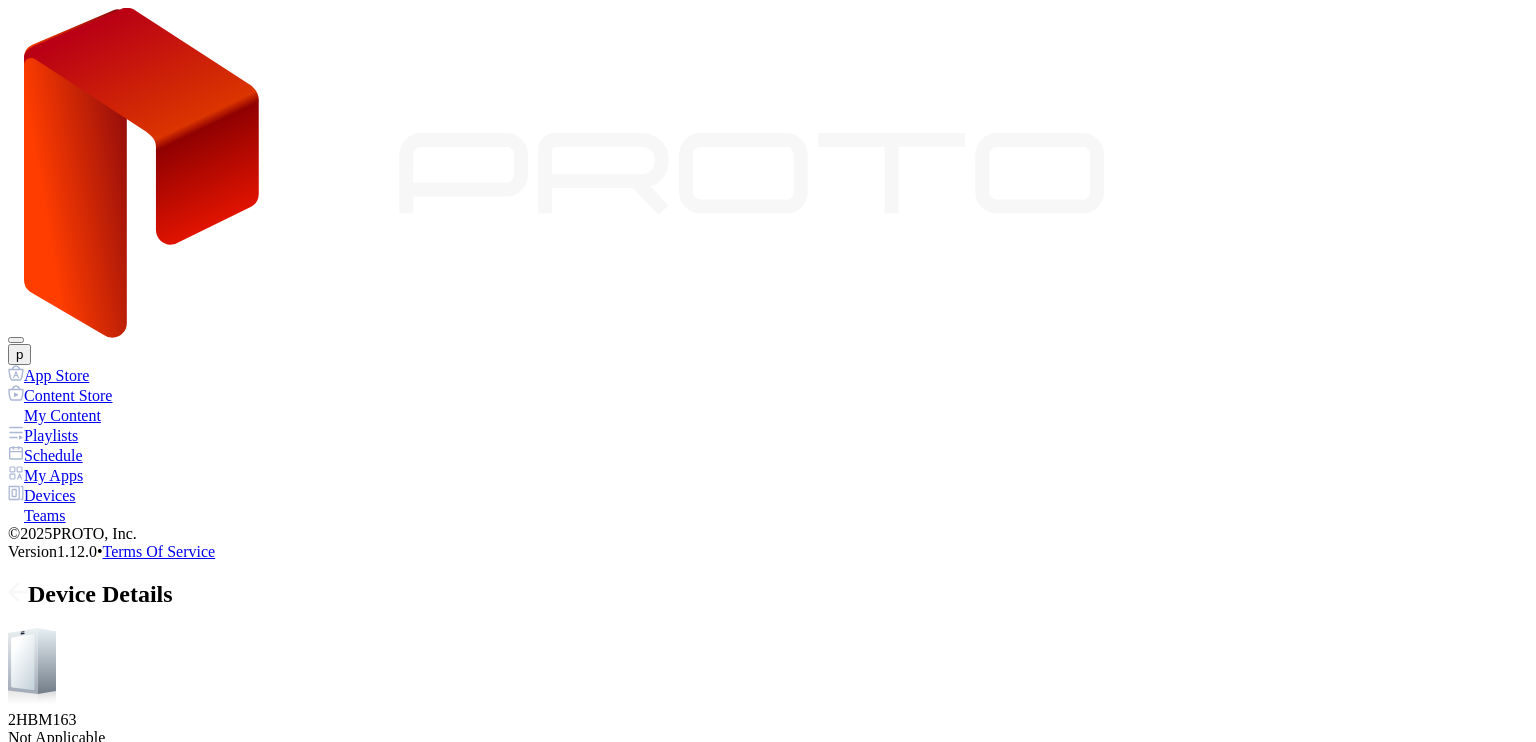 click on "Playlists" at bounding box center (103, 844) 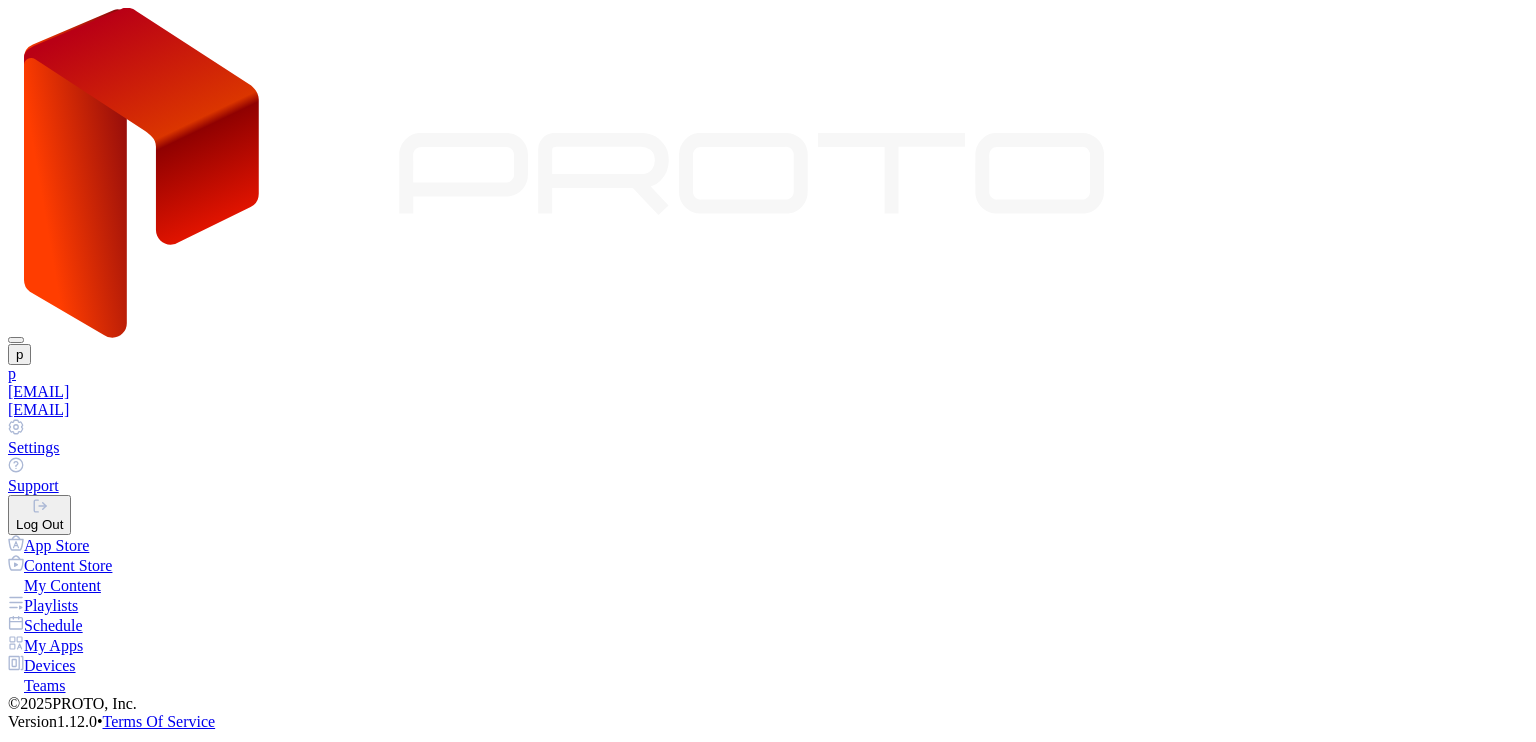 click on "portl1.autotesting+content@gmail.com" at bounding box center (768, 410) 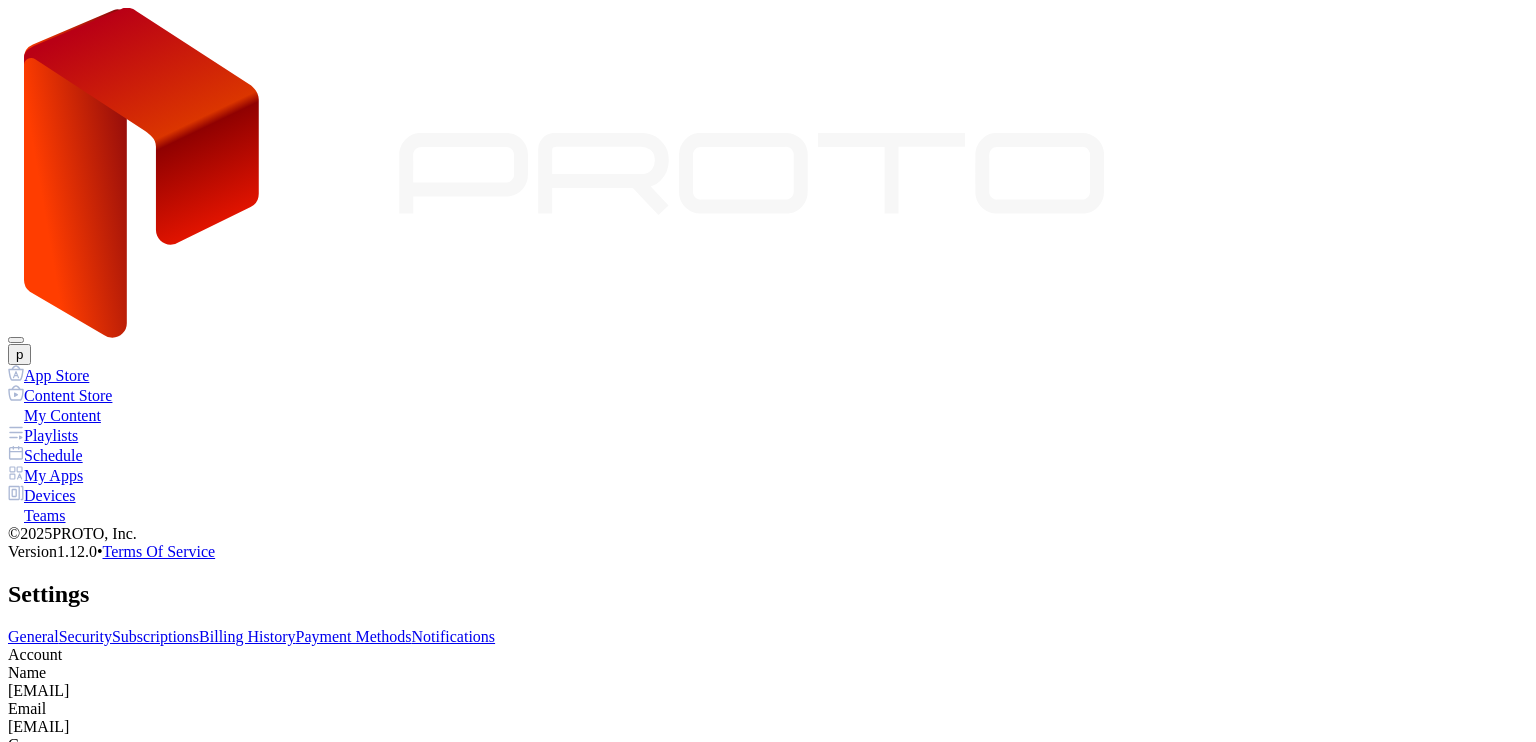 click on "Security" at bounding box center [85, 636] 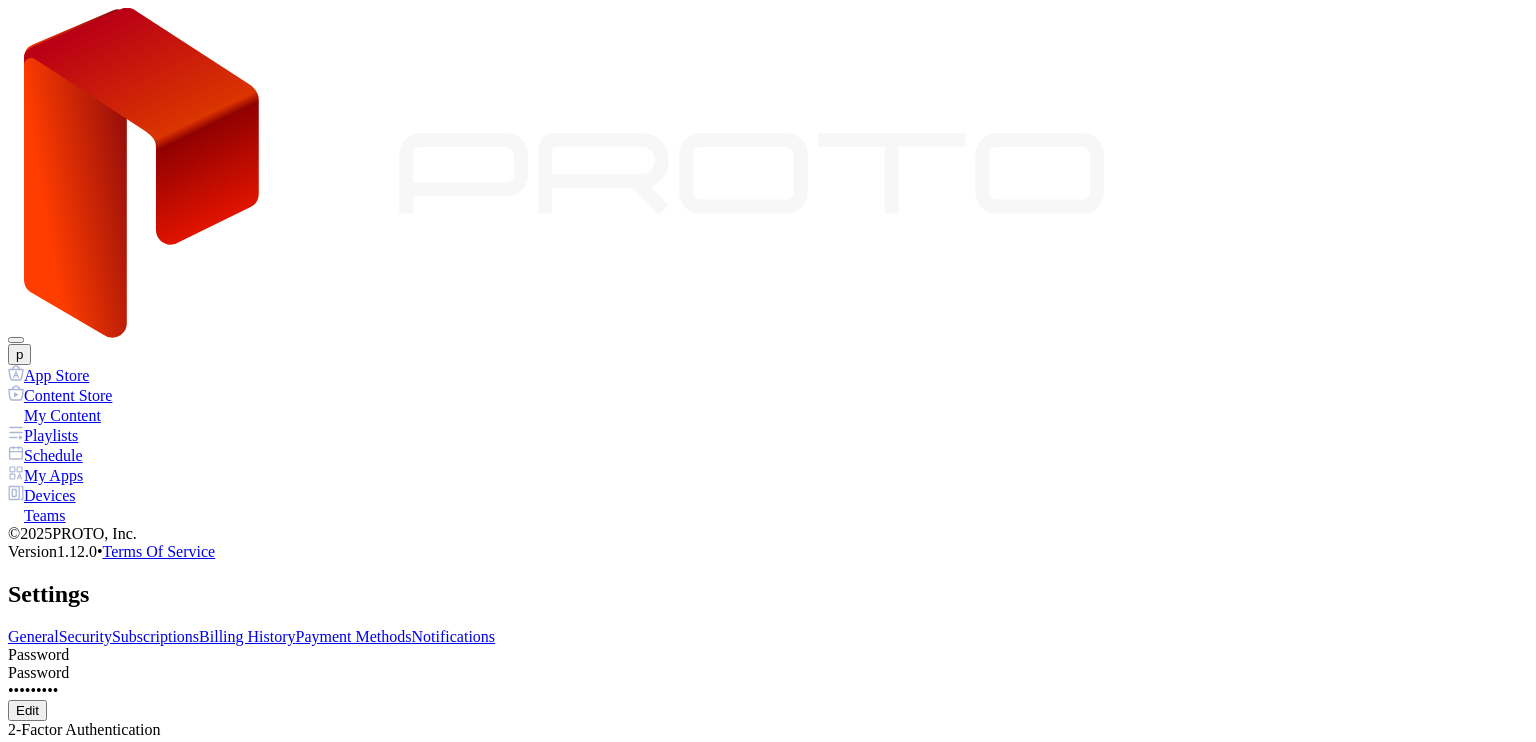click on "Subscriptions" at bounding box center (155, 636) 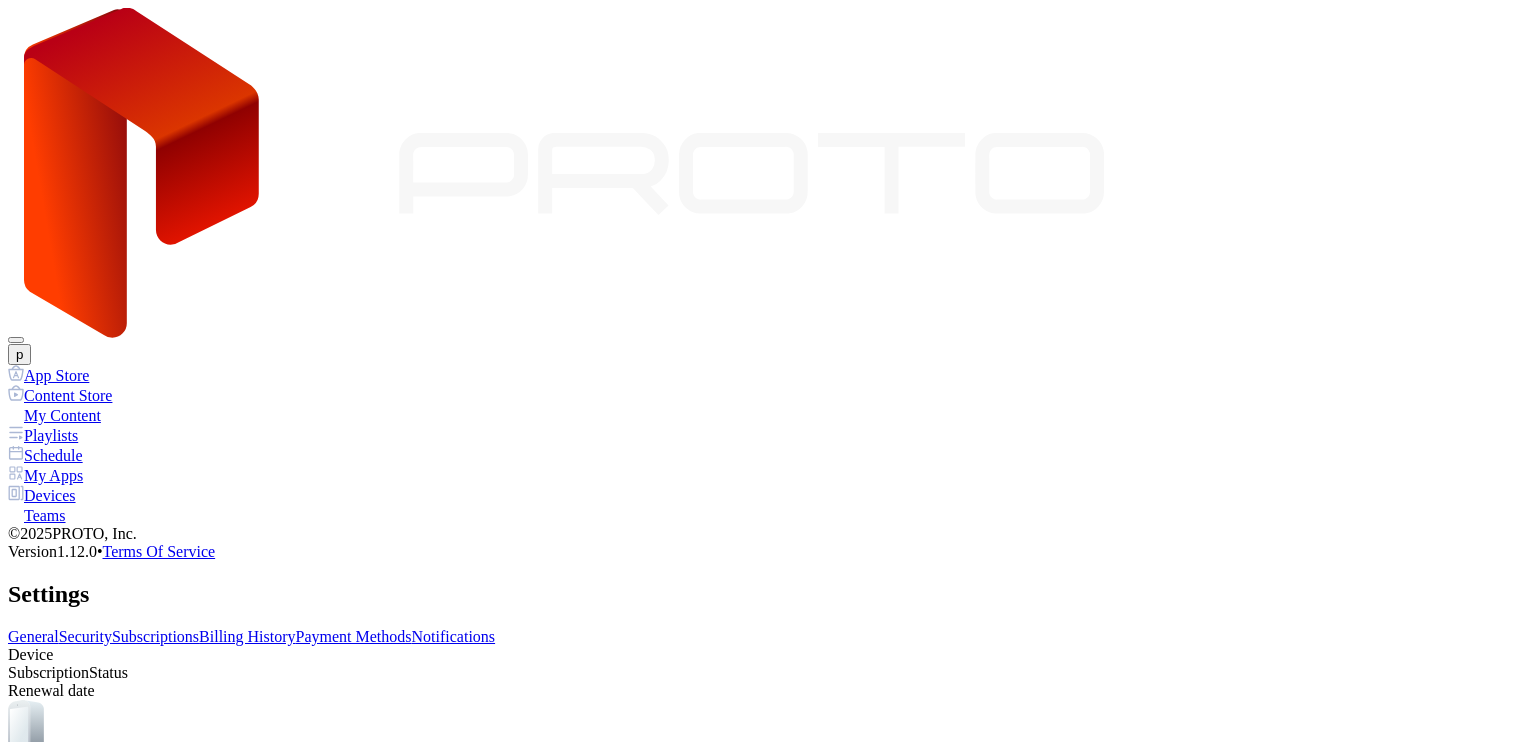 click on "Billing History" at bounding box center [247, 636] 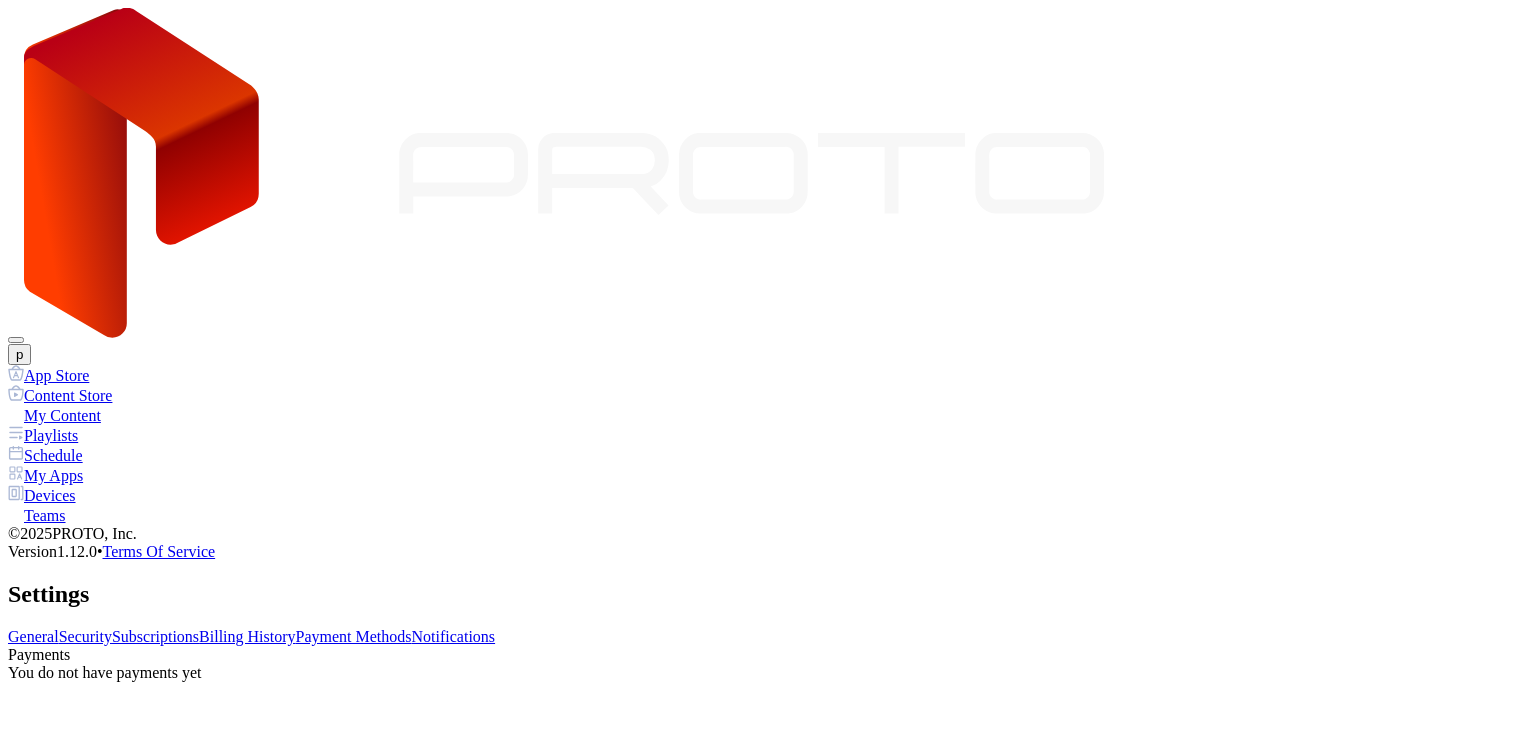 click on "Payment Methods" at bounding box center [354, 636] 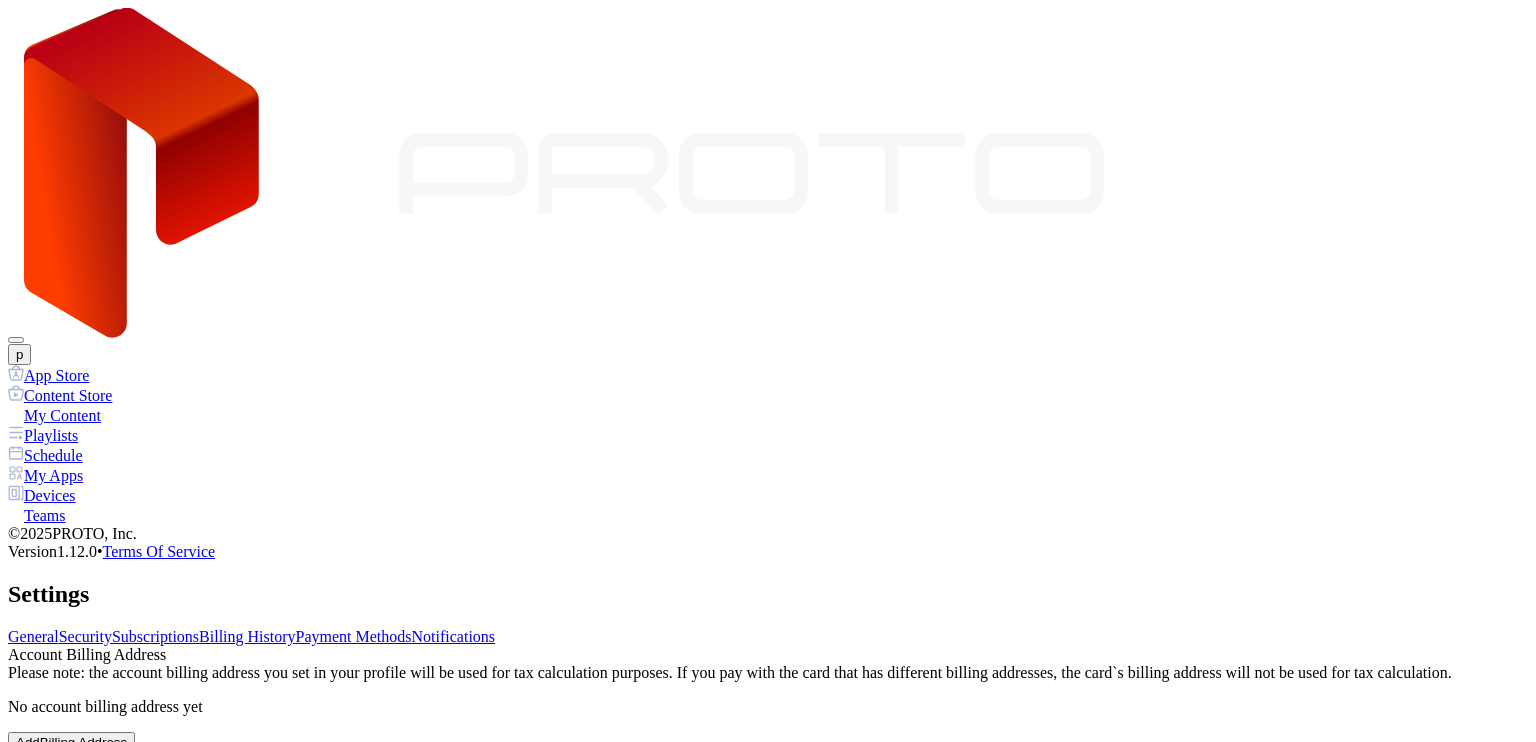 click on "Notifications" at bounding box center [454, 636] 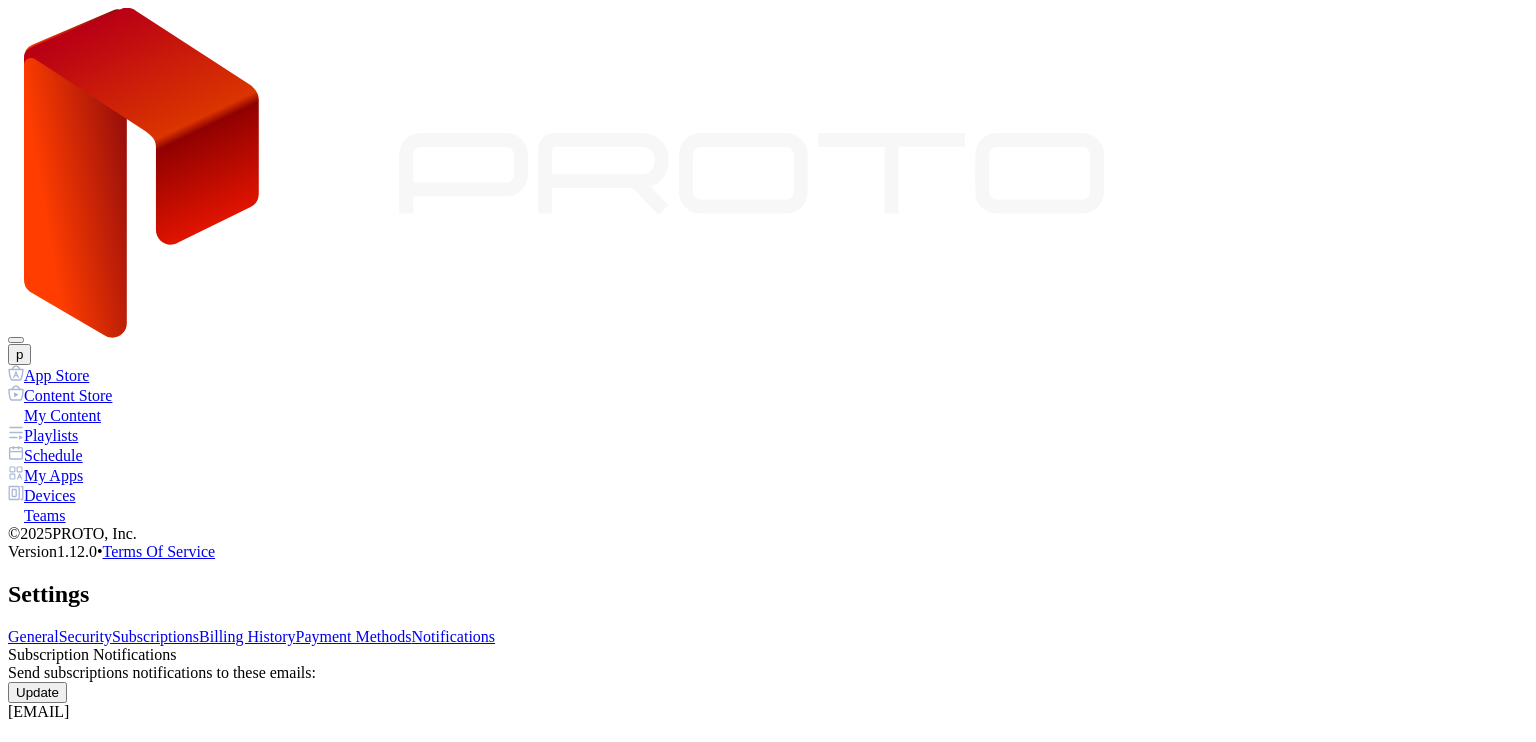 click on "Payment Methods" at bounding box center (354, 636) 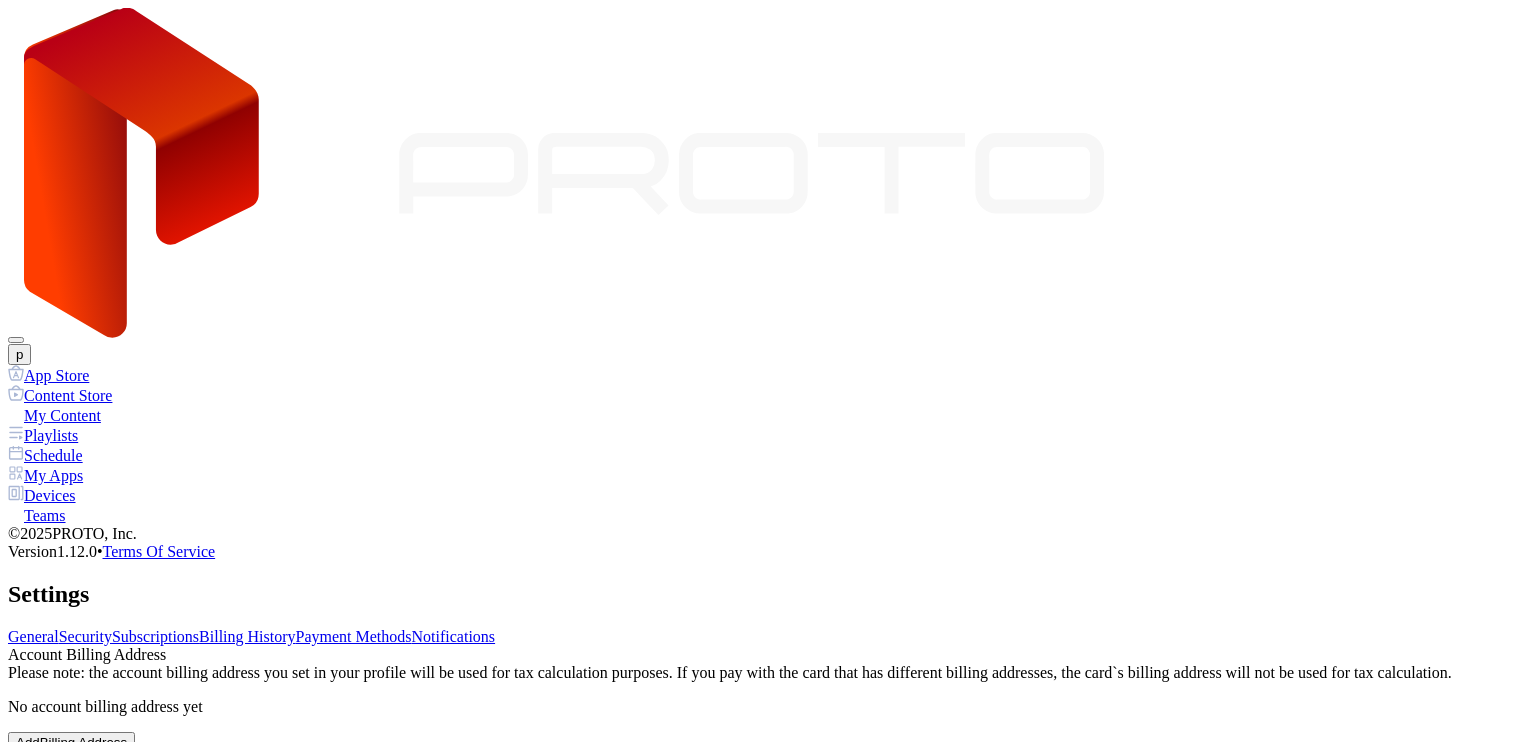 click on "Notifications" at bounding box center [454, 636] 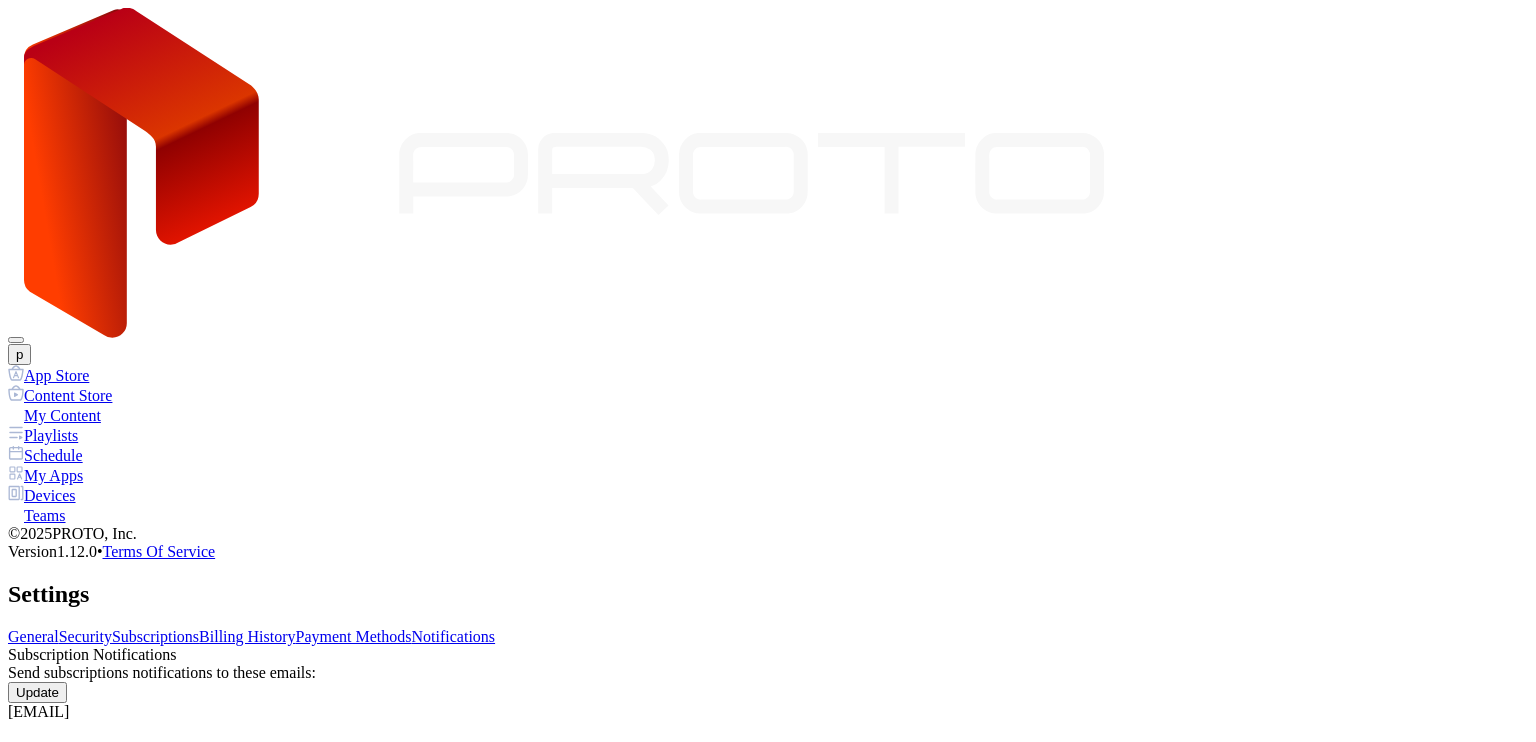 click on "Payment Methods" at bounding box center (354, 636) 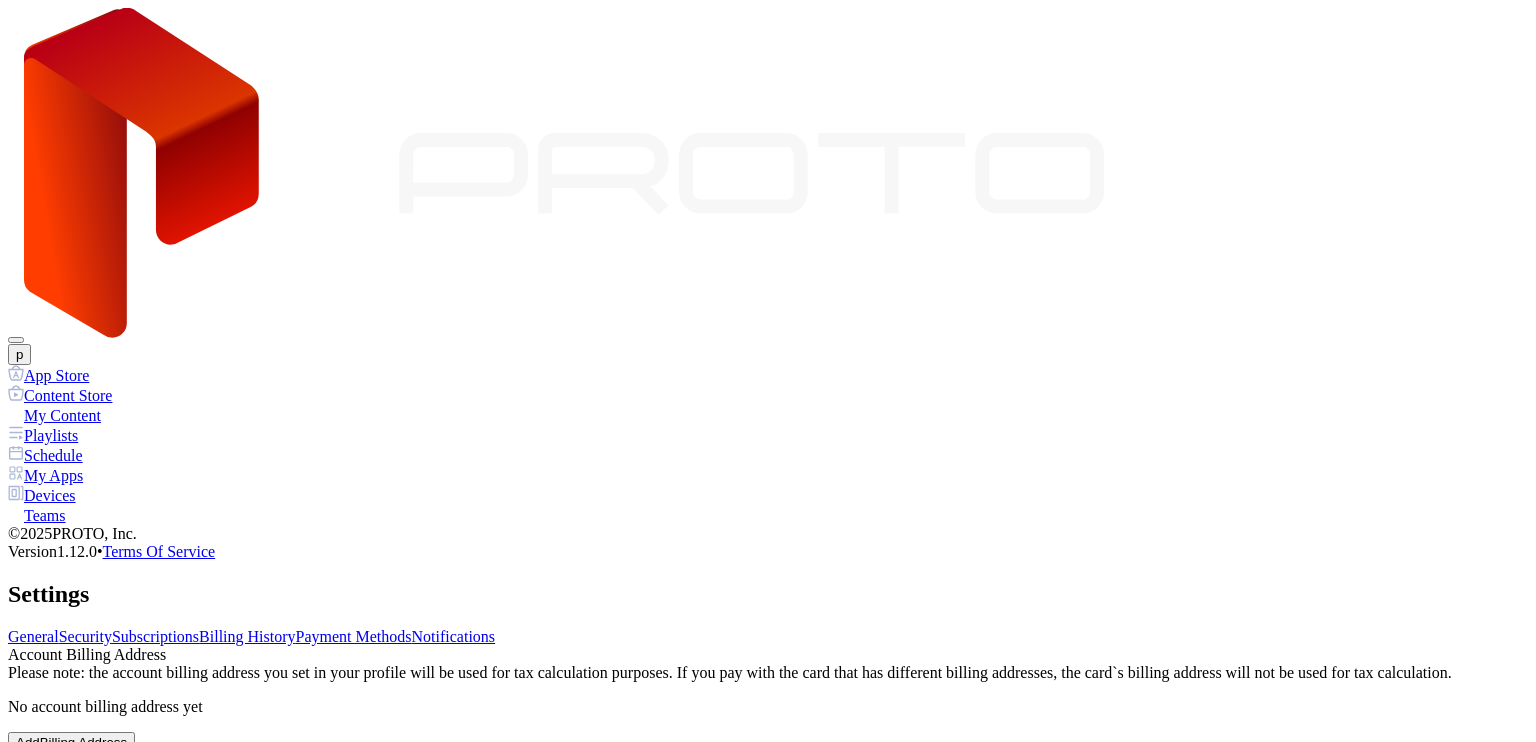 click on "Billing History" at bounding box center (247, 636) 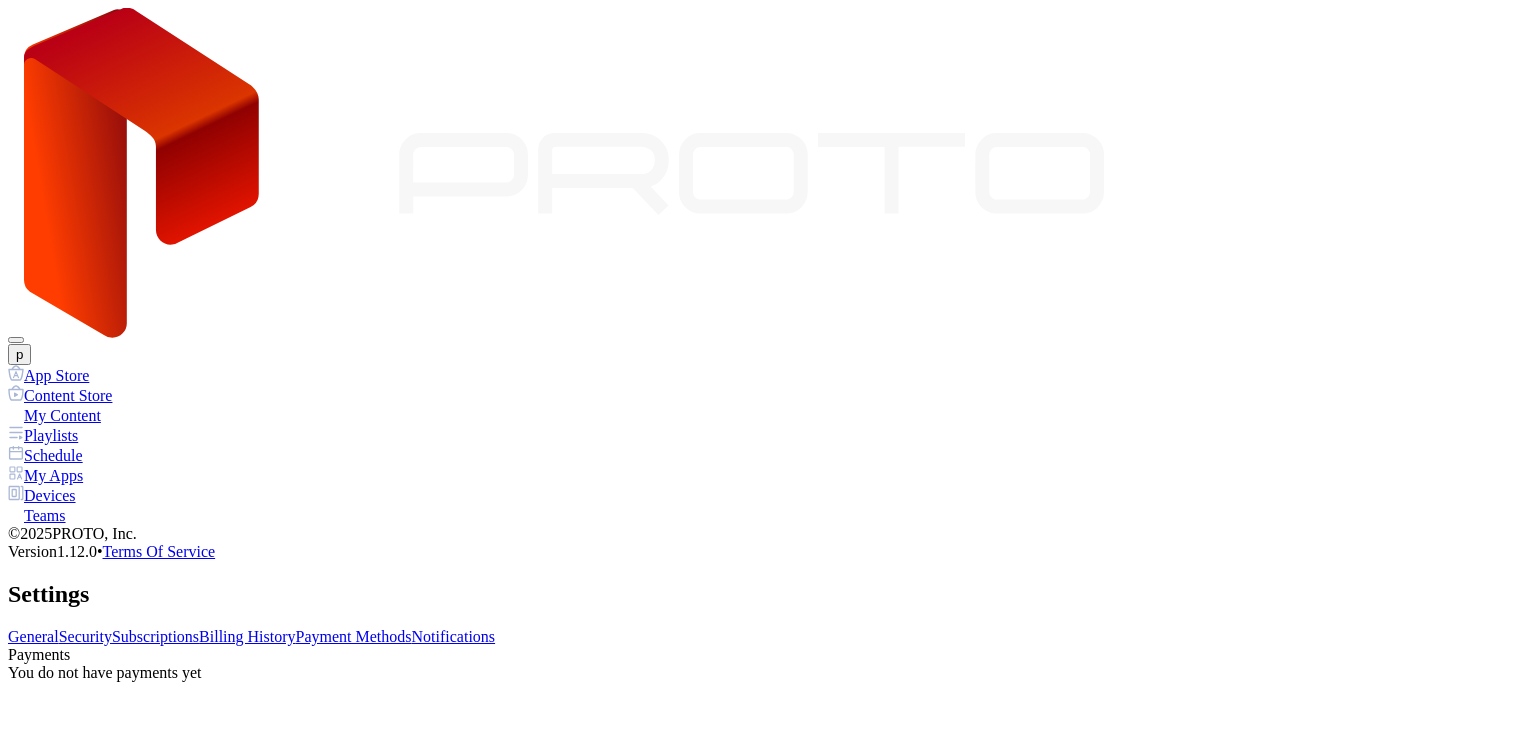 click on "Subscriptions" at bounding box center [155, 636] 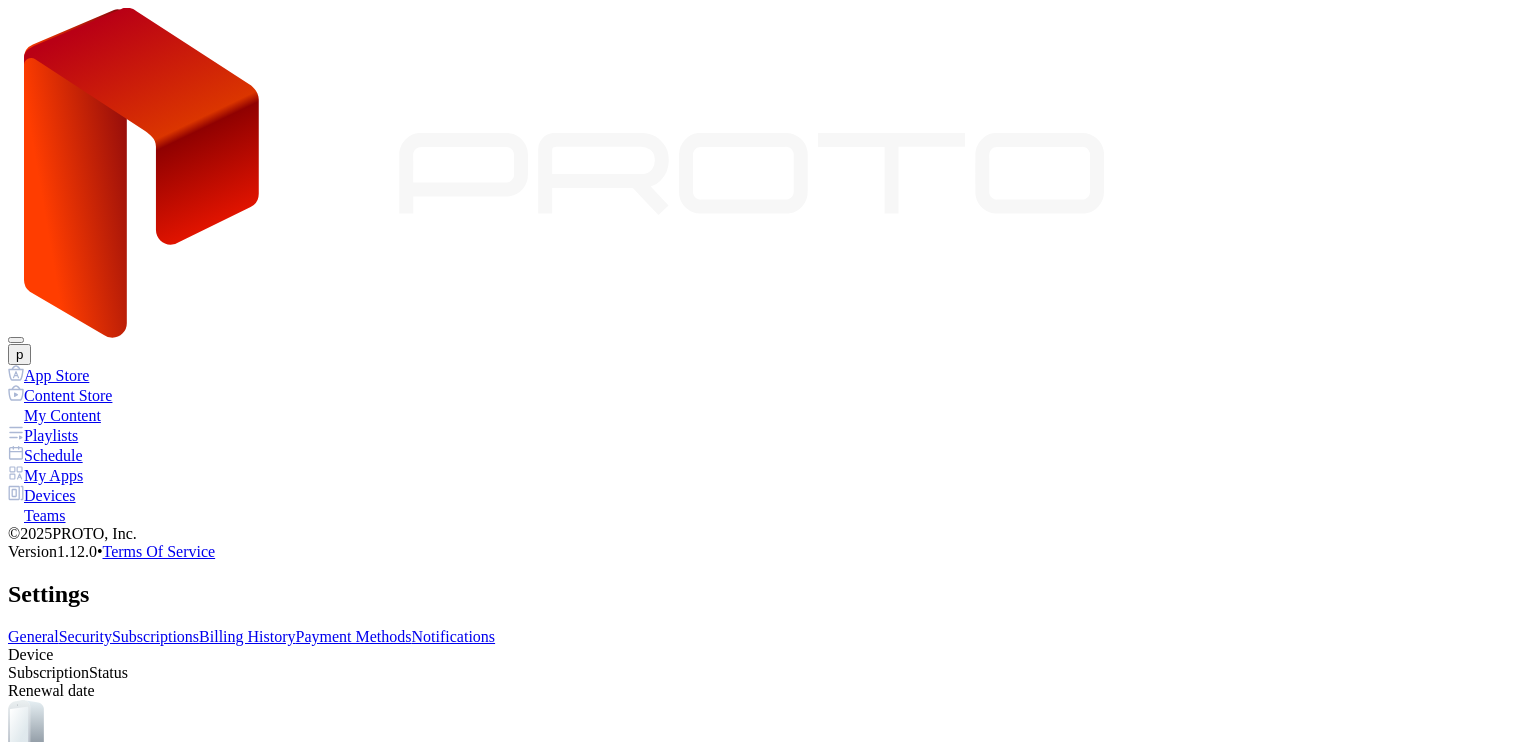 click on "p" at bounding box center (768, 186) 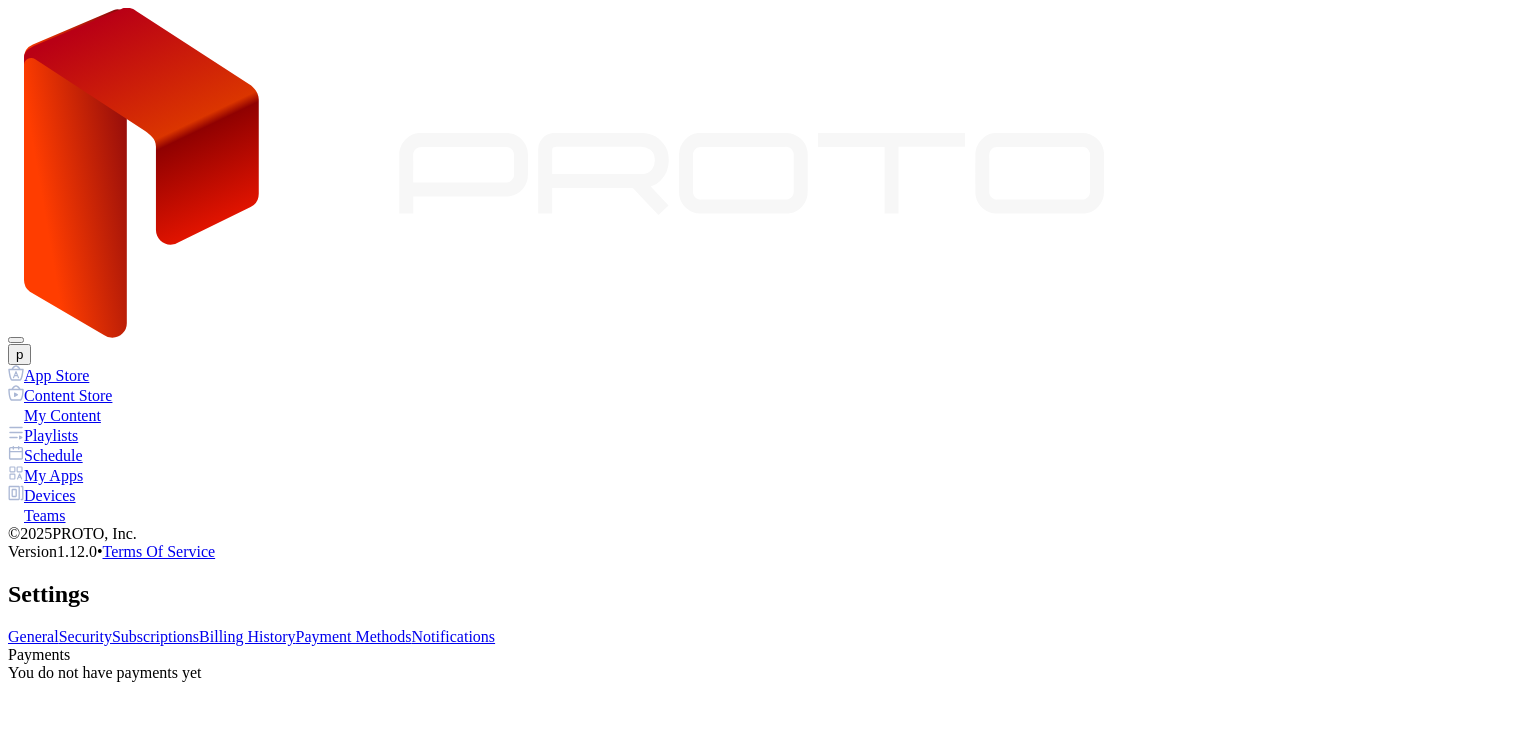 click on "Notifications" at bounding box center (454, 636) 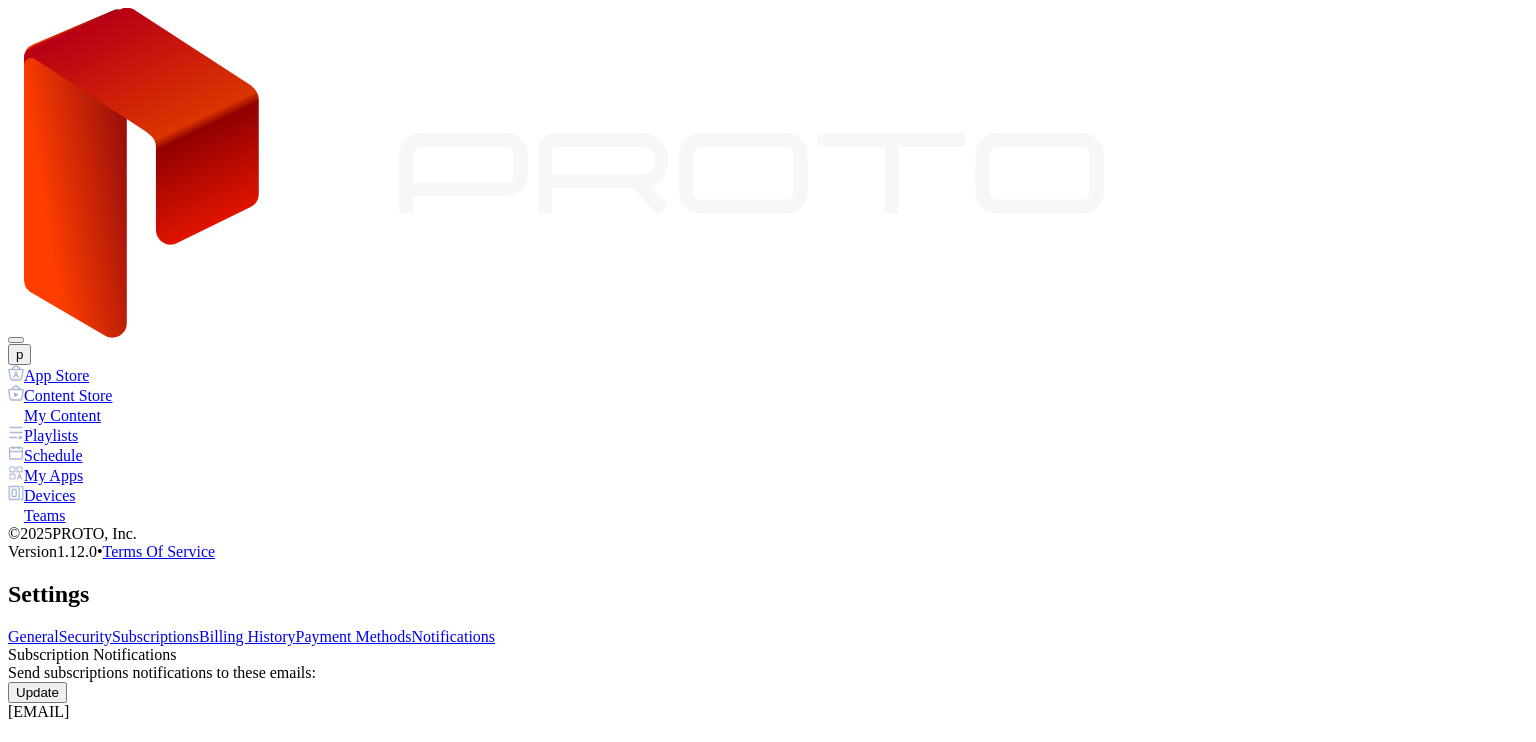 click on "Payment Methods" at bounding box center [354, 636] 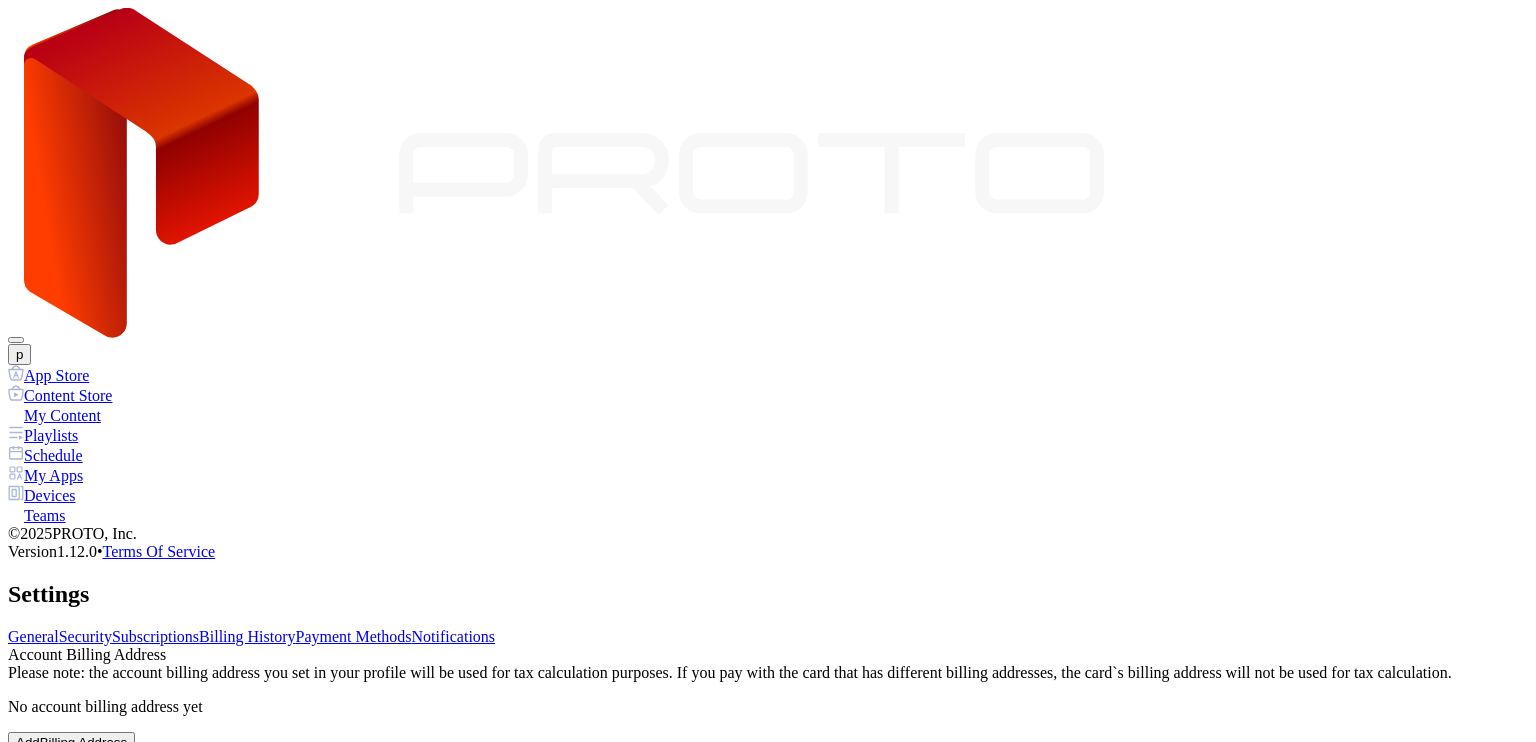 click on "Billing History" at bounding box center [247, 636] 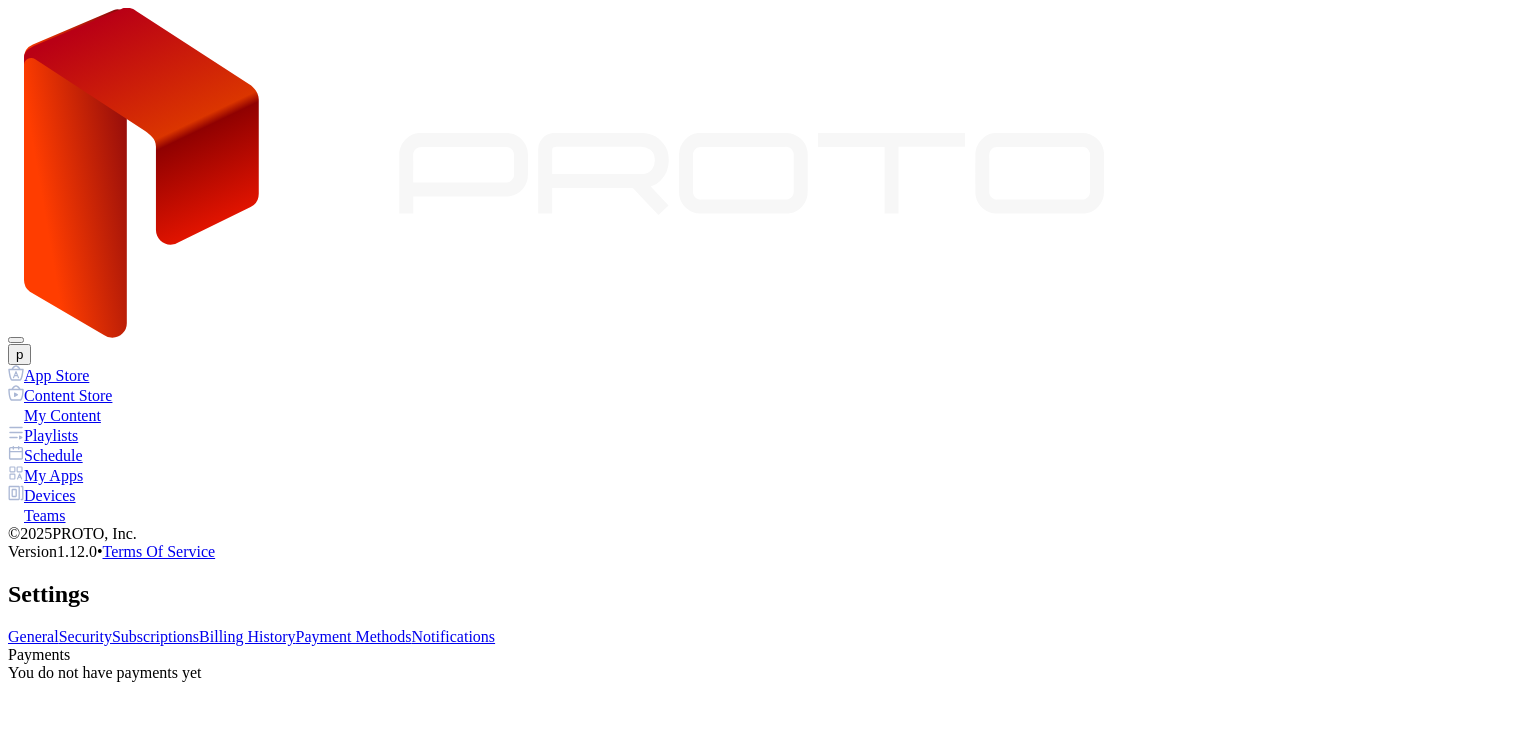 click on "Subscriptions" at bounding box center (155, 636) 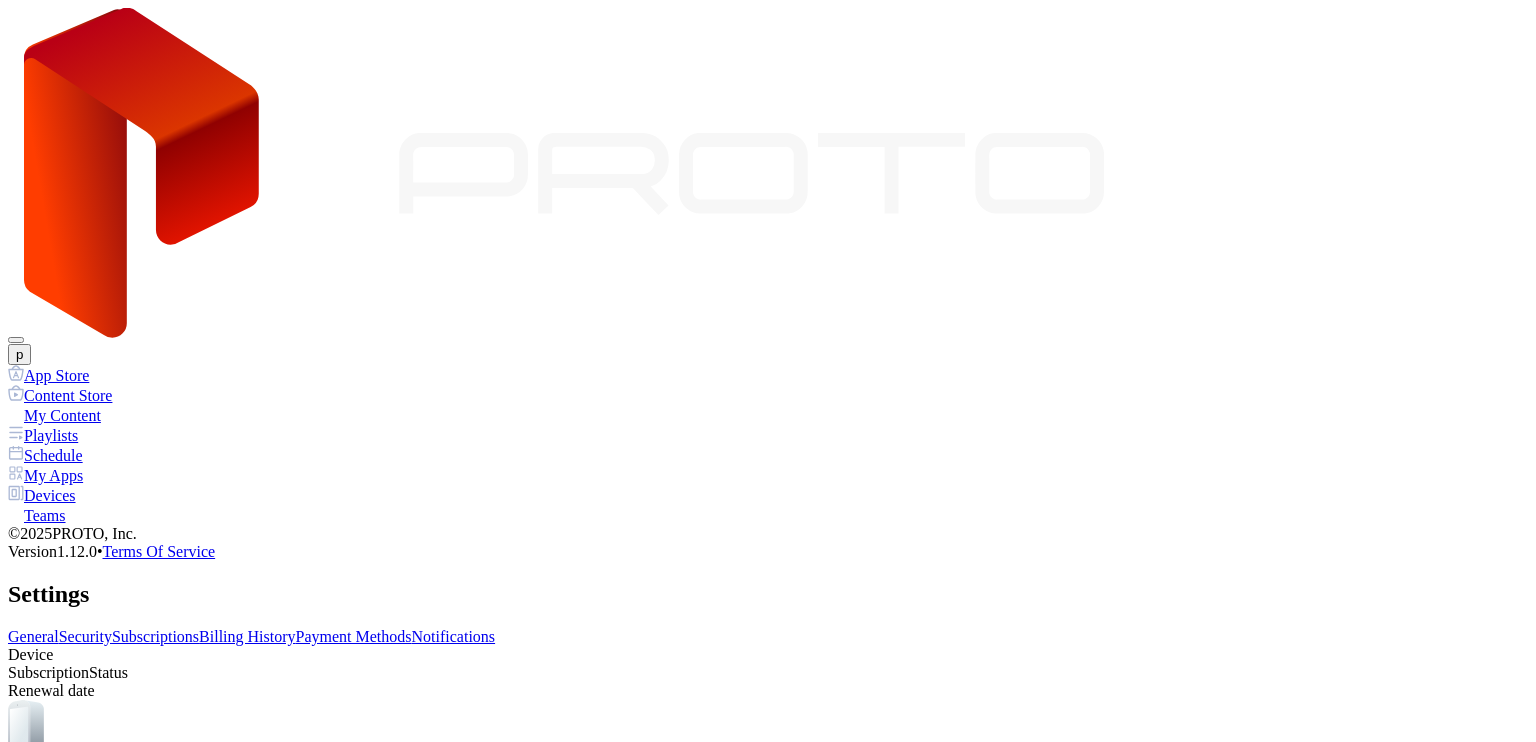 click on "Security" at bounding box center [85, 636] 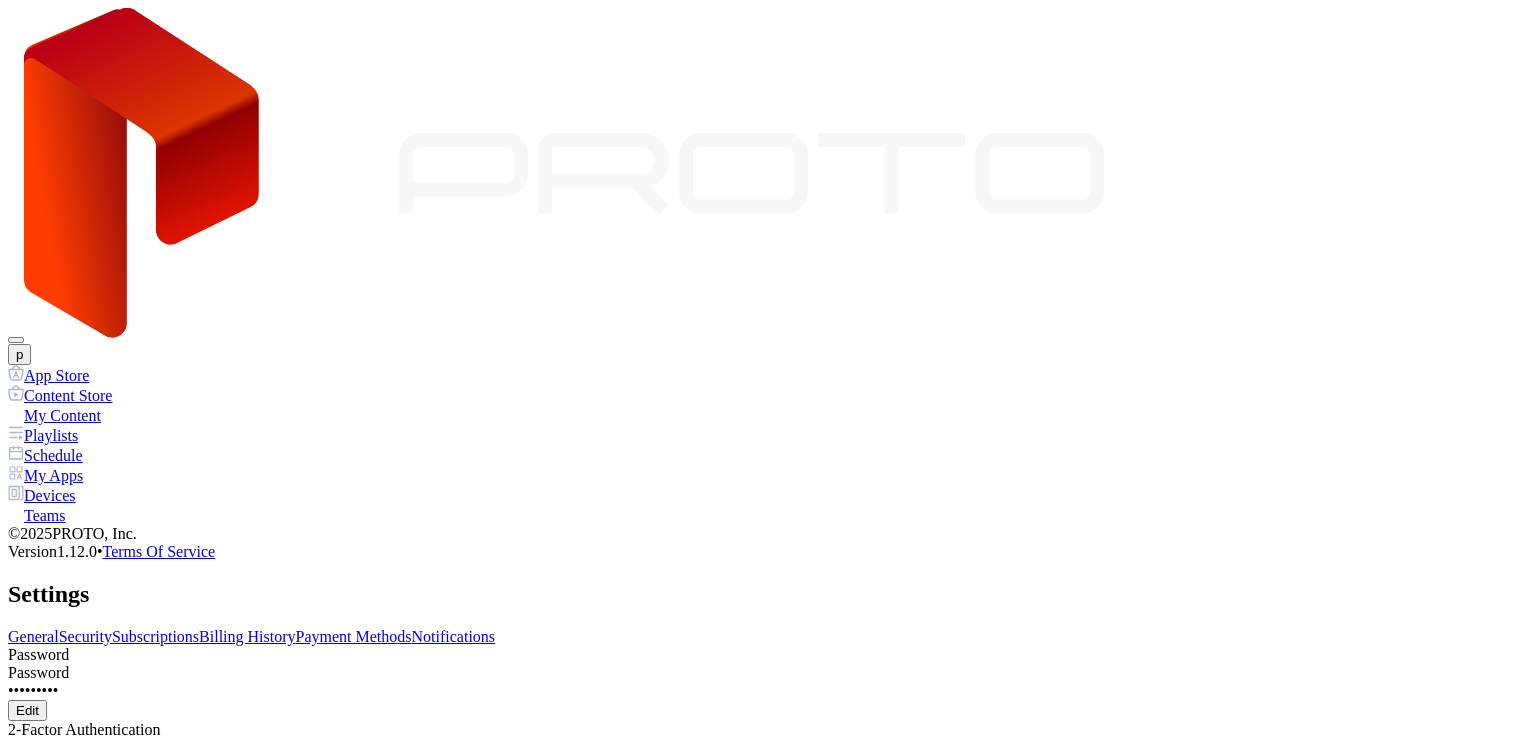 click on "General" at bounding box center (33, 636) 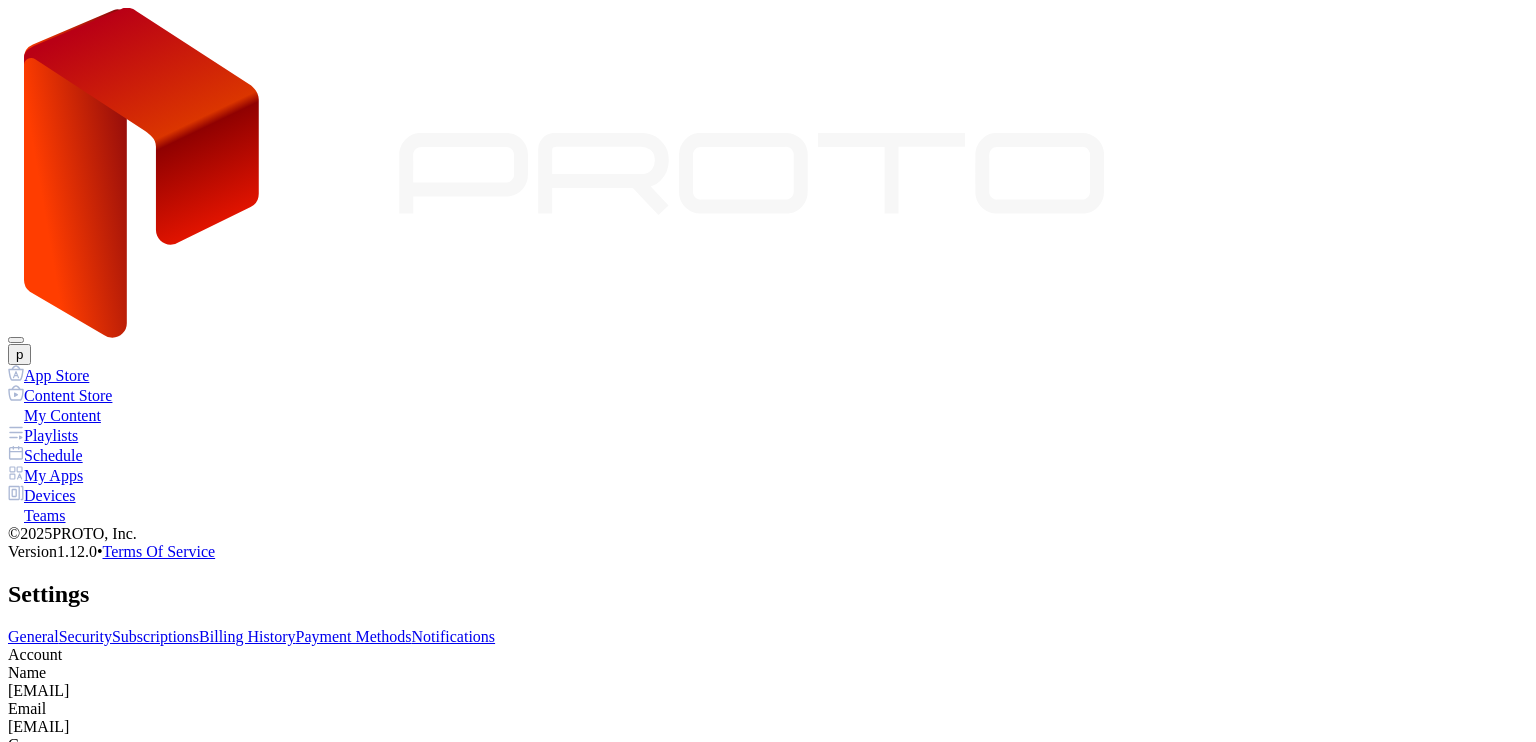 click on "Subscriptions" at bounding box center (155, 636) 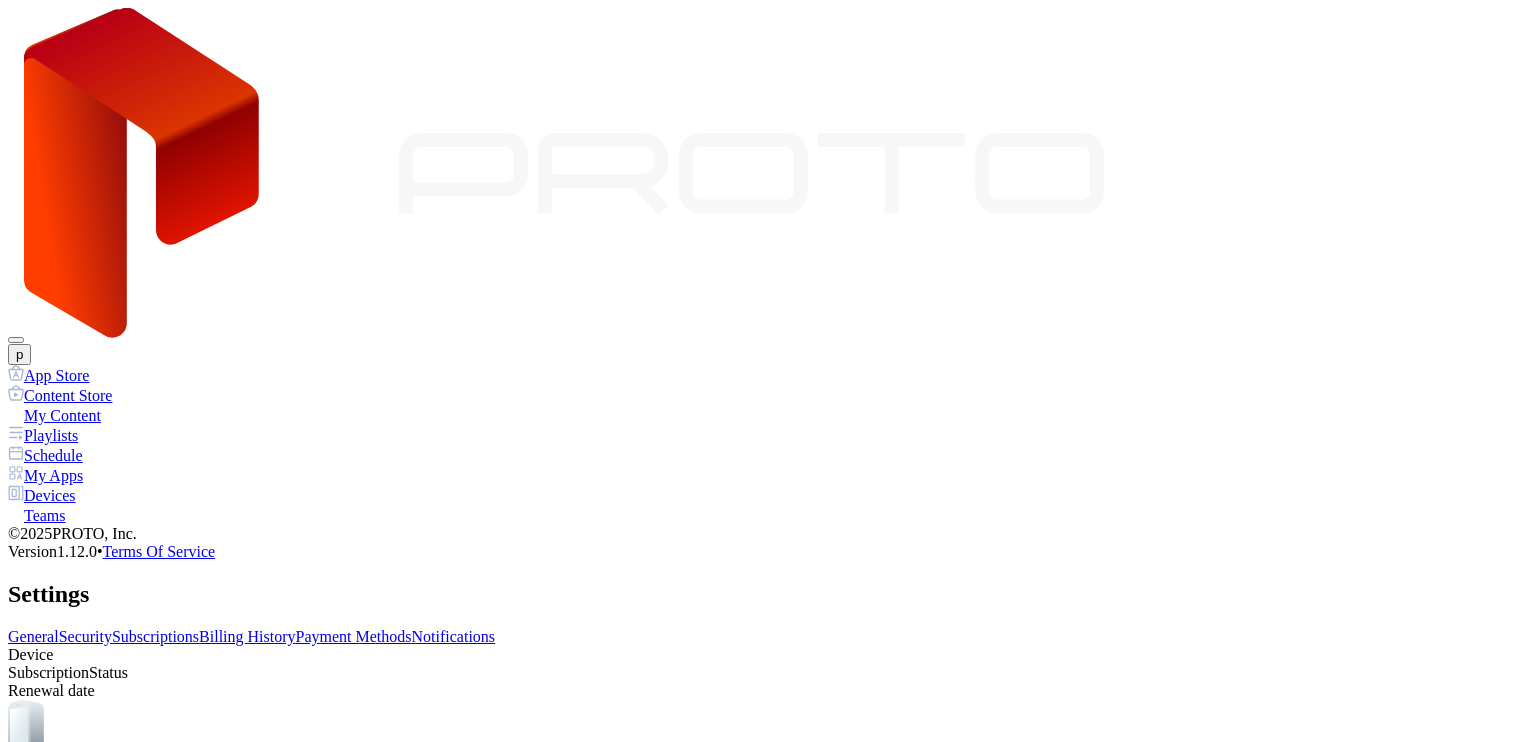 click on "Billing History" at bounding box center (247, 636) 